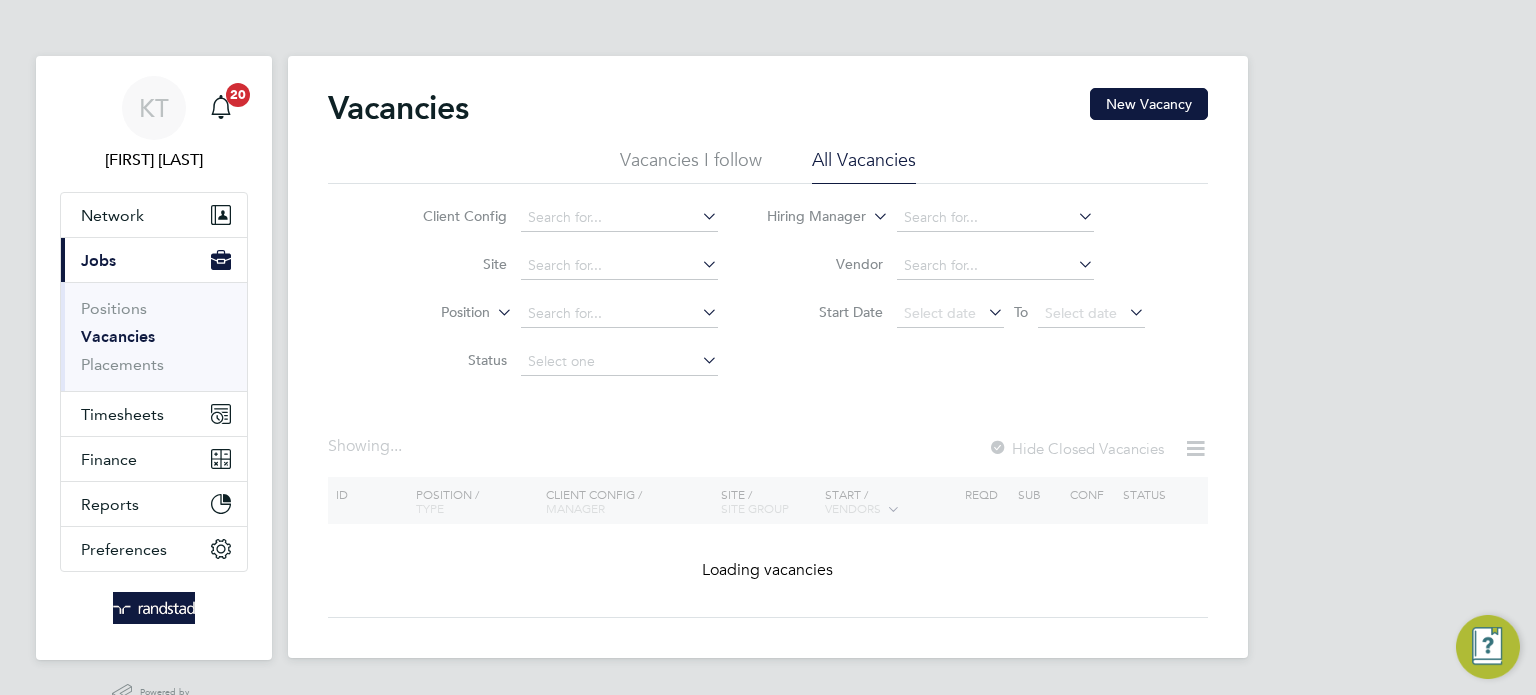 scroll, scrollTop: 0, scrollLeft: 0, axis: both 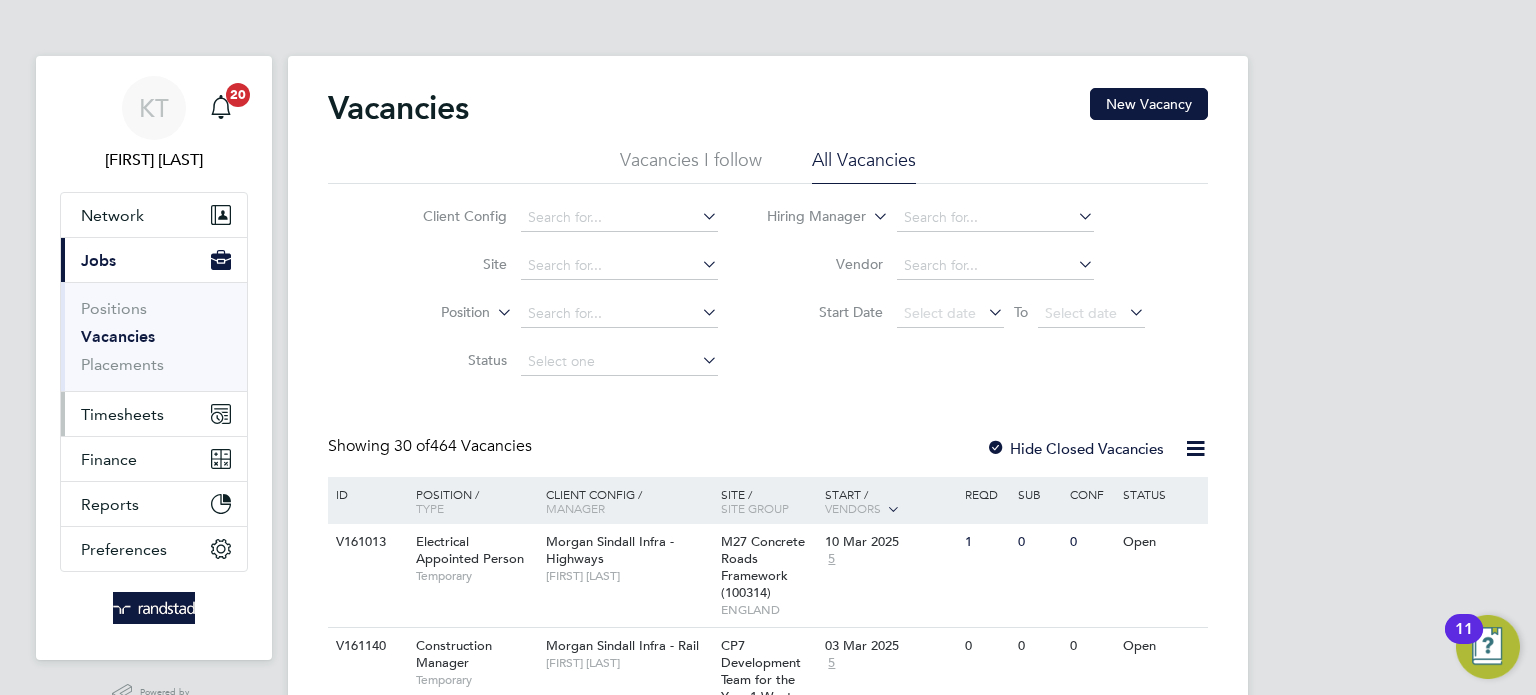 click on "Timesheets" at bounding box center (122, 414) 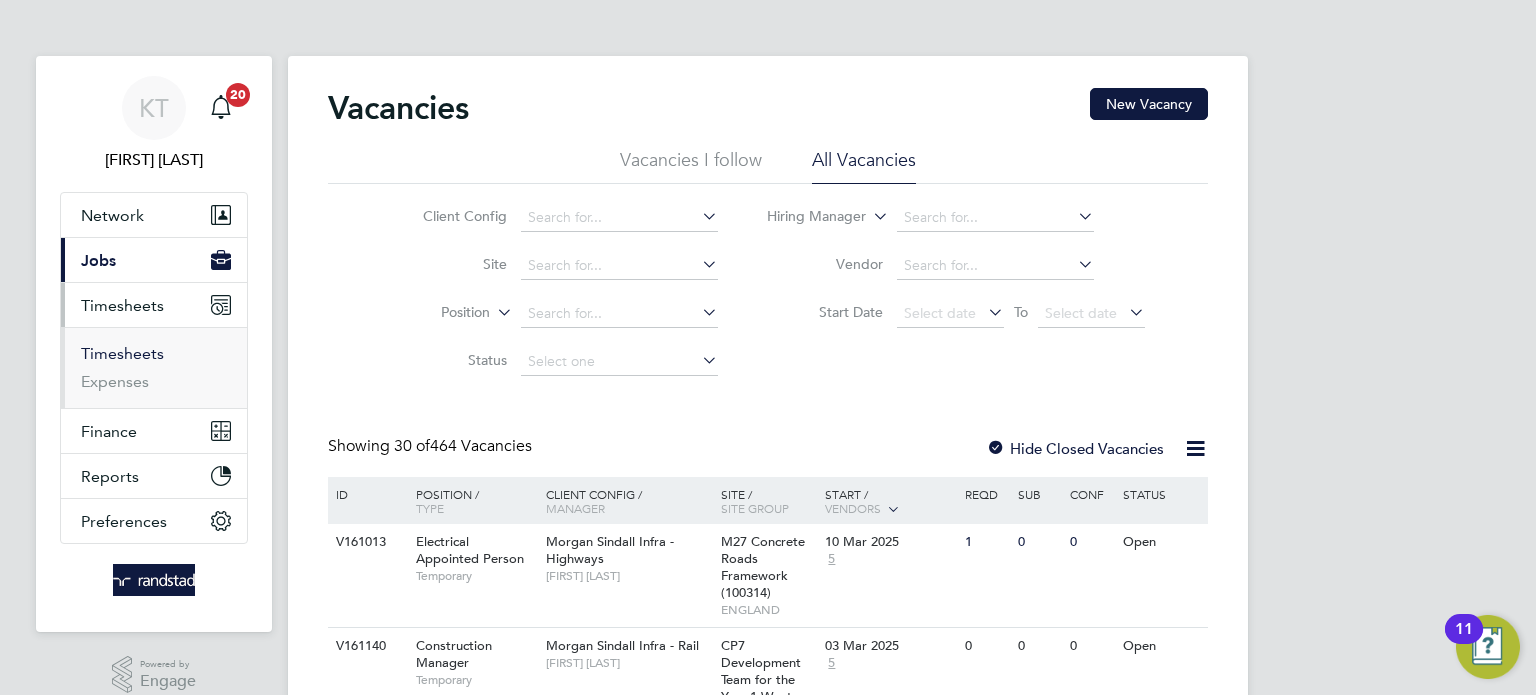 click on "Timesheets" at bounding box center [122, 353] 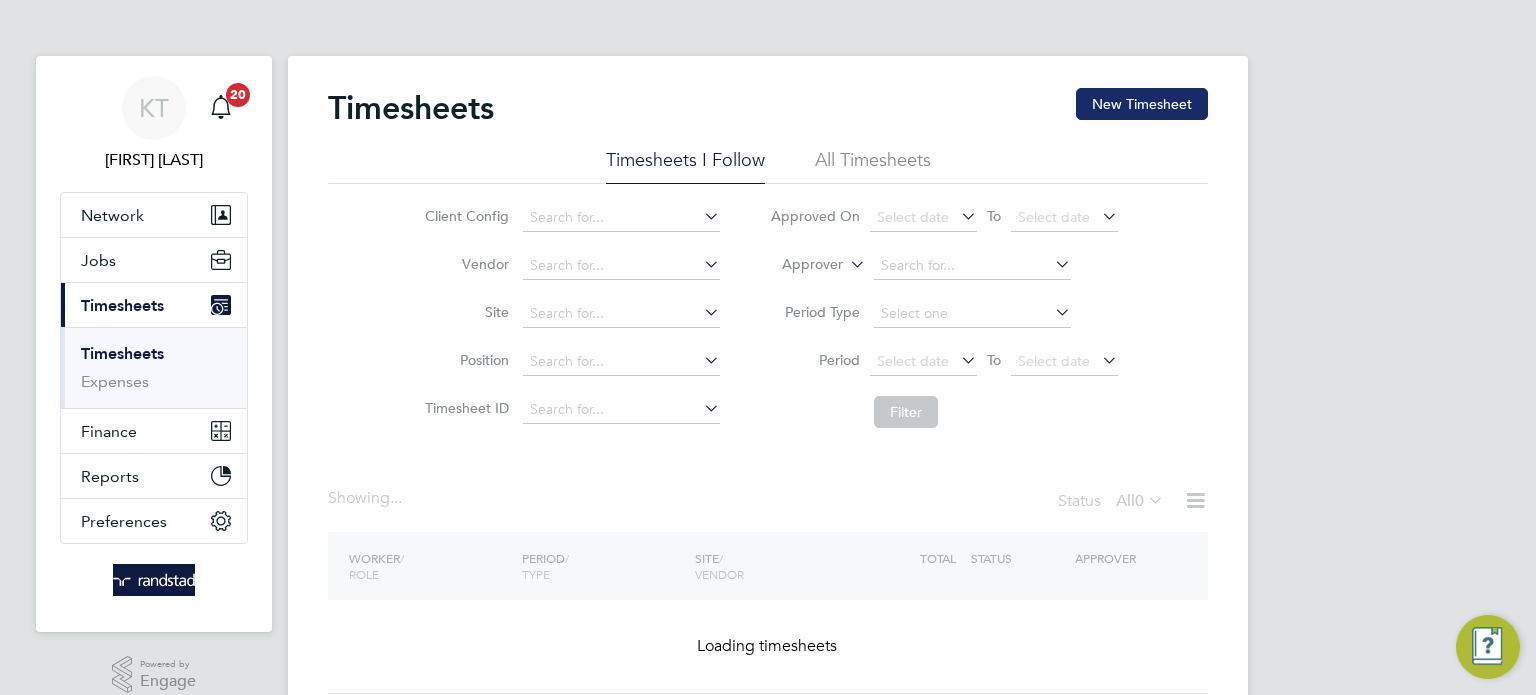 click on "New Timesheet" 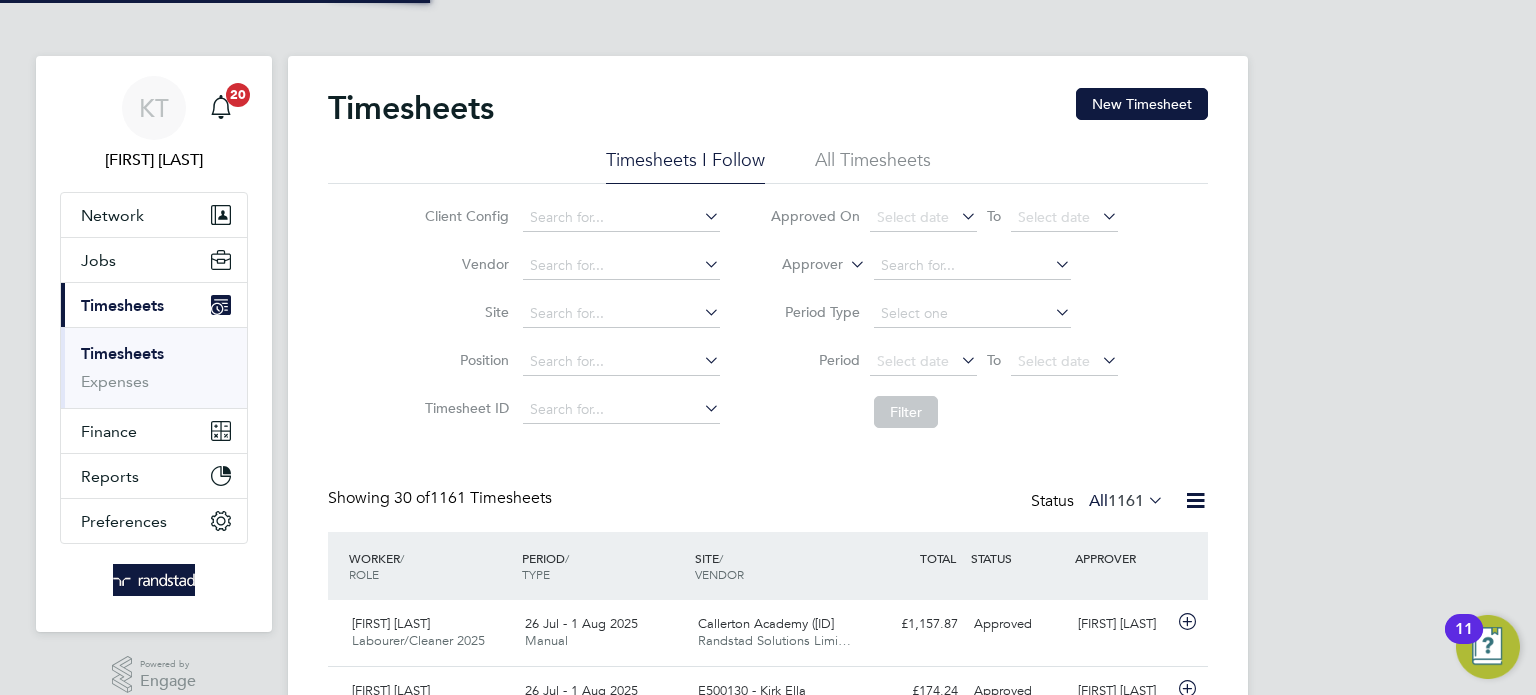 scroll, scrollTop: 9, scrollLeft: 10, axis: both 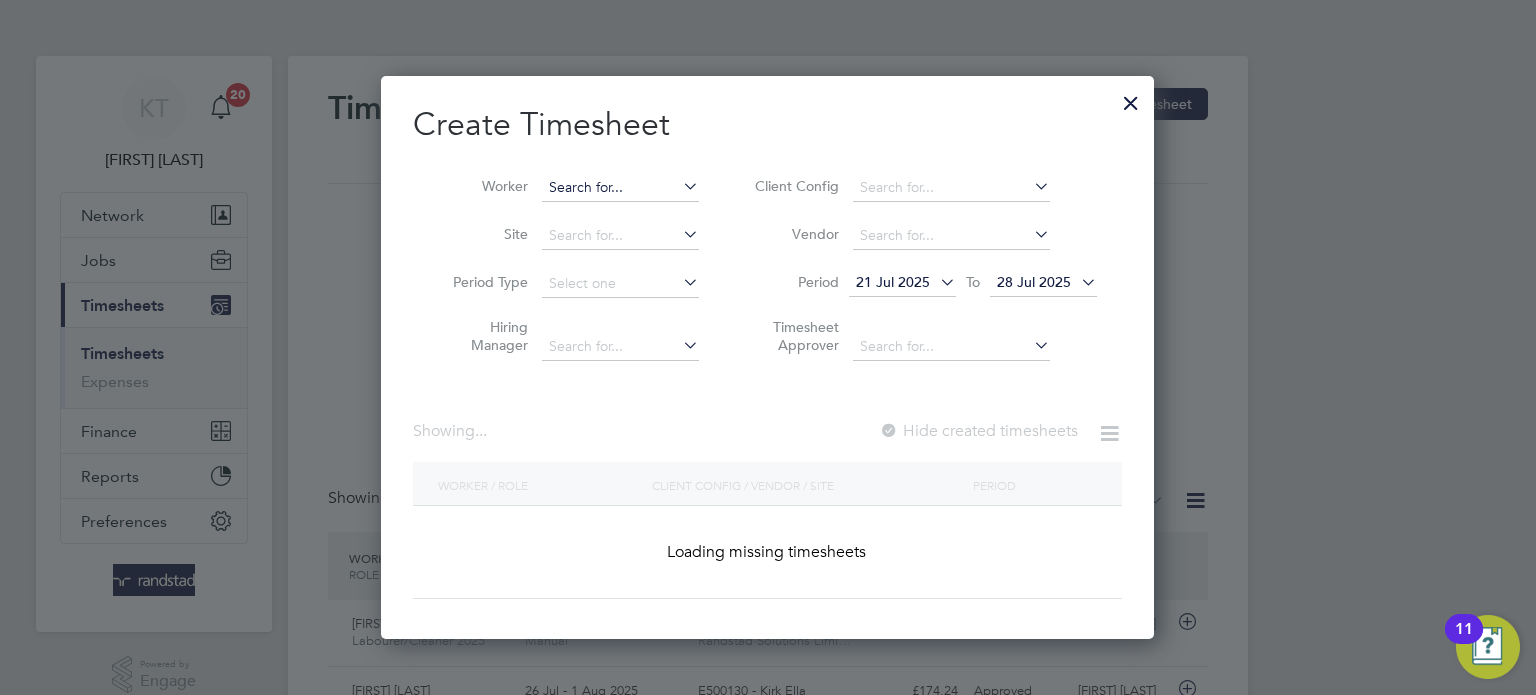click at bounding box center [620, 188] 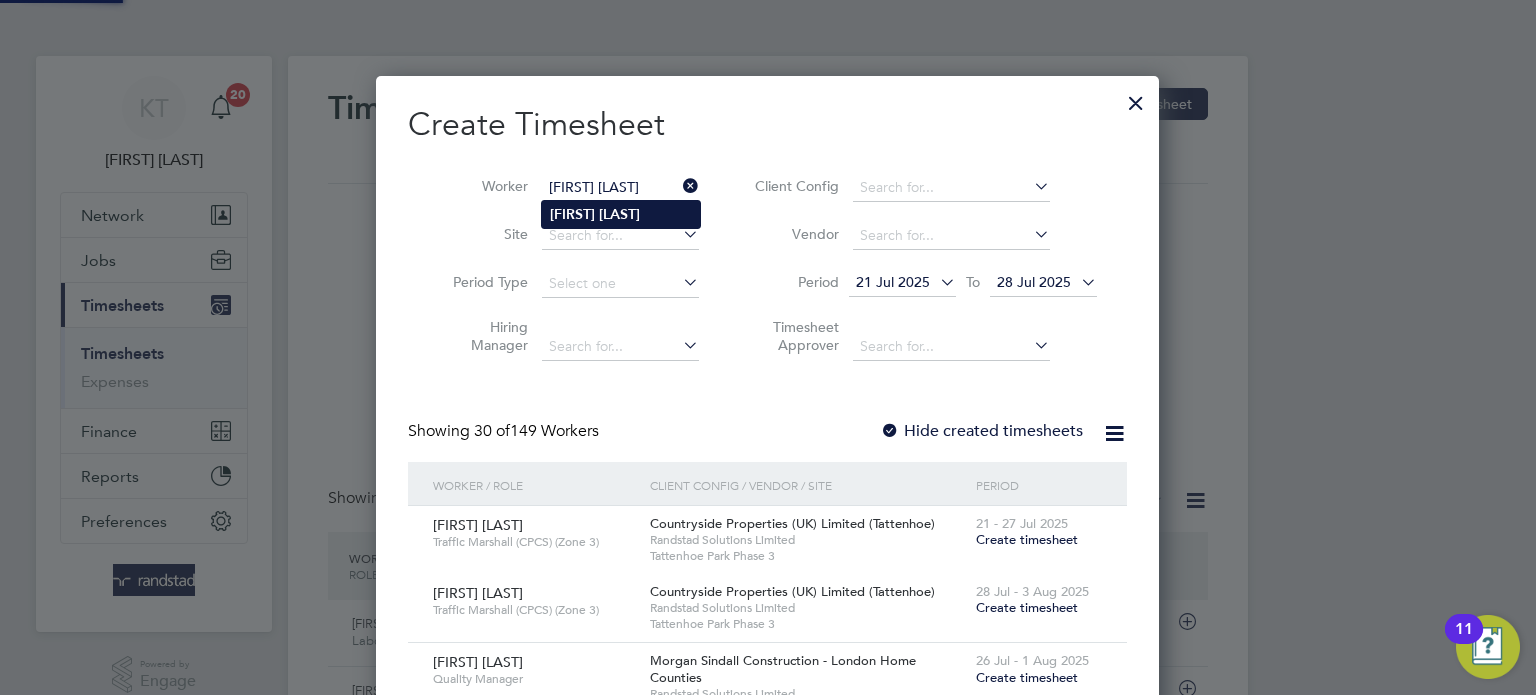 click on "[FIRST]" 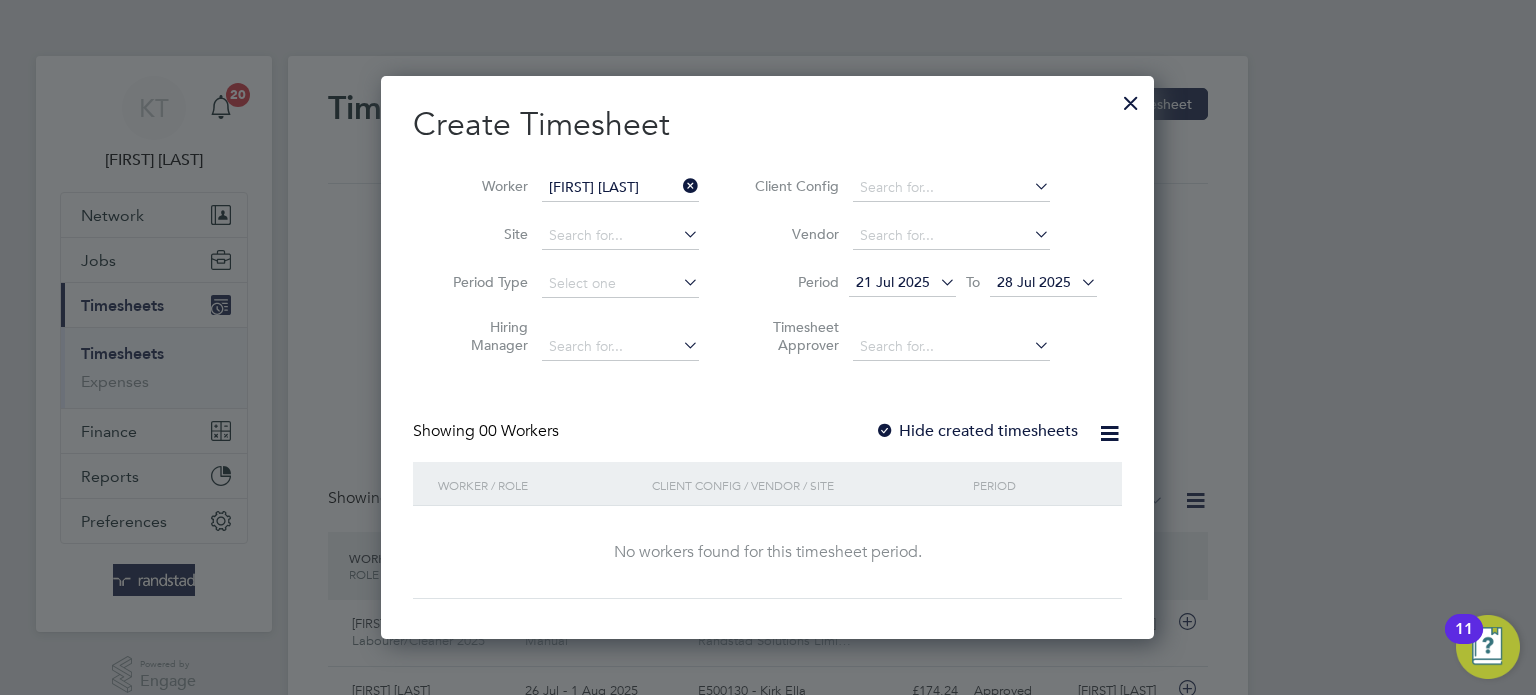 click on "Hide created timesheets" at bounding box center [976, 431] 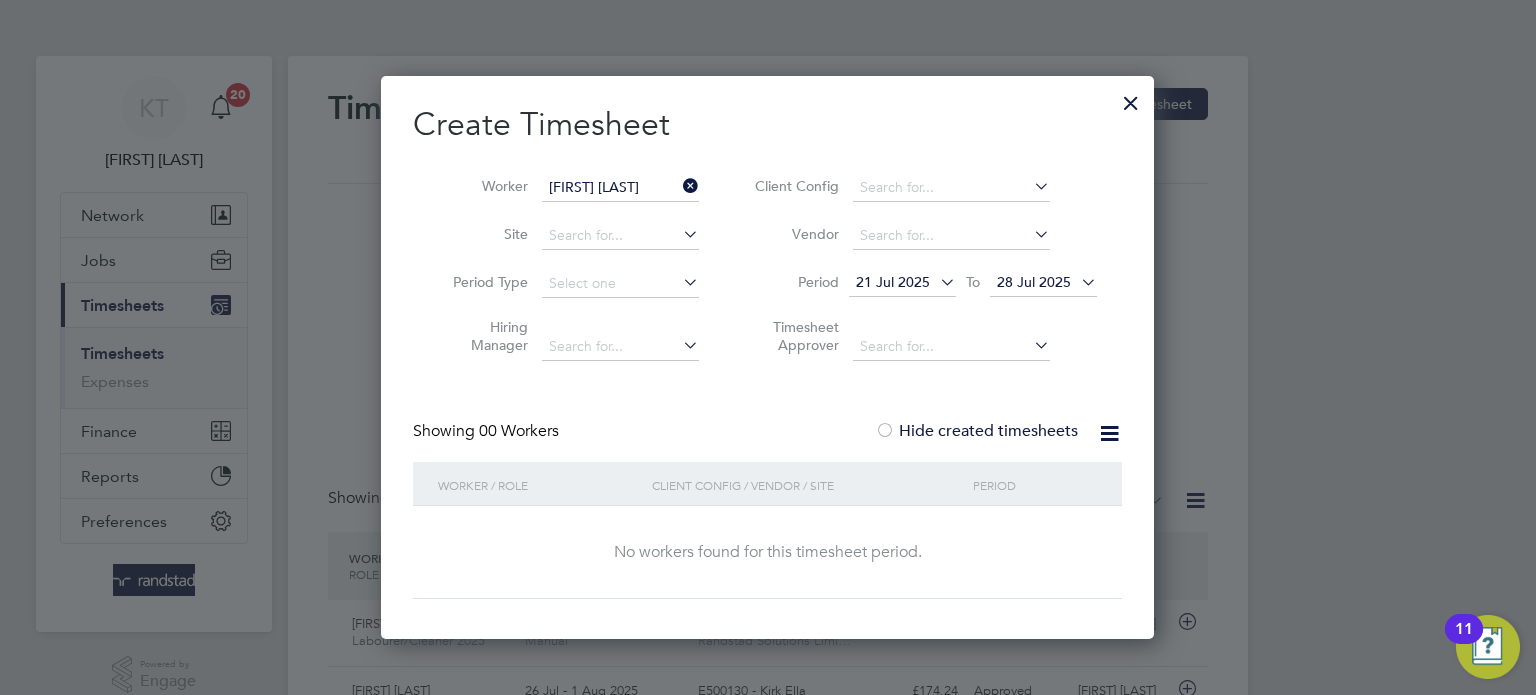 click on "28 Jul 2025" at bounding box center (1043, 283) 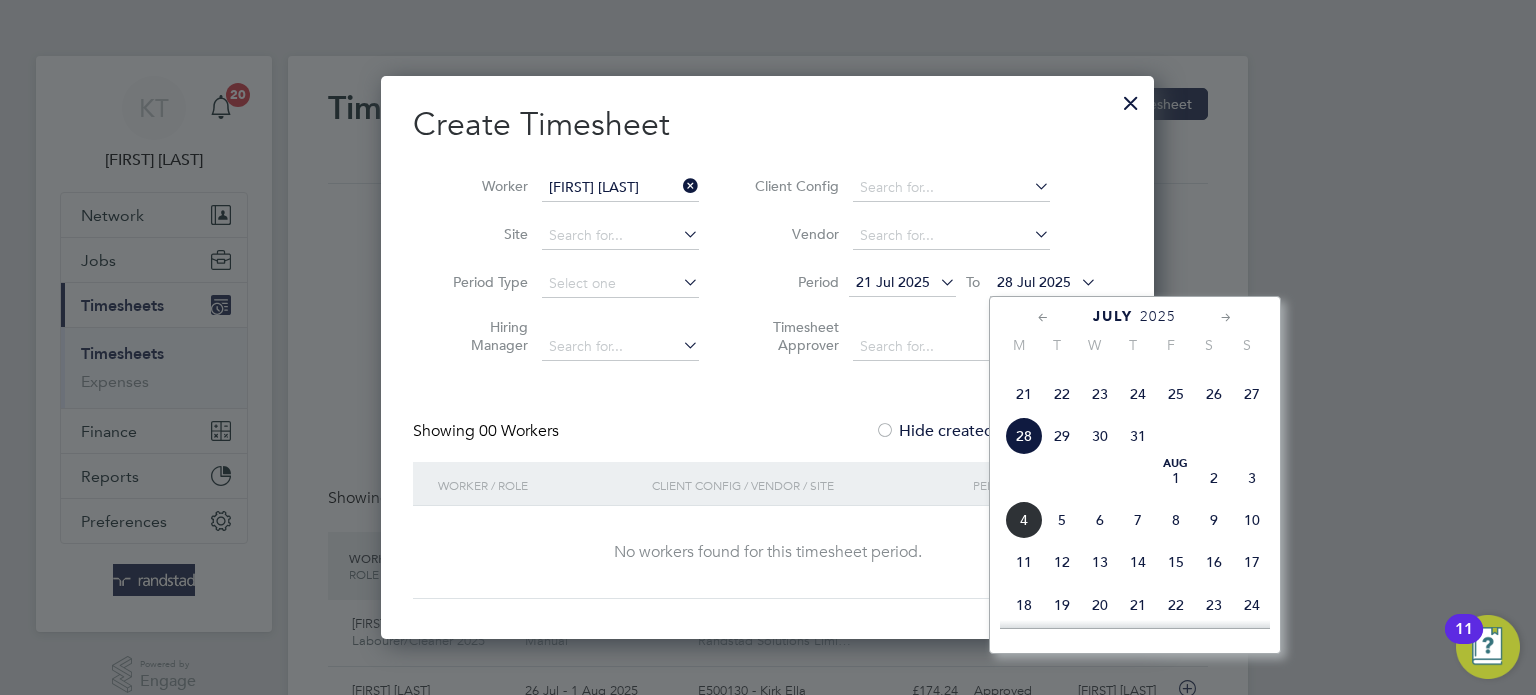 click on "6" 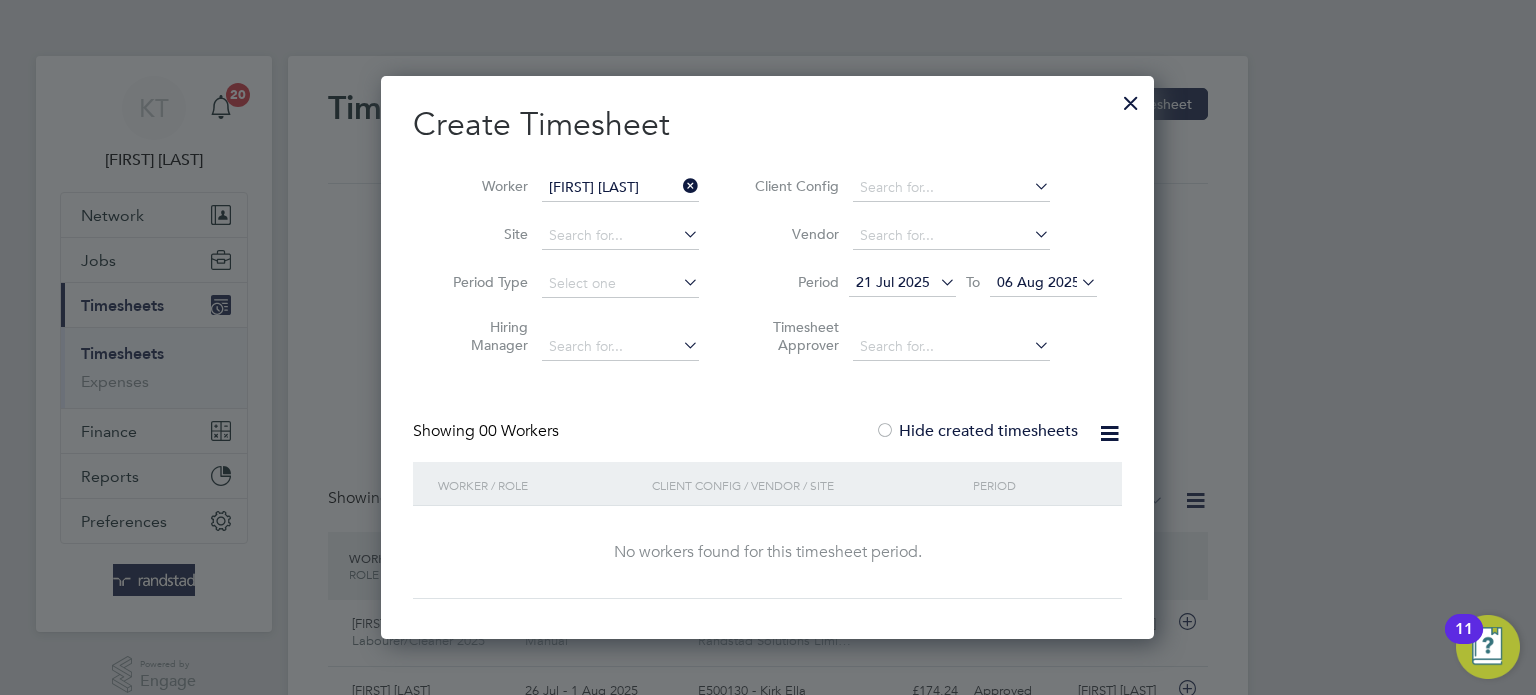 click on "No workers found for this timesheet period." at bounding box center (767, 552) 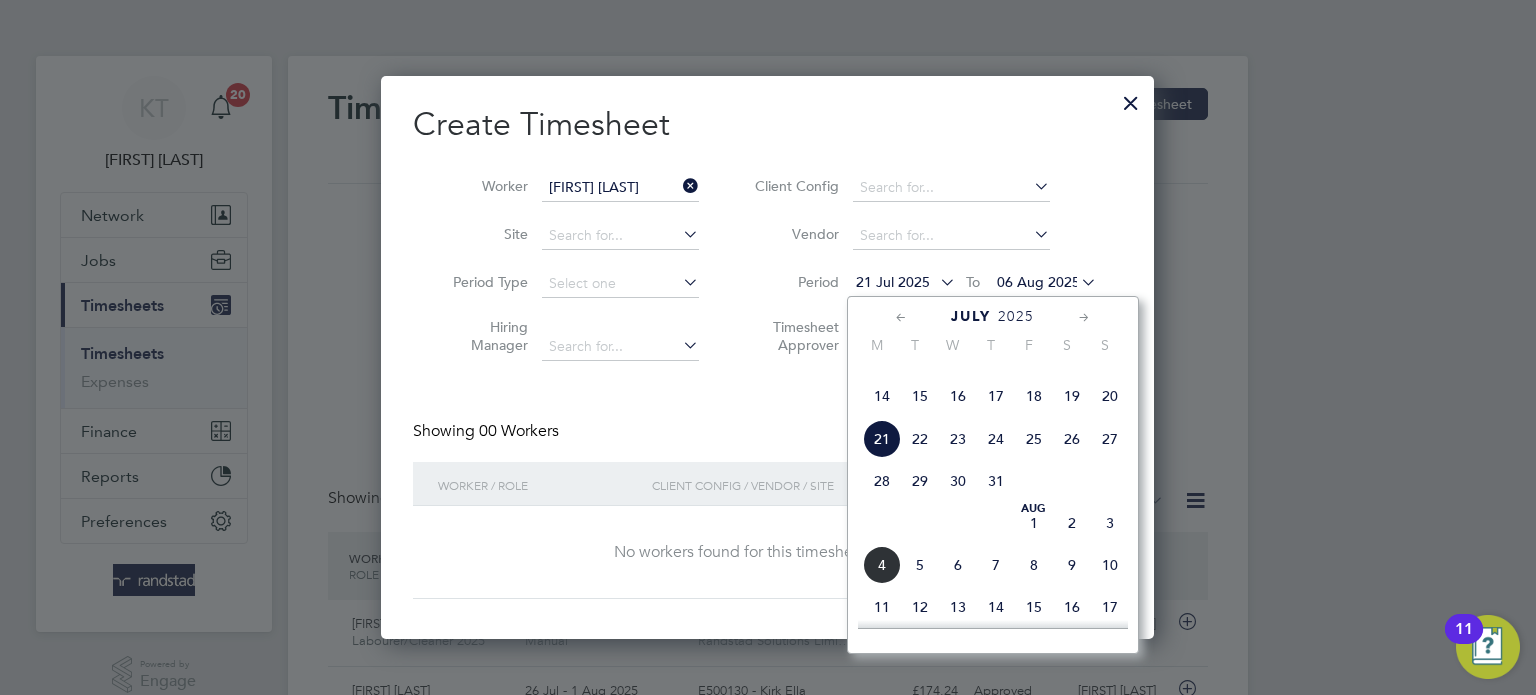 click on "21" 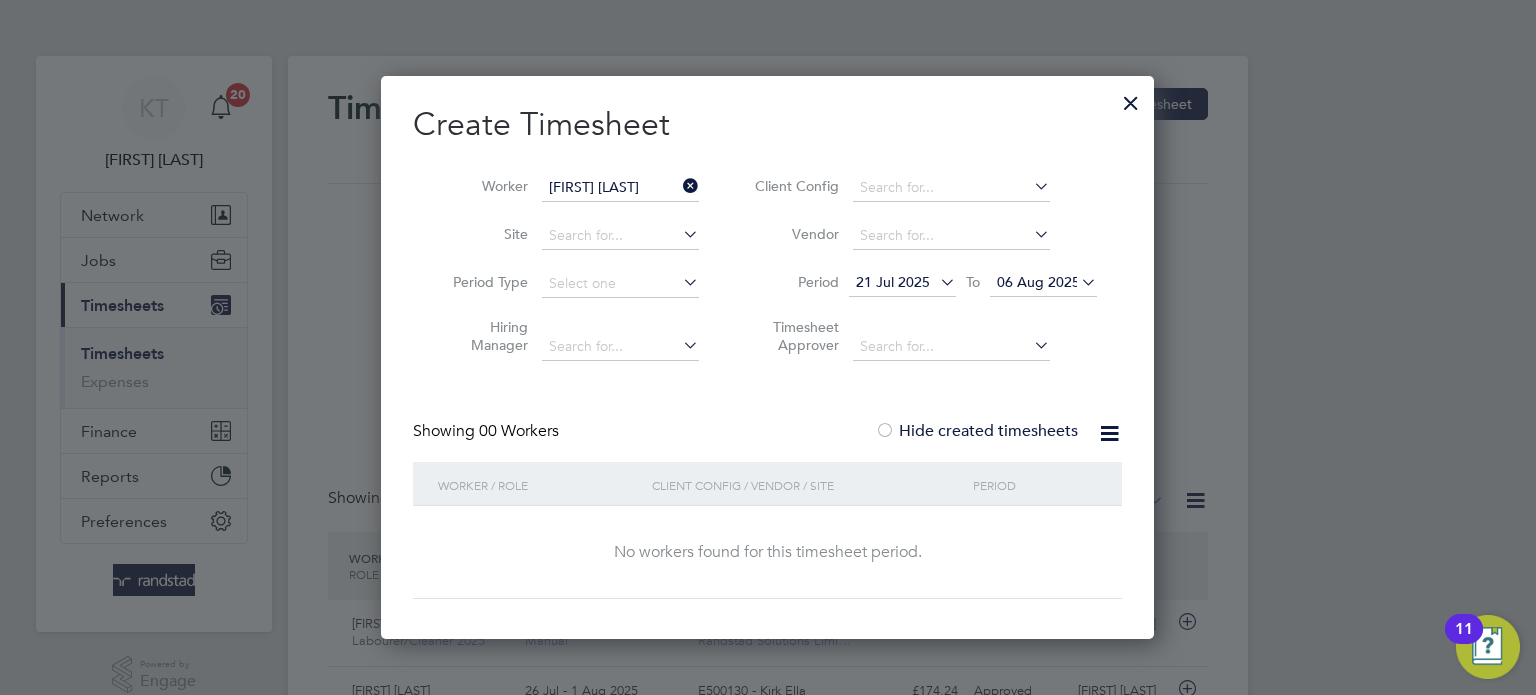 click on "06 Aug 2025" at bounding box center (1038, 282) 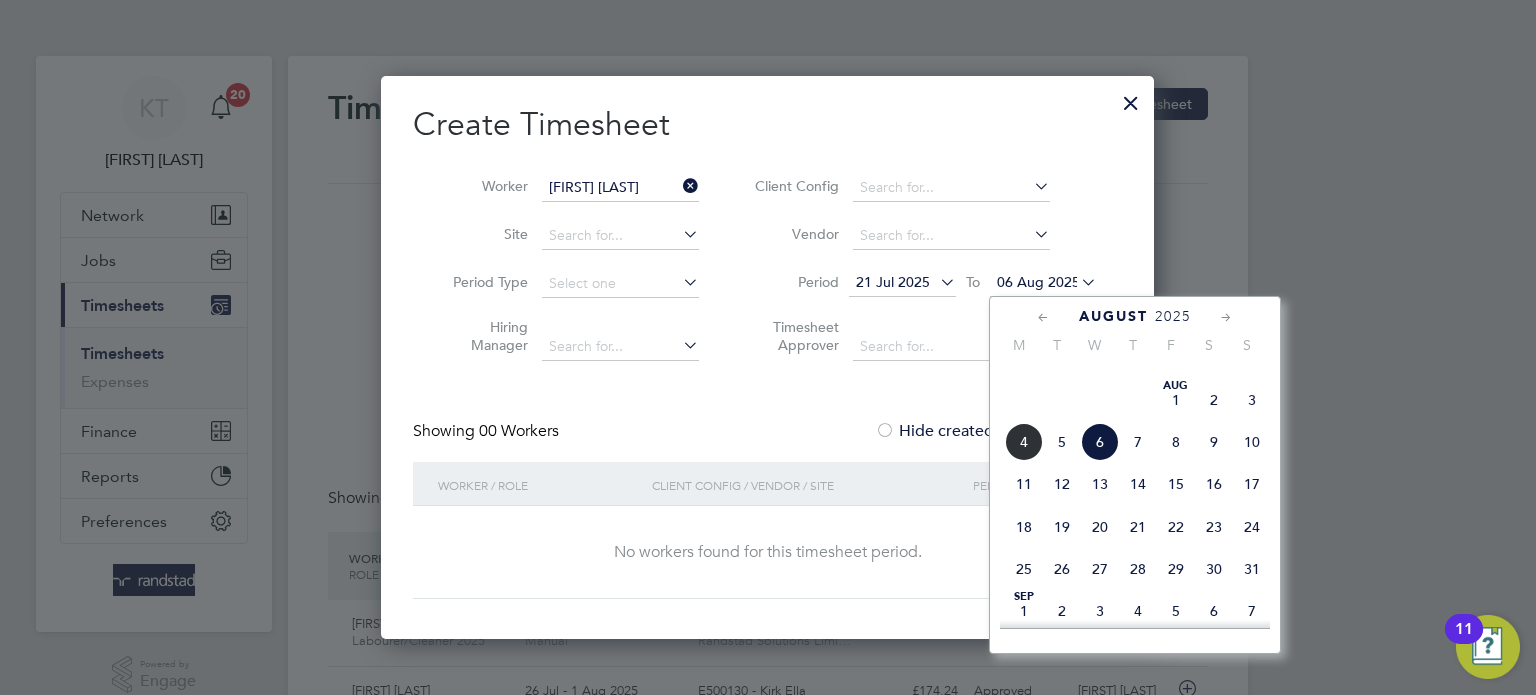click on "13" 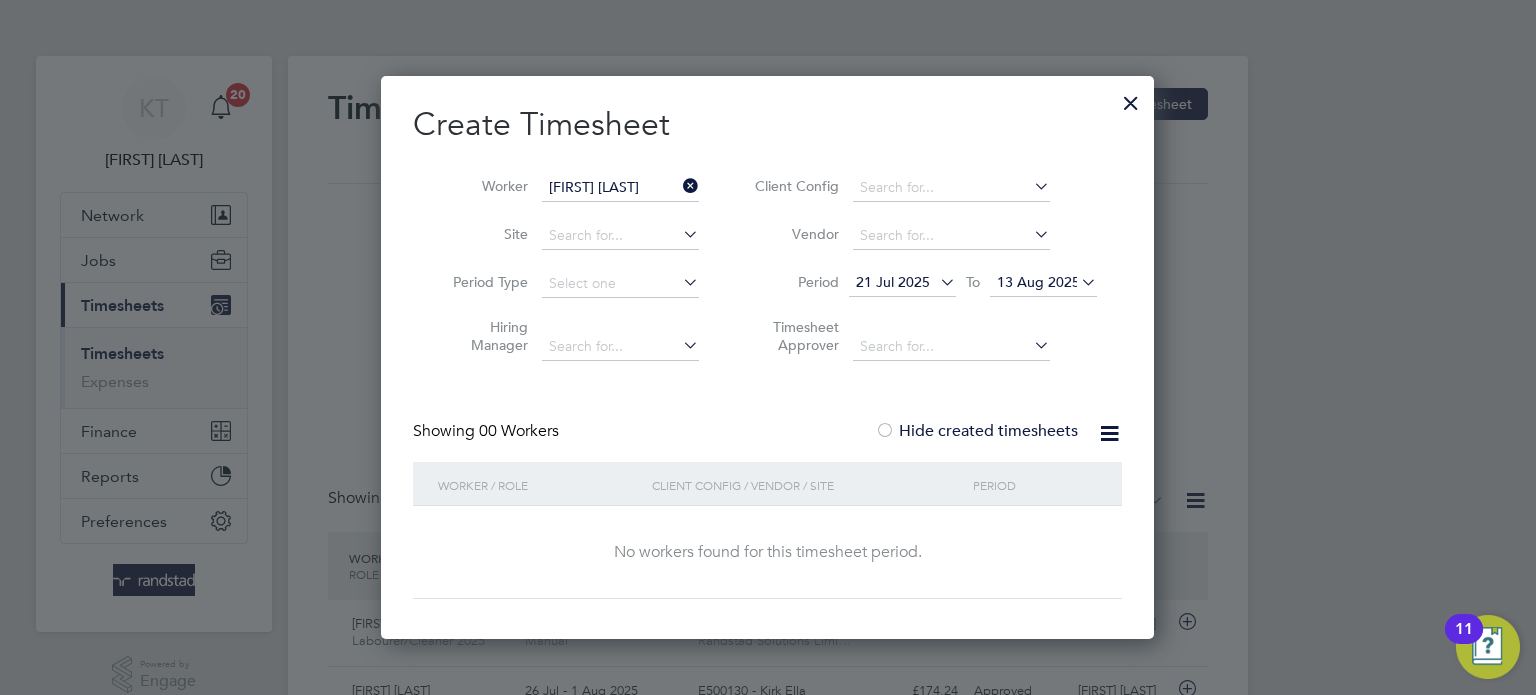 click at bounding box center [1131, 98] 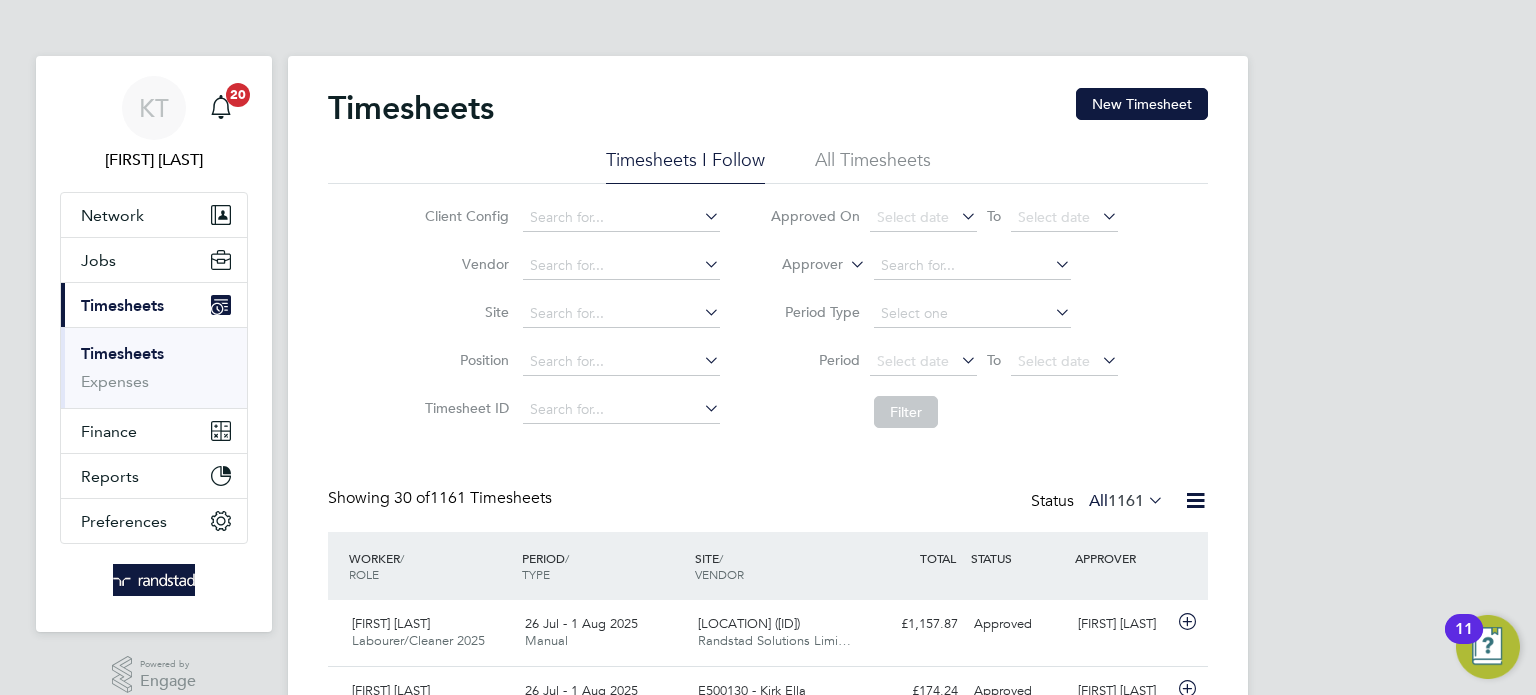 click 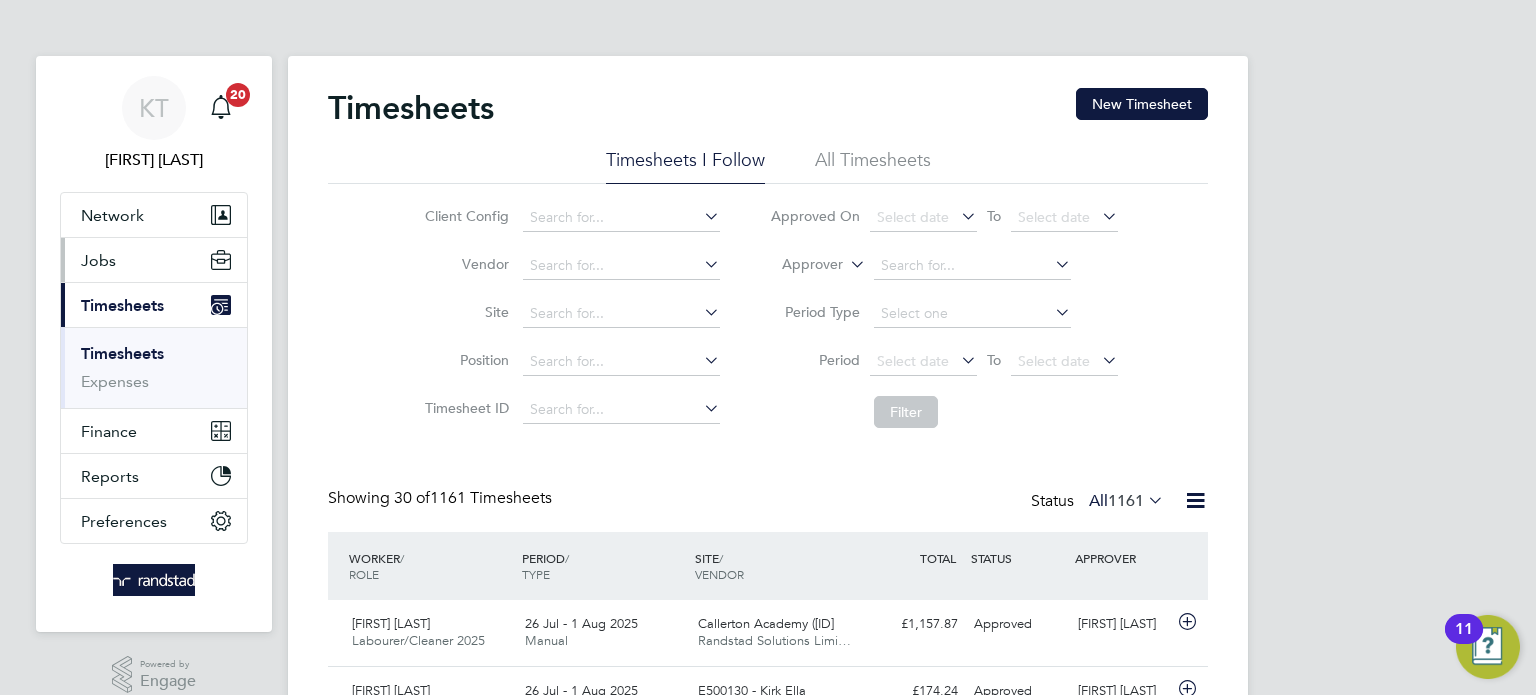 click on "Jobs" at bounding box center (98, 260) 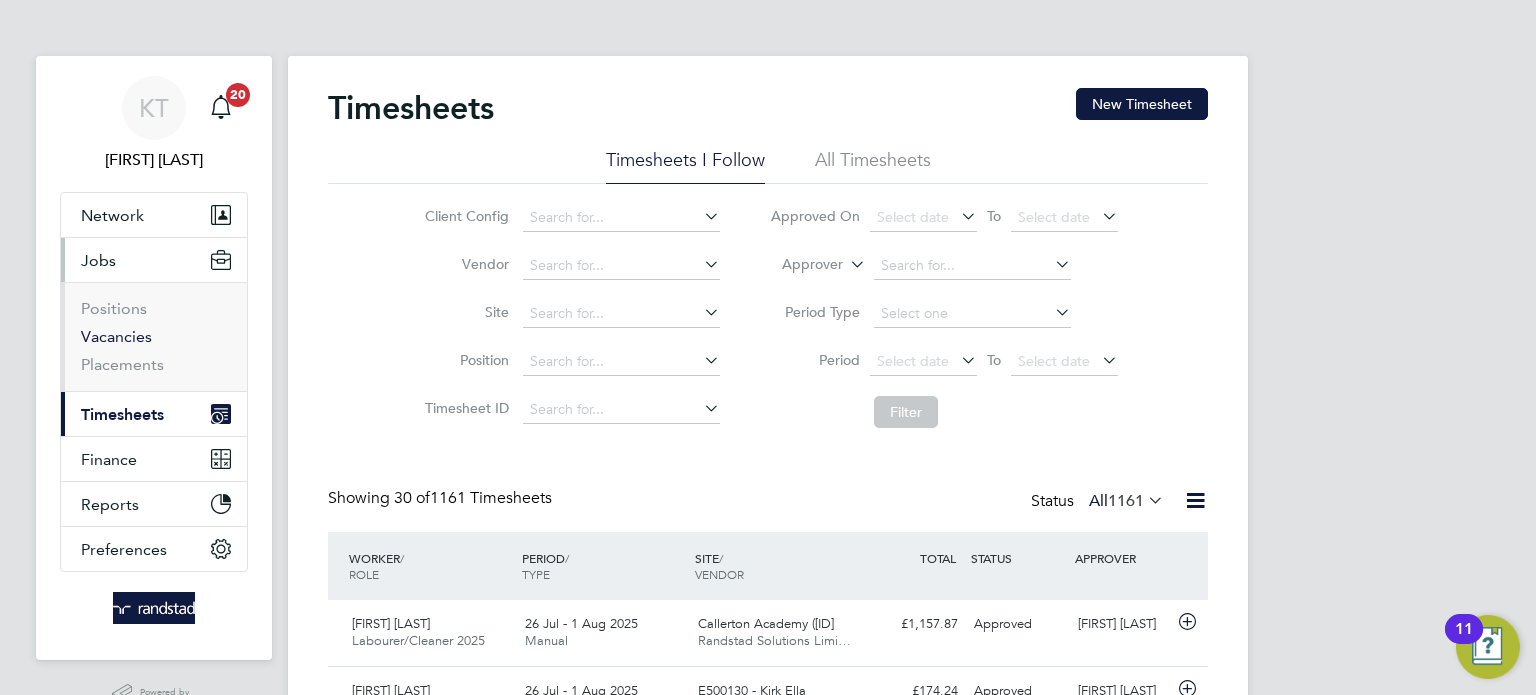 click on "Vacancies" at bounding box center [116, 336] 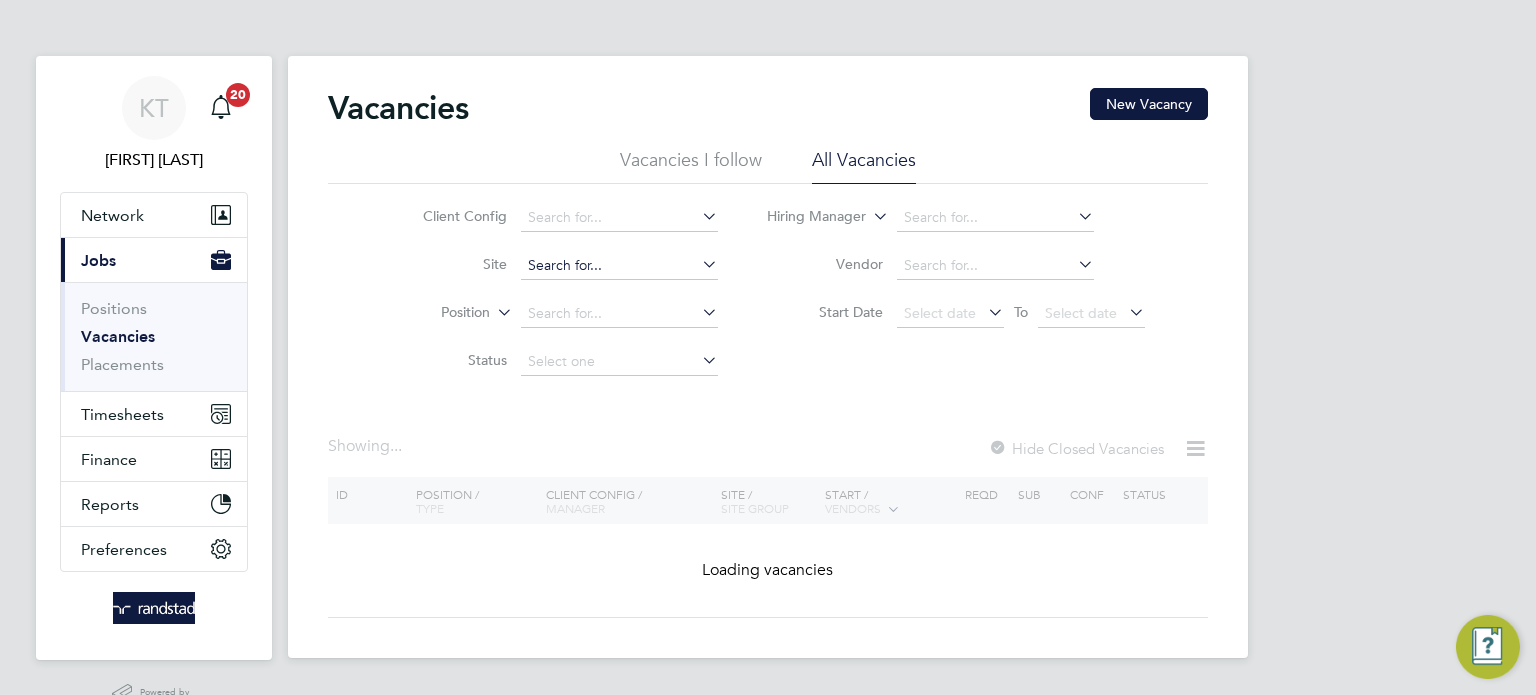 click 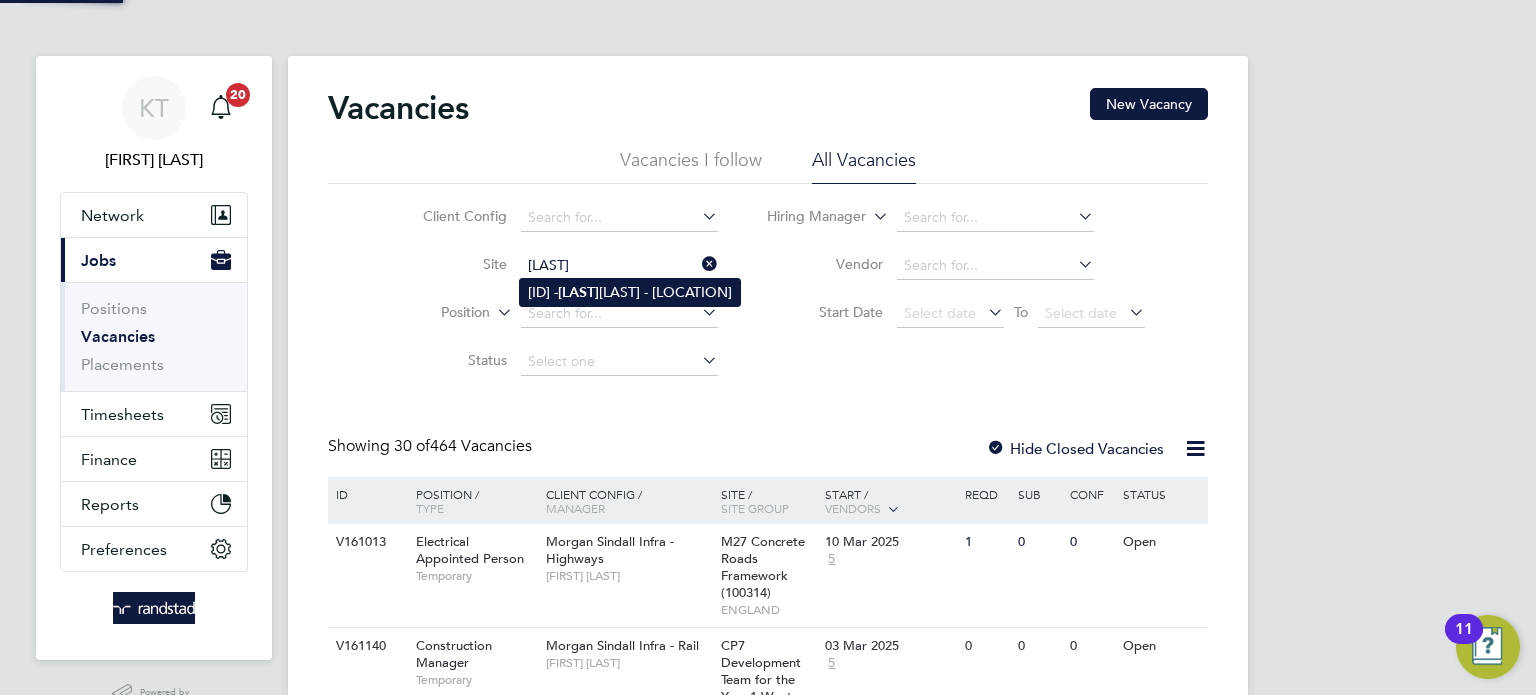 click on "[LAST]" 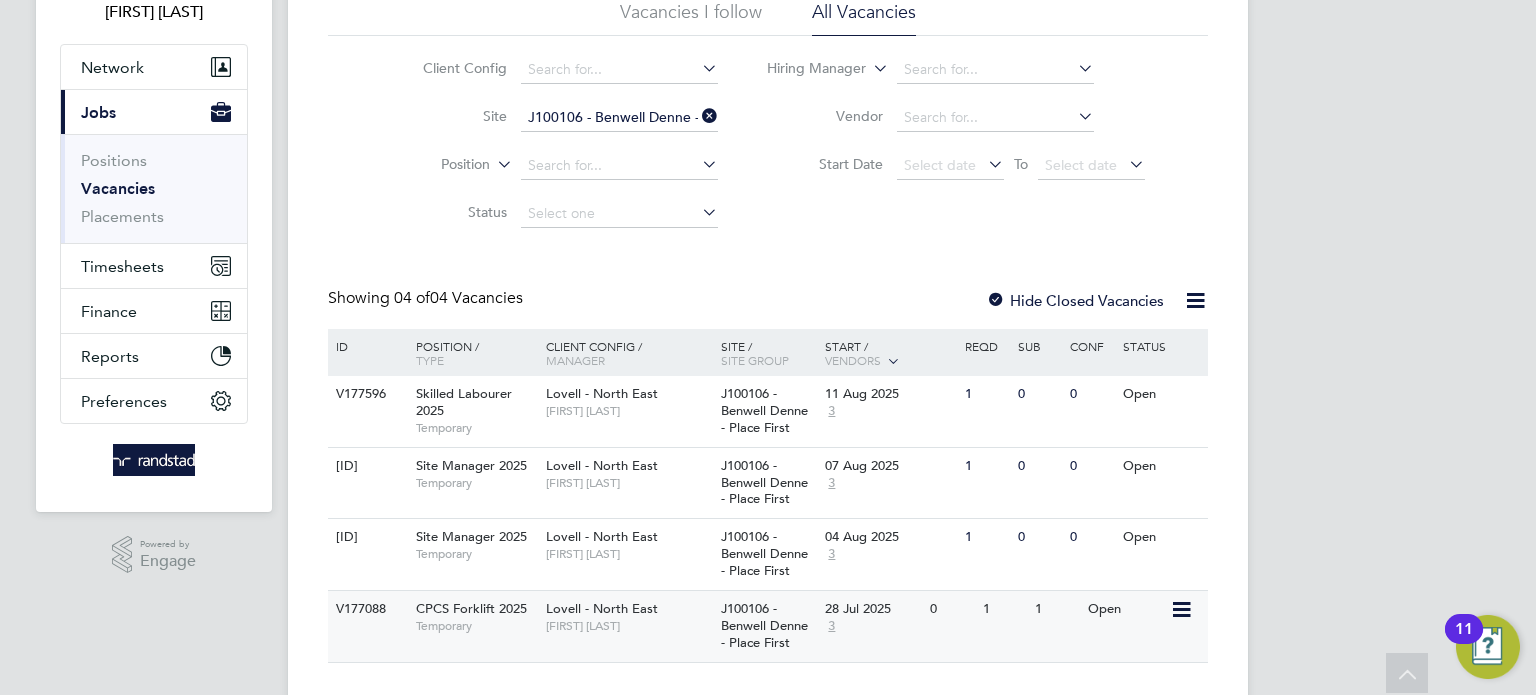 click on "[COMPANY] - [REGION]   [FIRST] [LAST]" 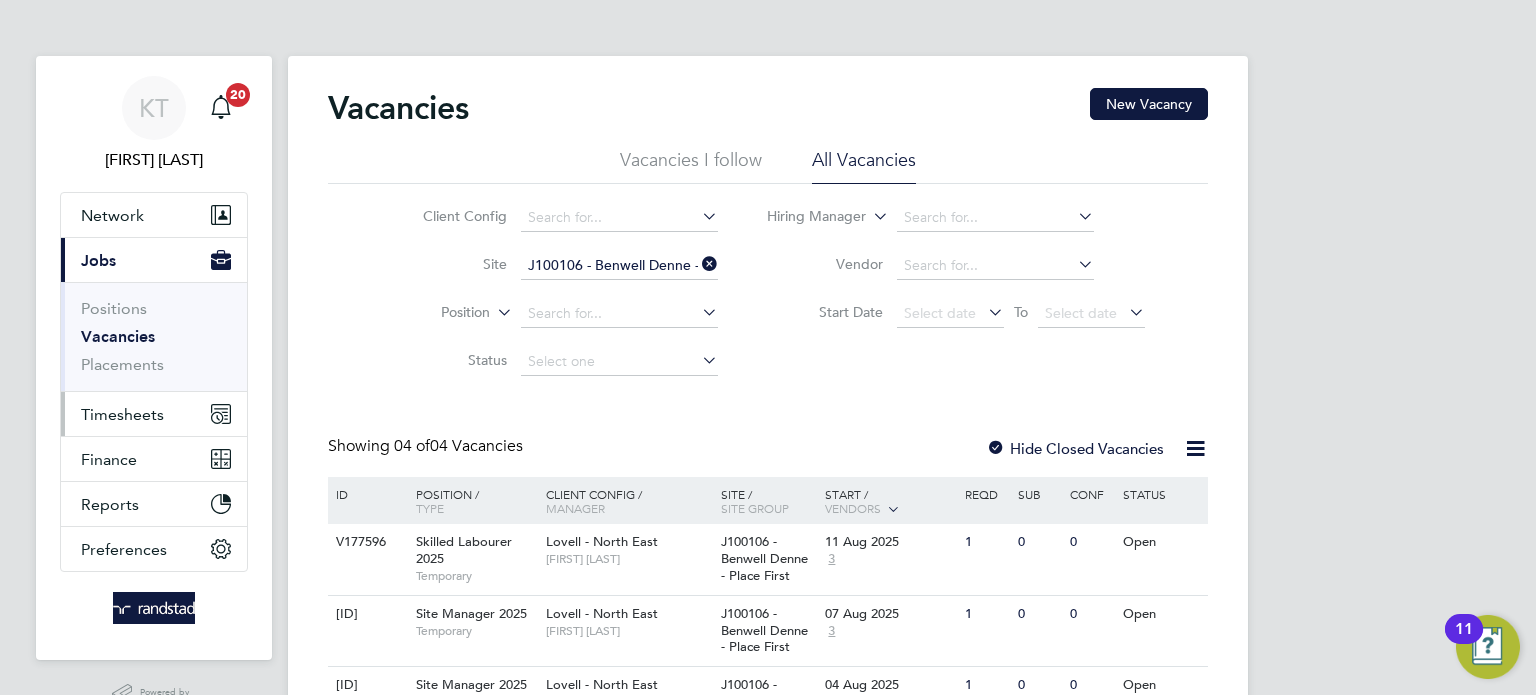 click on "Timesheets" at bounding box center [122, 414] 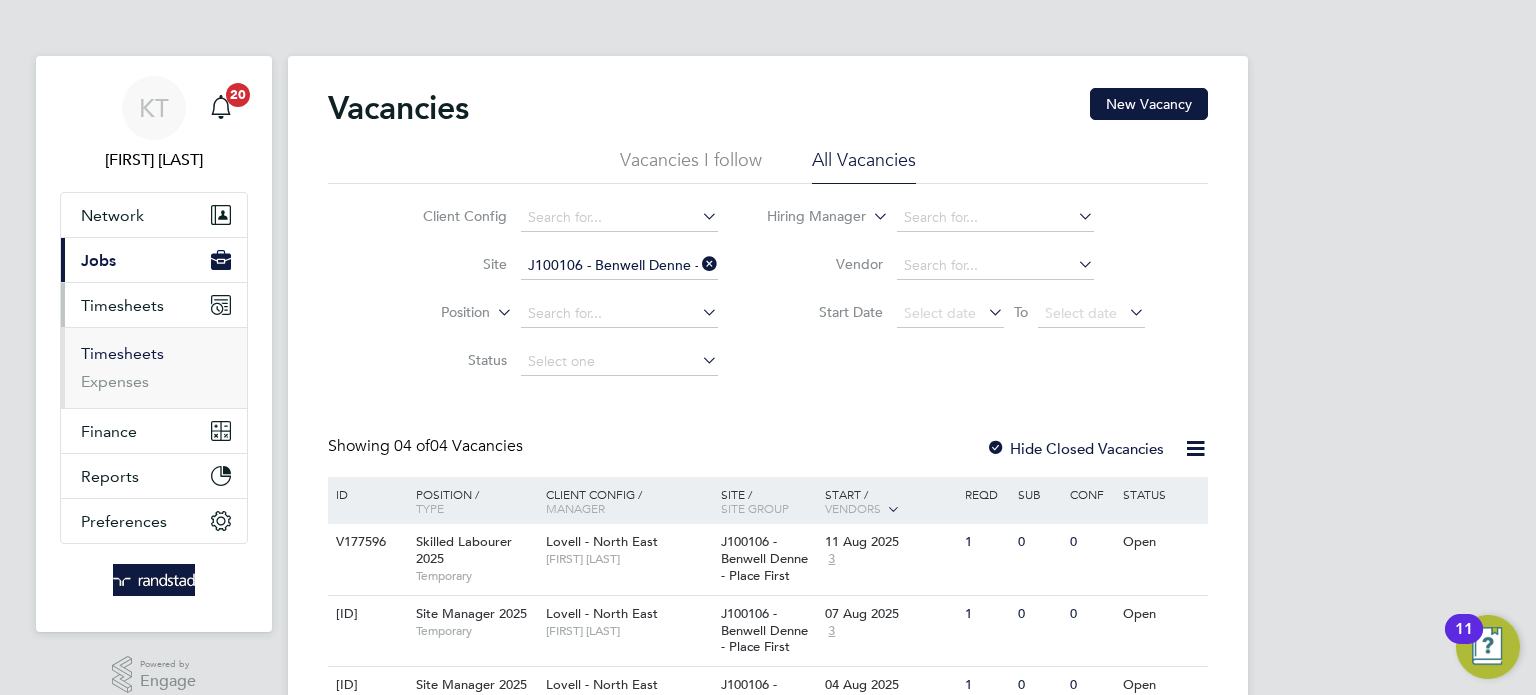 click on "Timesheets" at bounding box center (122, 353) 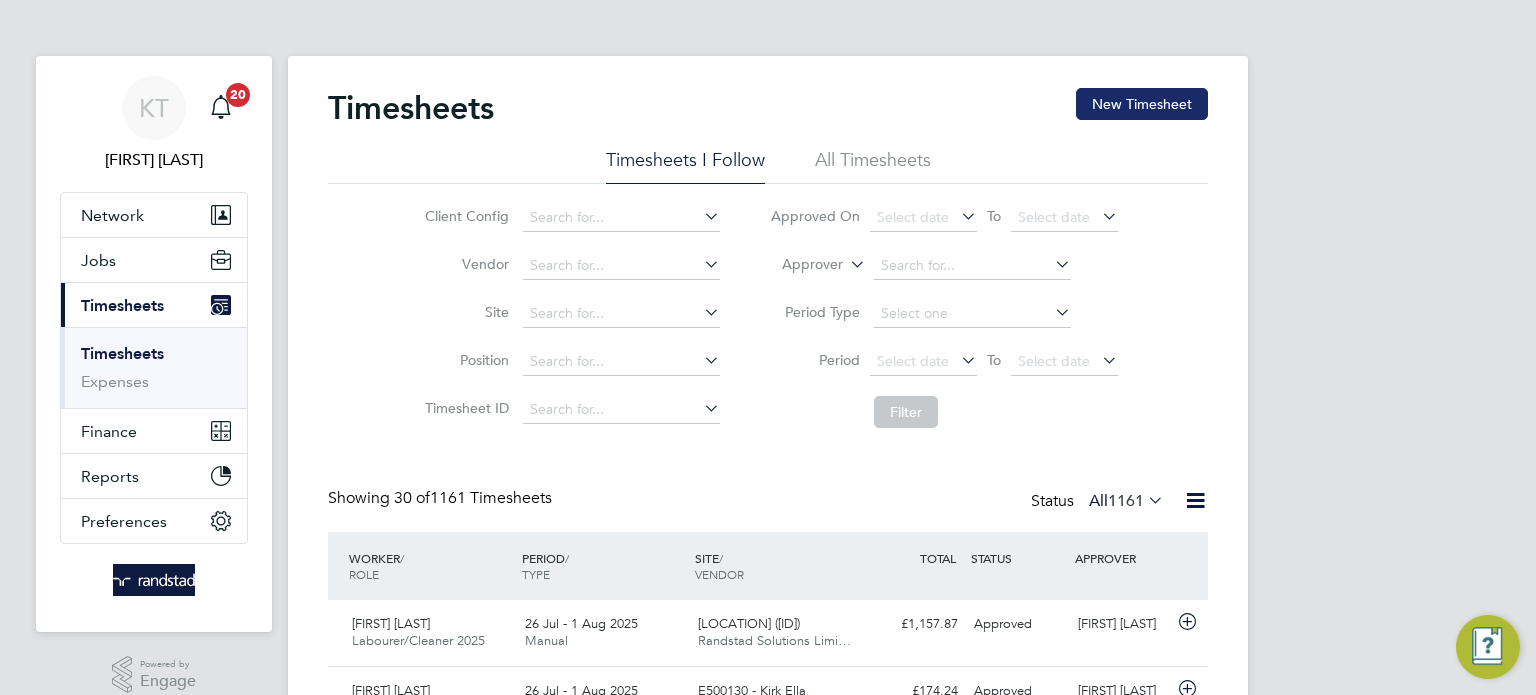 click on "New Timesheet" 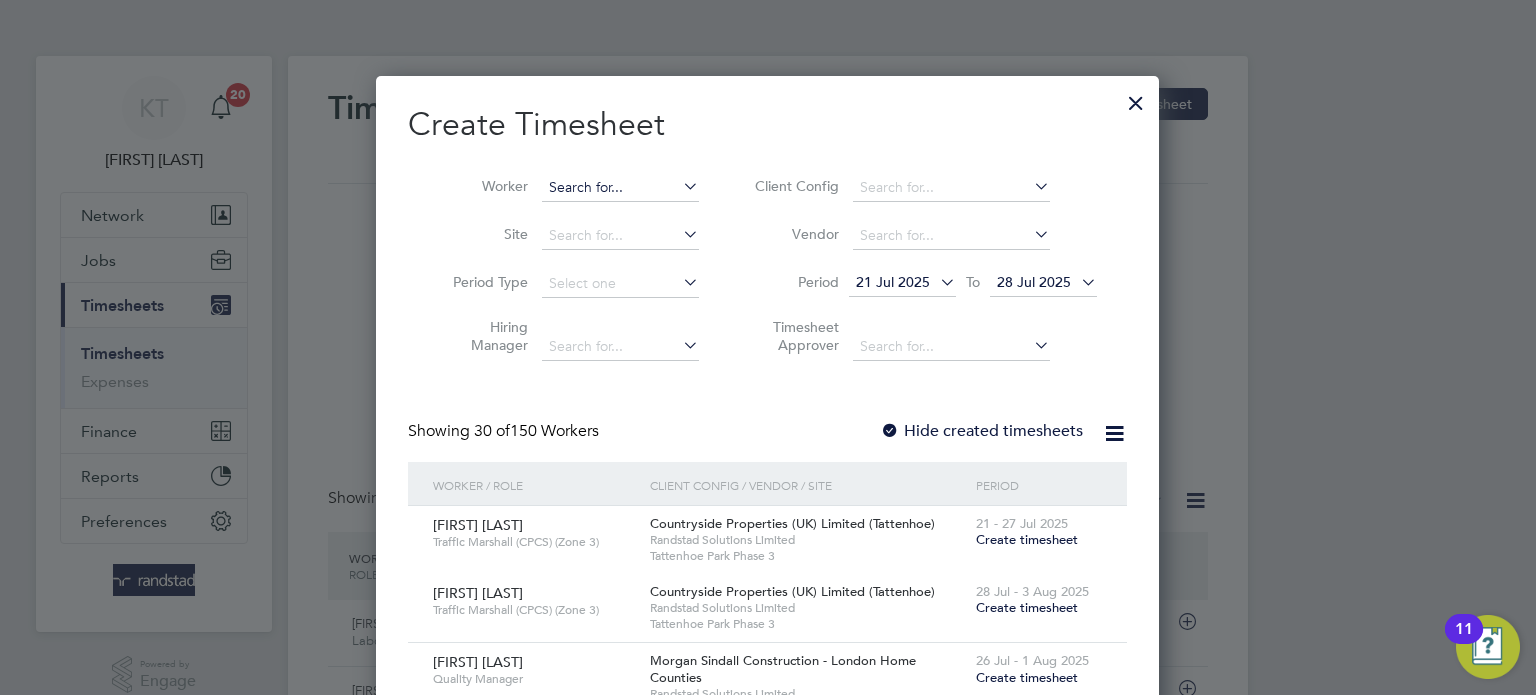 click at bounding box center [620, 188] 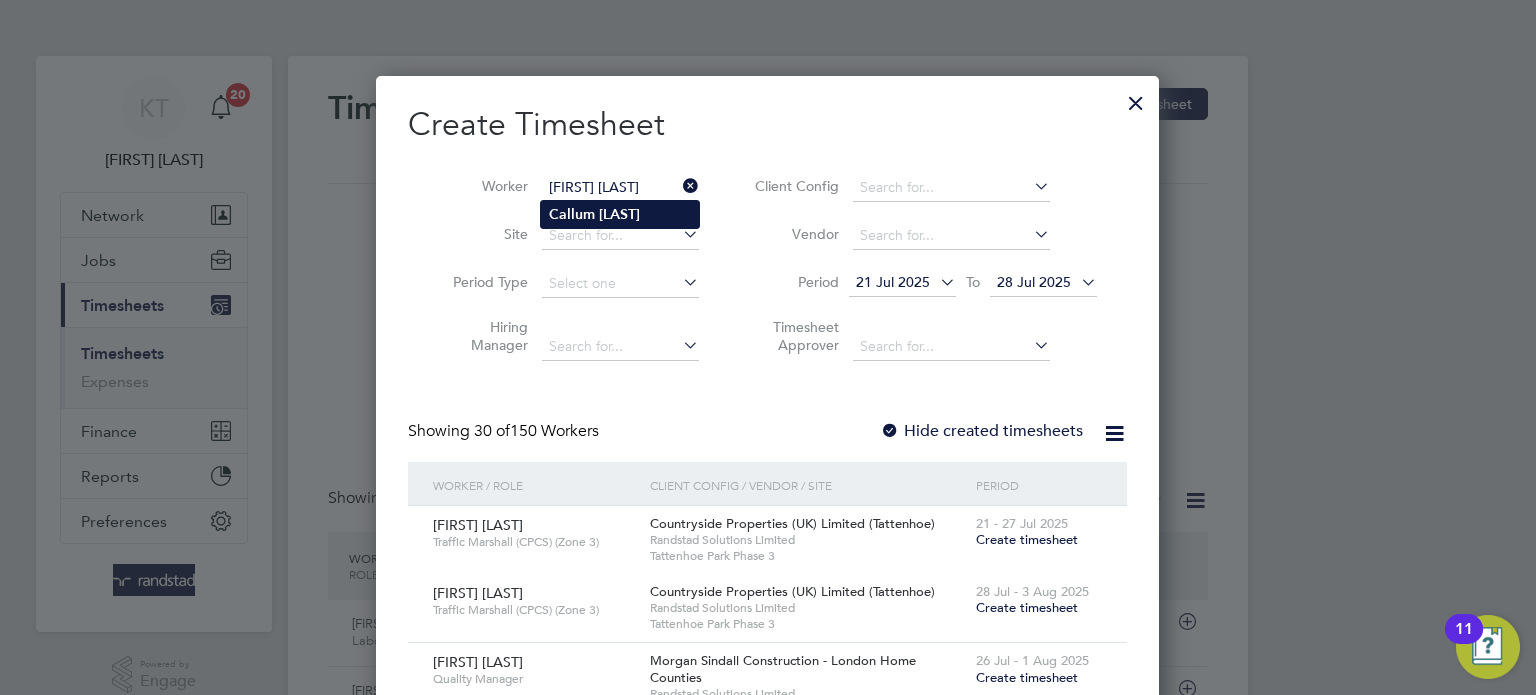 click on "Callum" 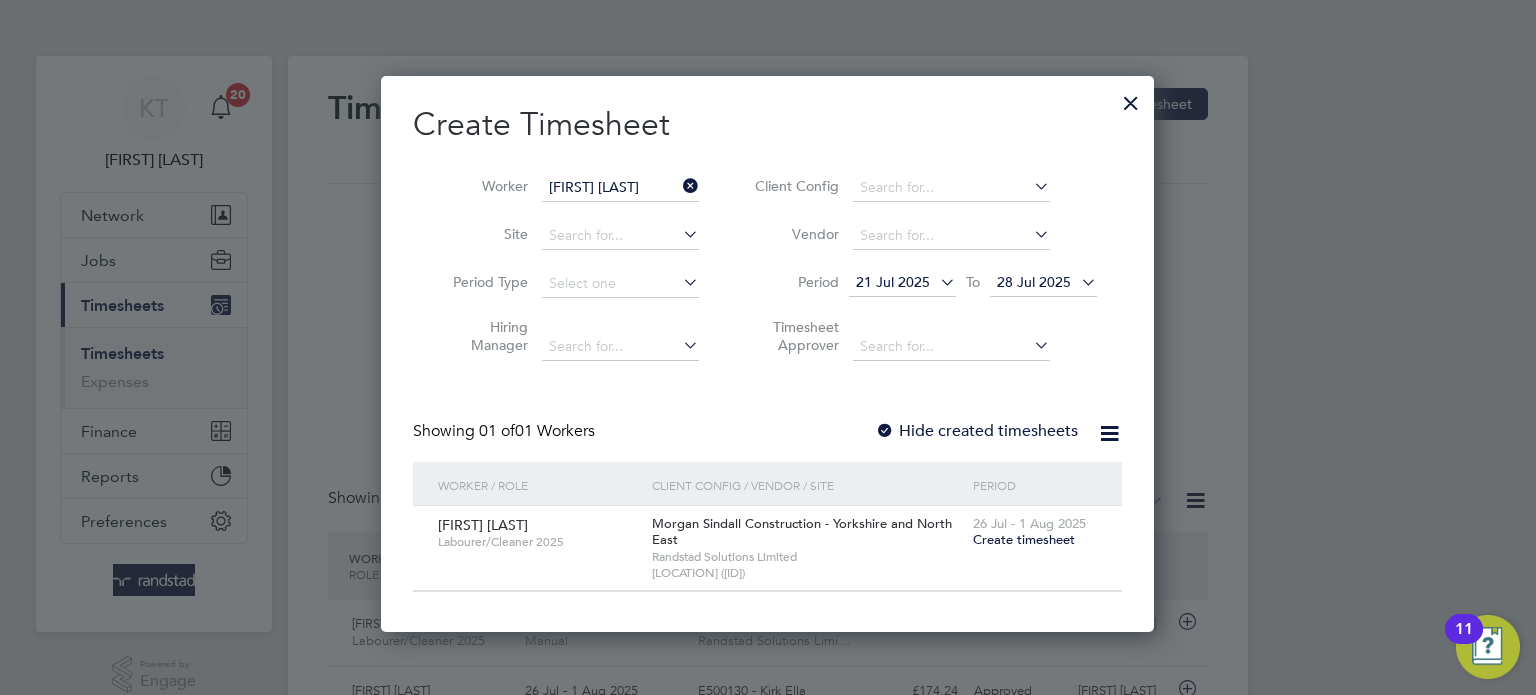 click on "Hide created timesheets" at bounding box center (976, 431) 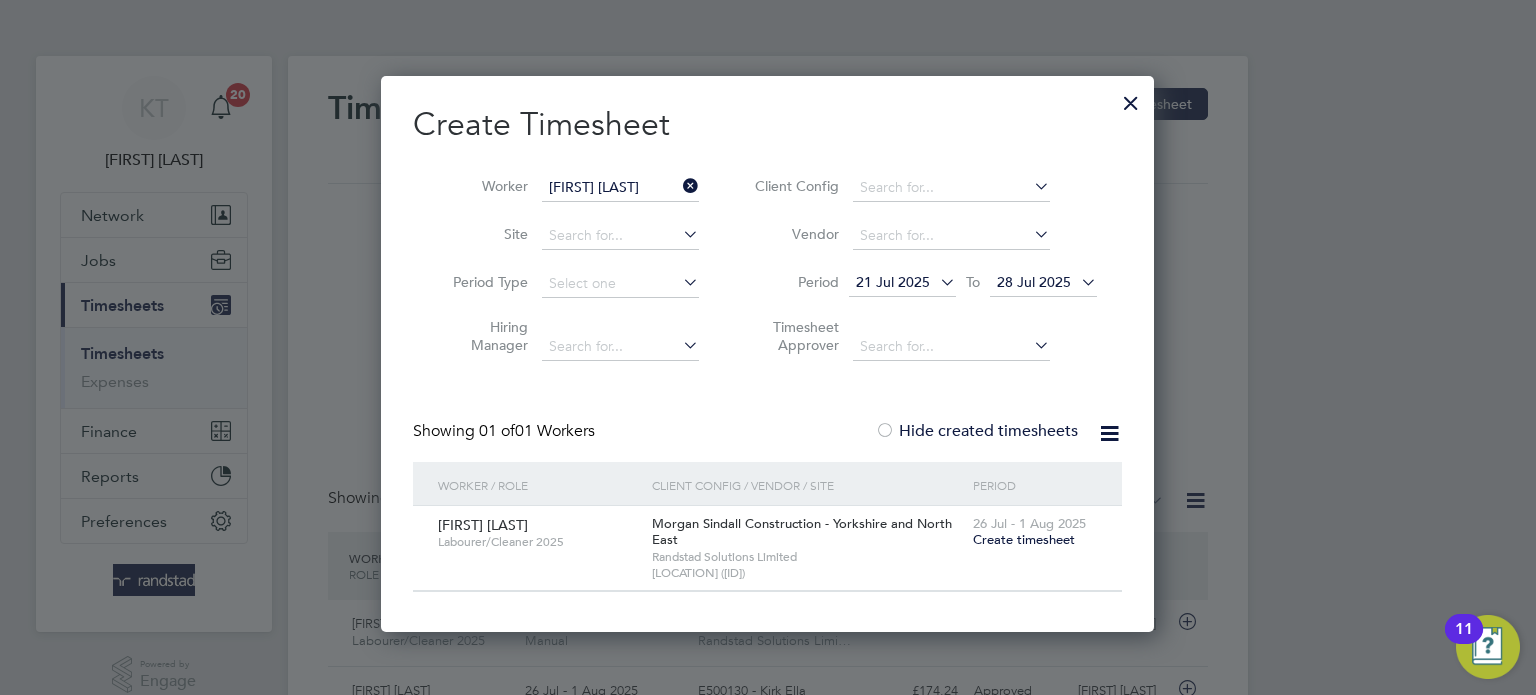 click on "Create timesheet" at bounding box center (1024, 539) 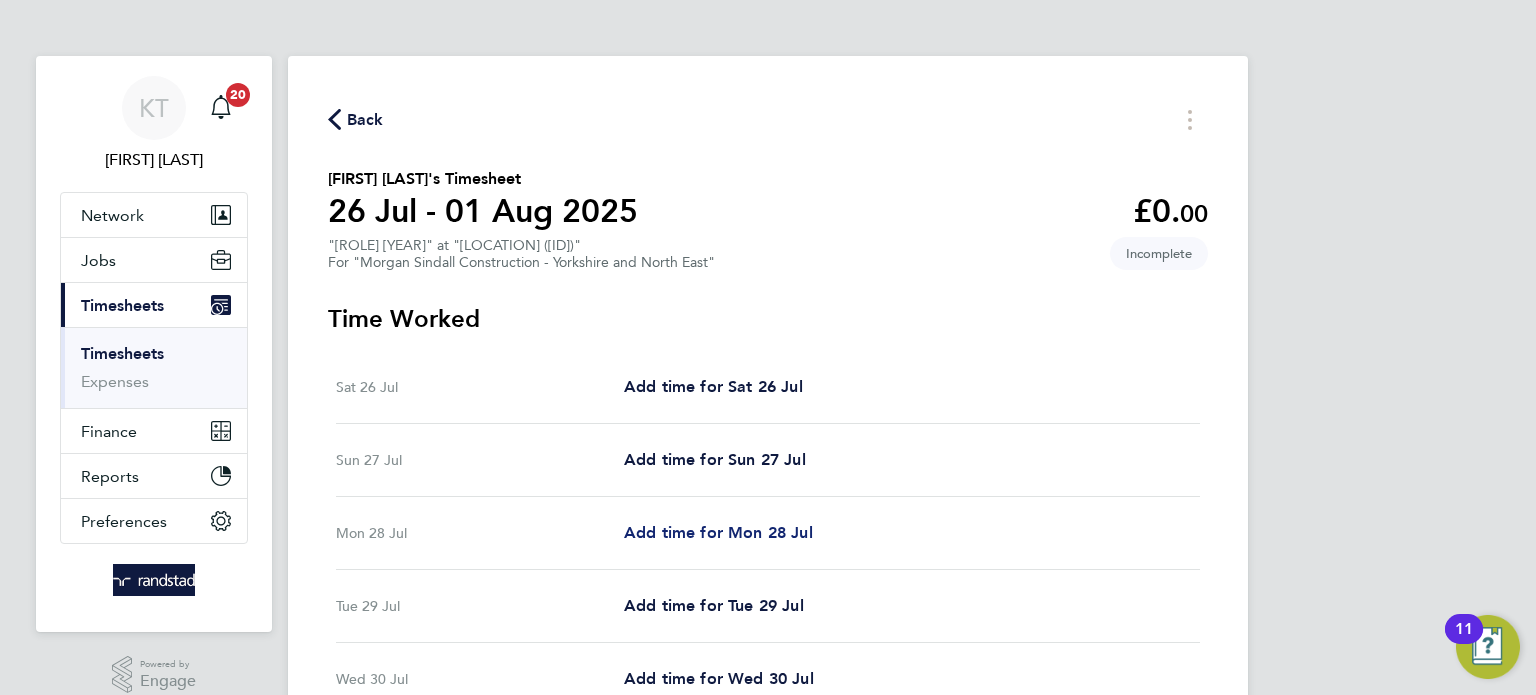 click on "Add time for Mon 28 Jul" at bounding box center [718, 532] 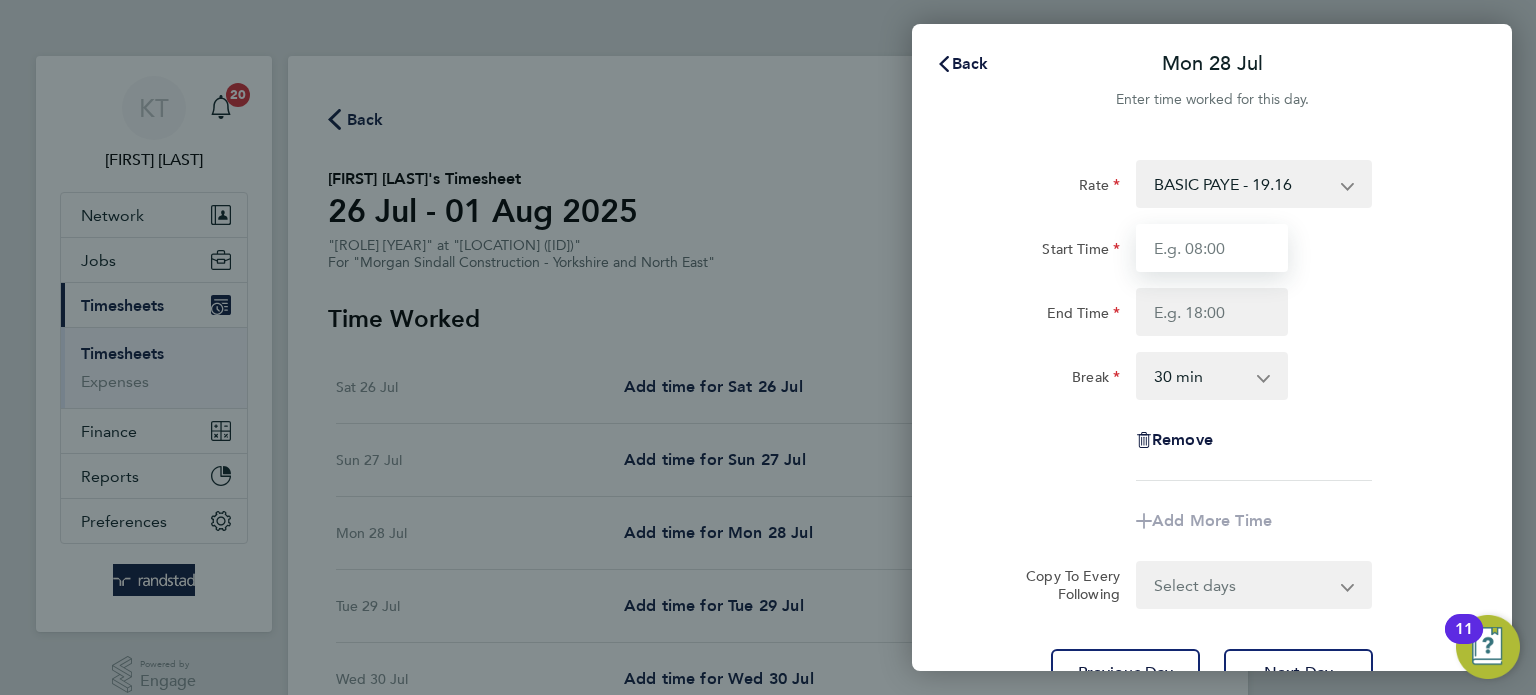 click on "Start Time" at bounding box center (1212, 248) 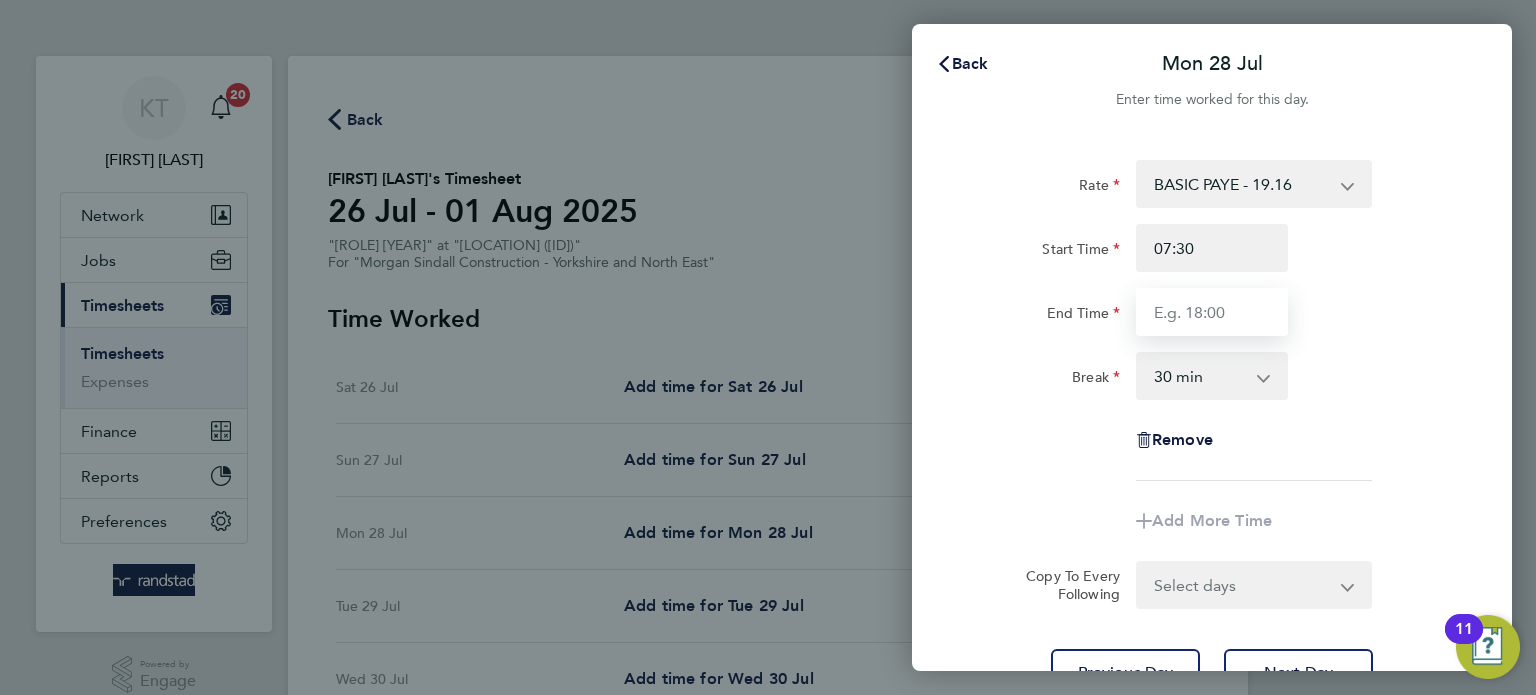 click on "End Time" at bounding box center [1212, 312] 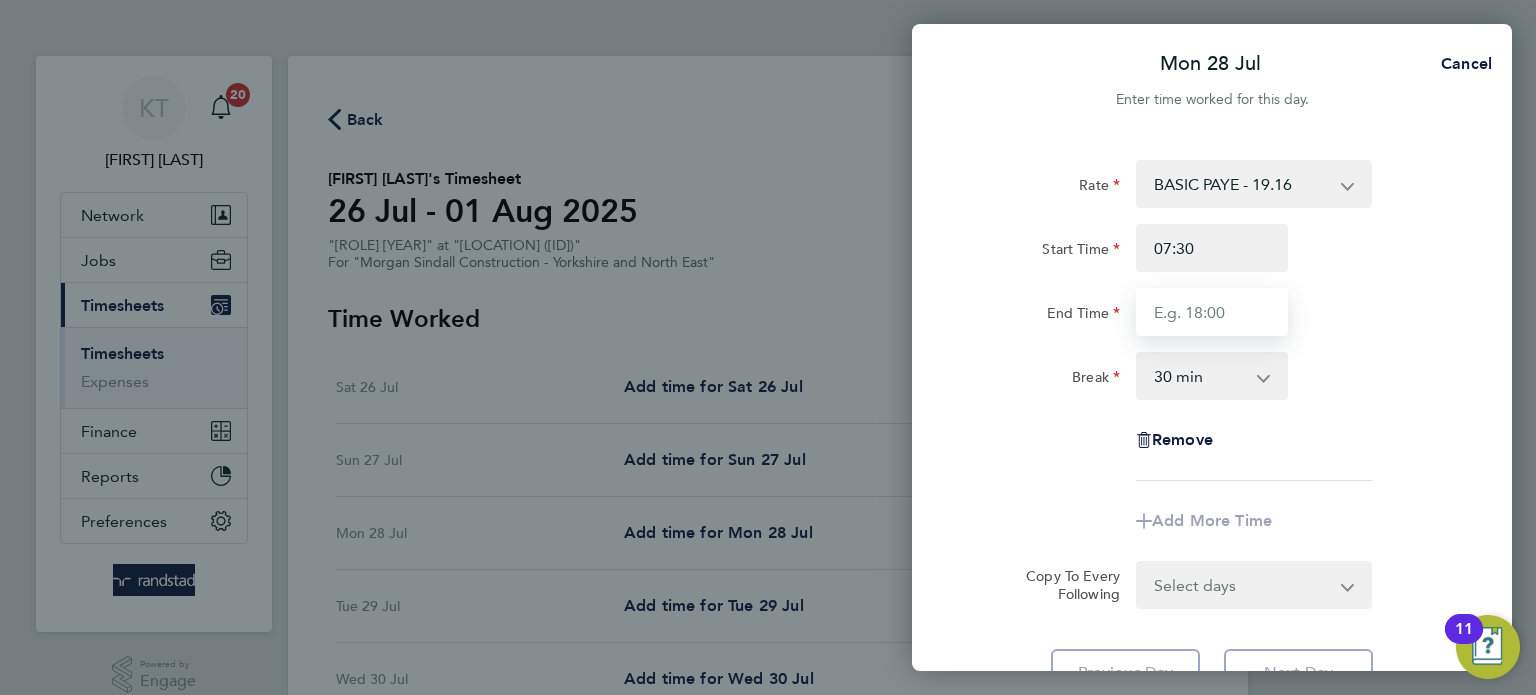 type on "16:00" 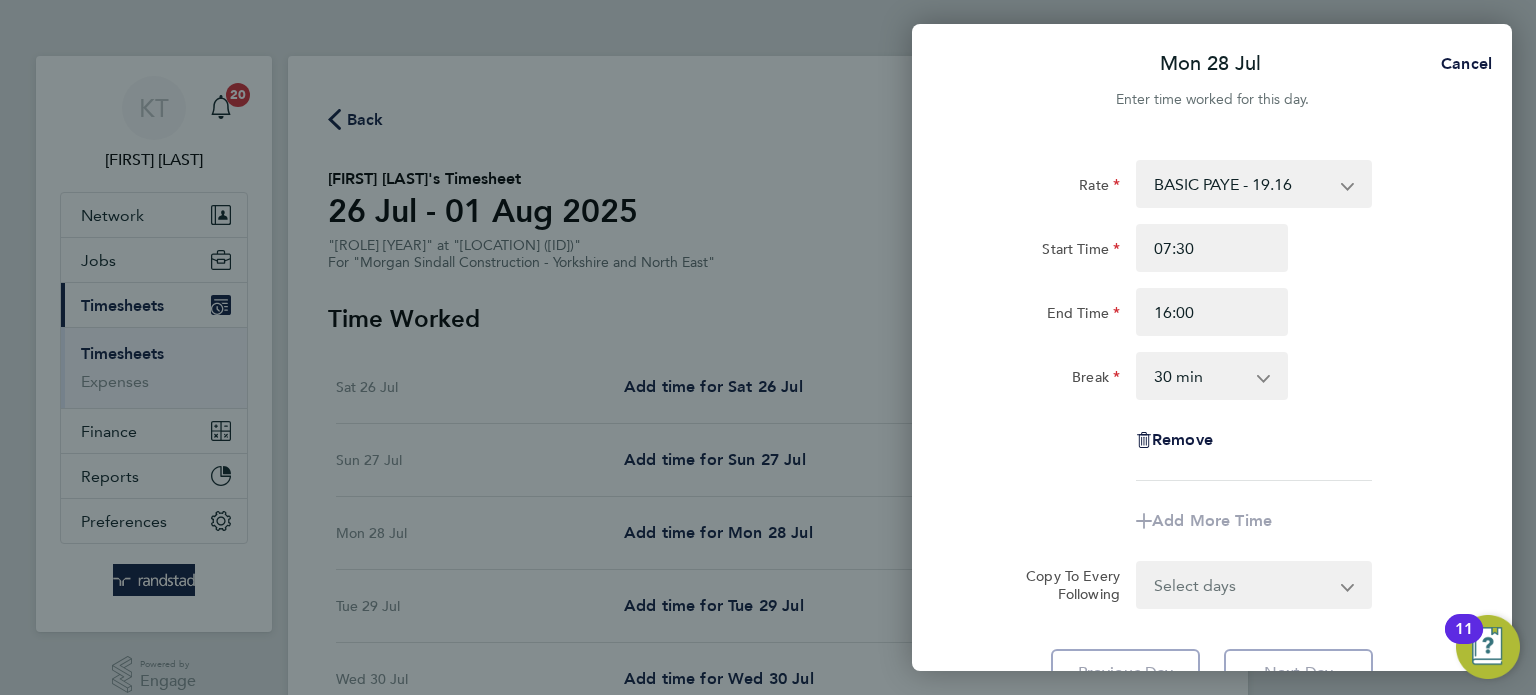 click on "Rate  BASIC PAYE - 19.16   PAYE OT - 27.44
Start Time 07:30 End Time 16:00 Break  0 min   15 min   30 min   45 min   60 min   75 min   90 min
Remove
Add More Time  Copy To Every Following  Select days   Day   Tuesday   Wednesday   Thursday   Friday" 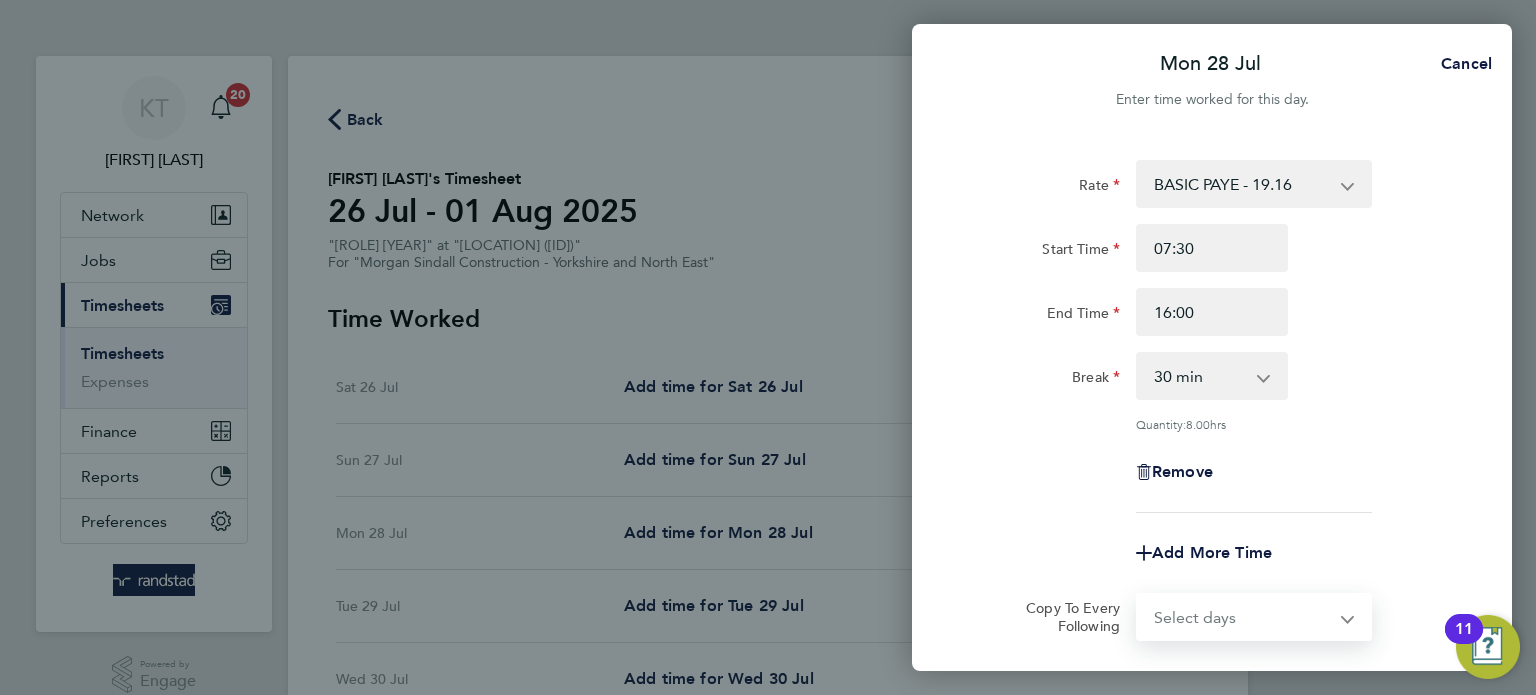 select on "DAY" 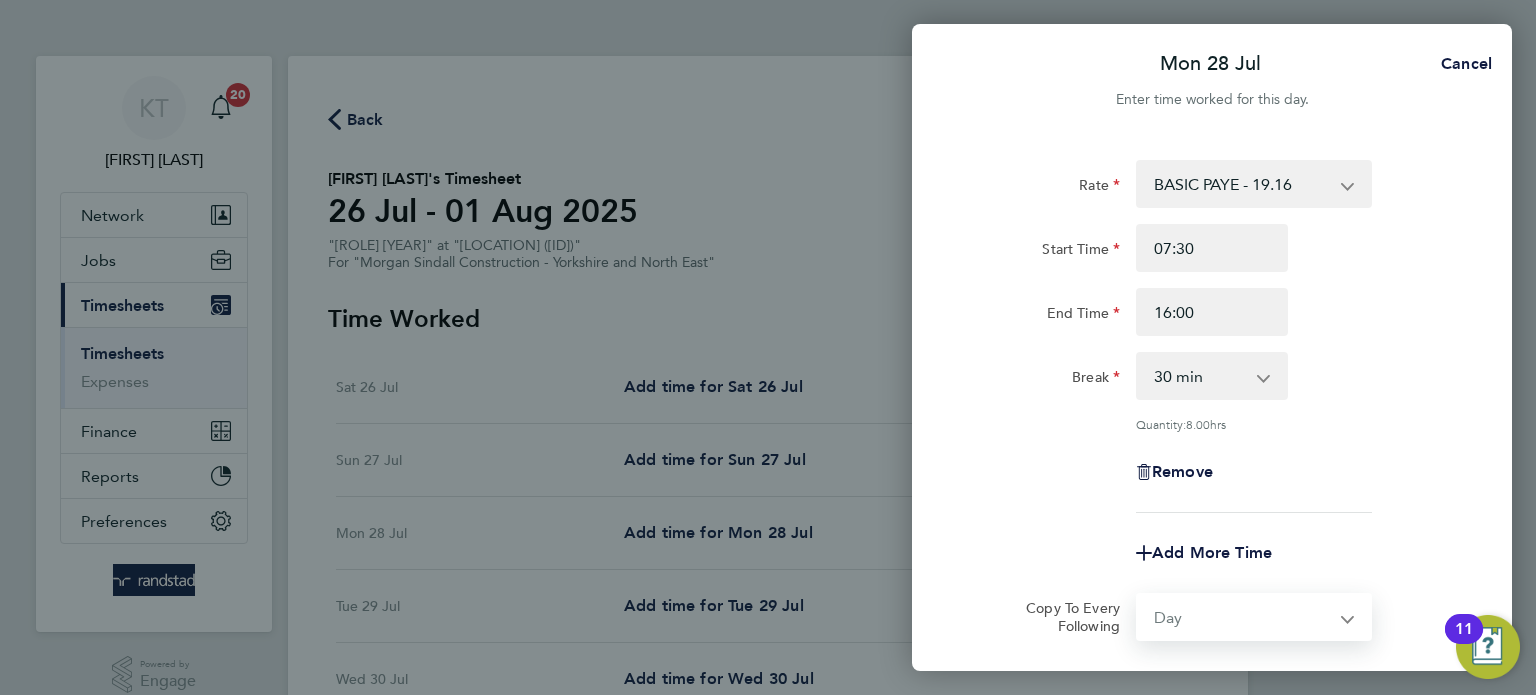 click on "Select days   Day   Tuesday   Wednesday   Thursday   Friday" at bounding box center (1243, 617) 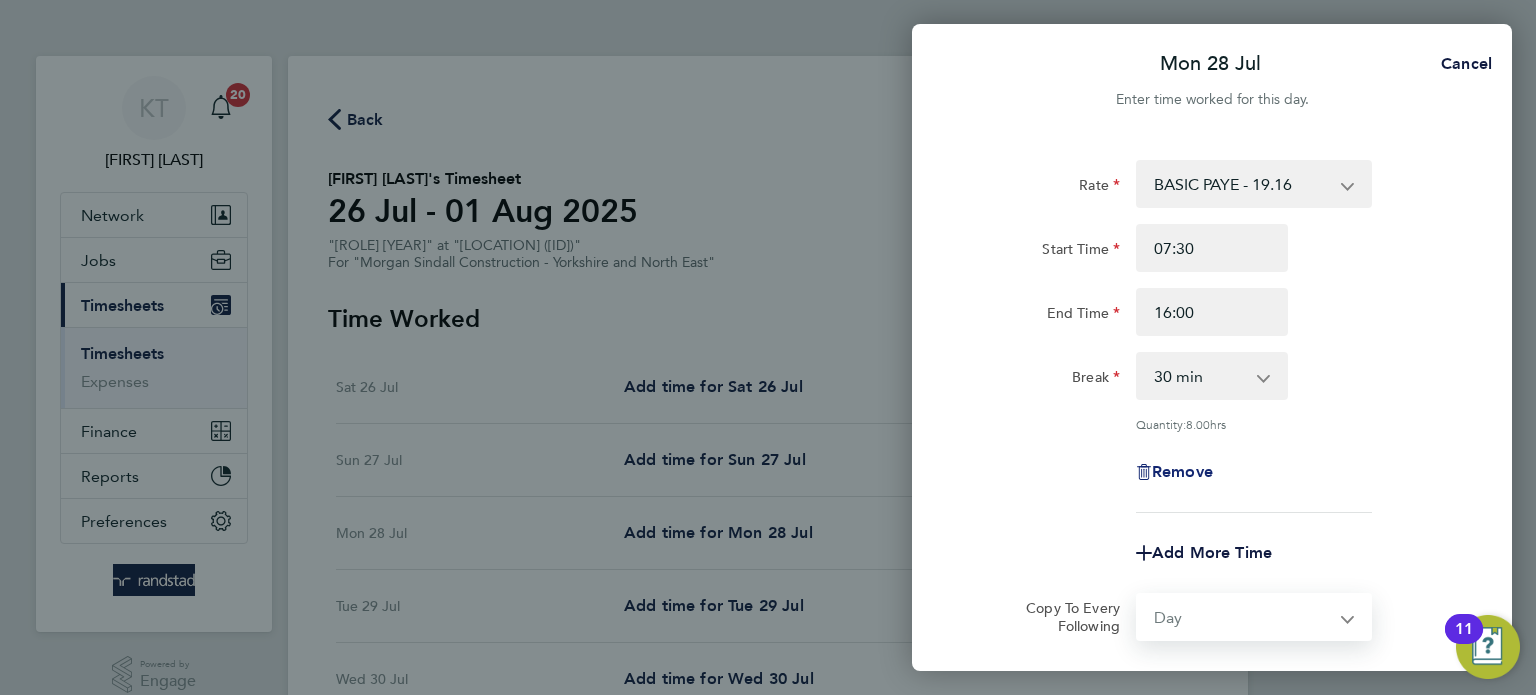 select on "2025-08-01" 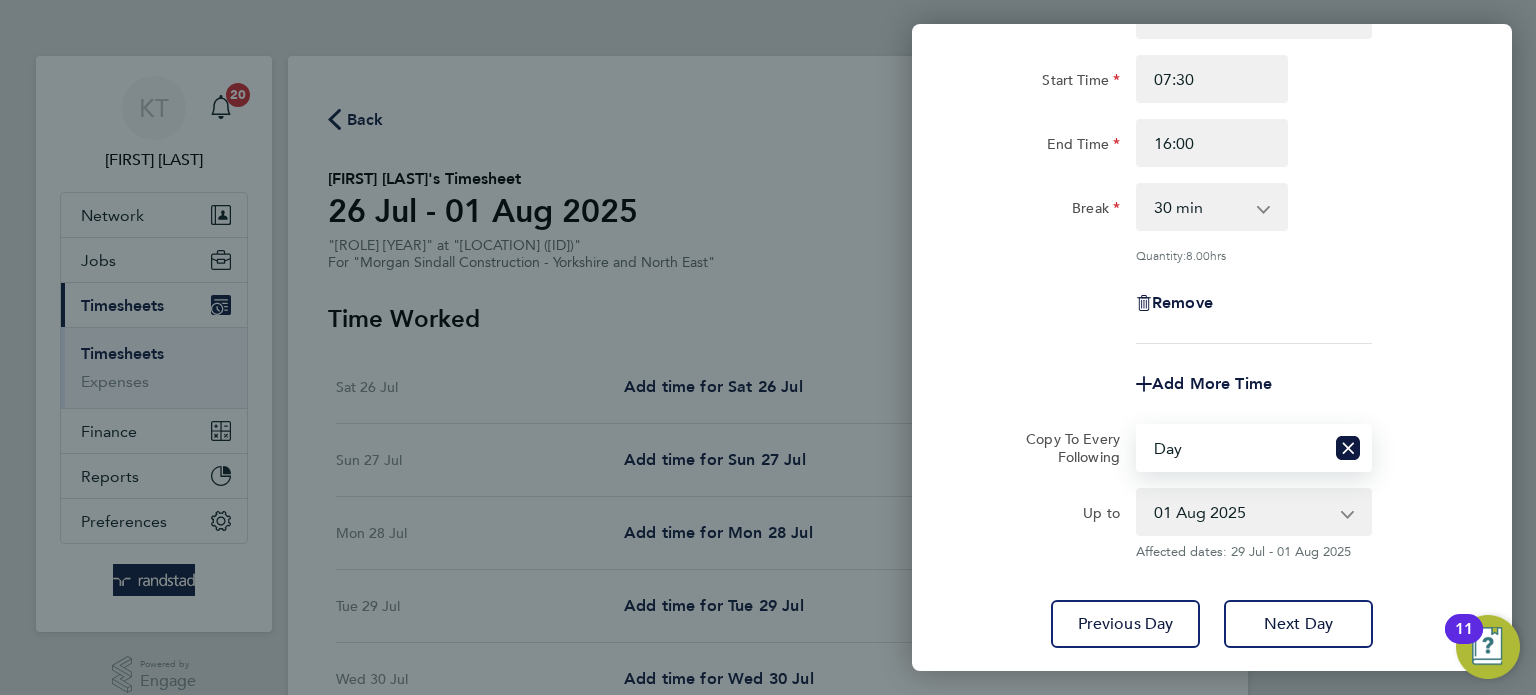 click on "[DATE]   [DATE]   [DATE]   [DATE]" at bounding box center (1242, 512) 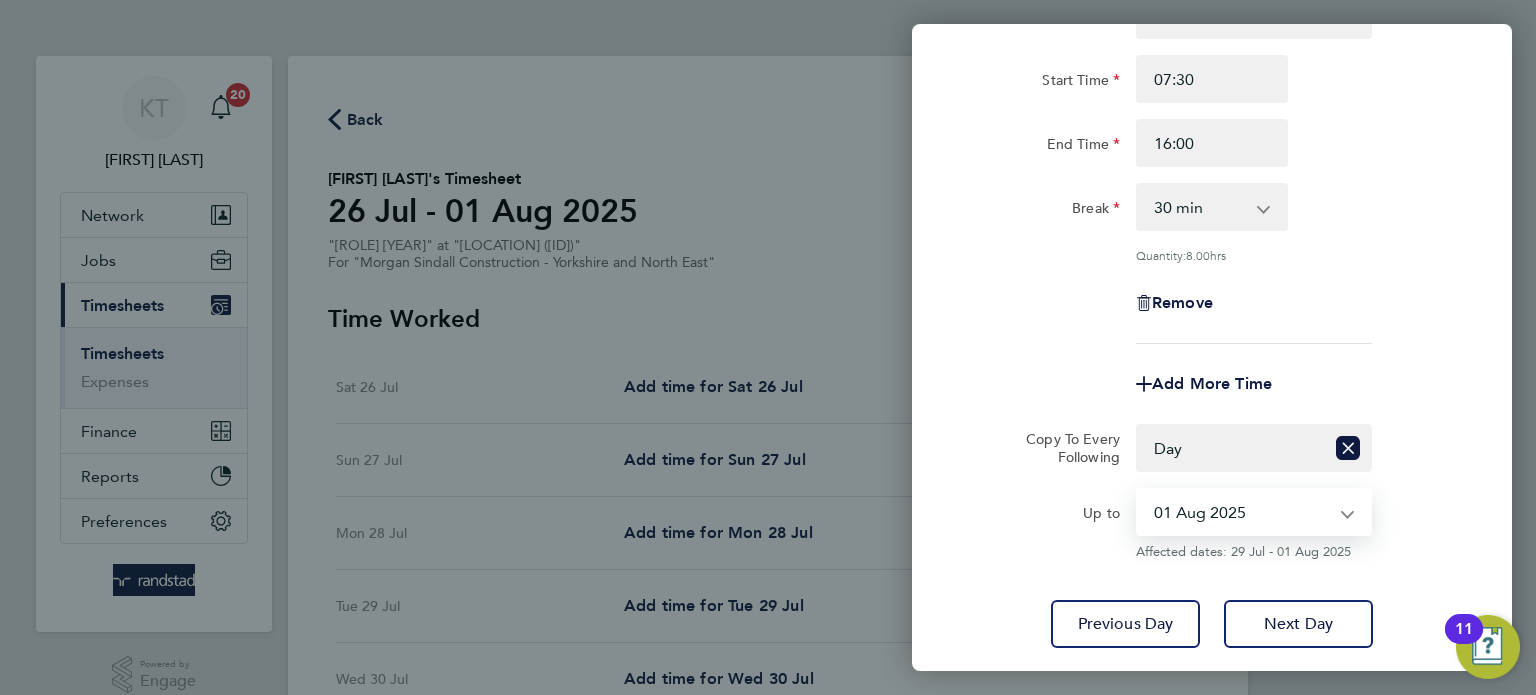 click on "[DATE]   [DATE]   [DATE]   [DATE]" at bounding box center (1242, 512) 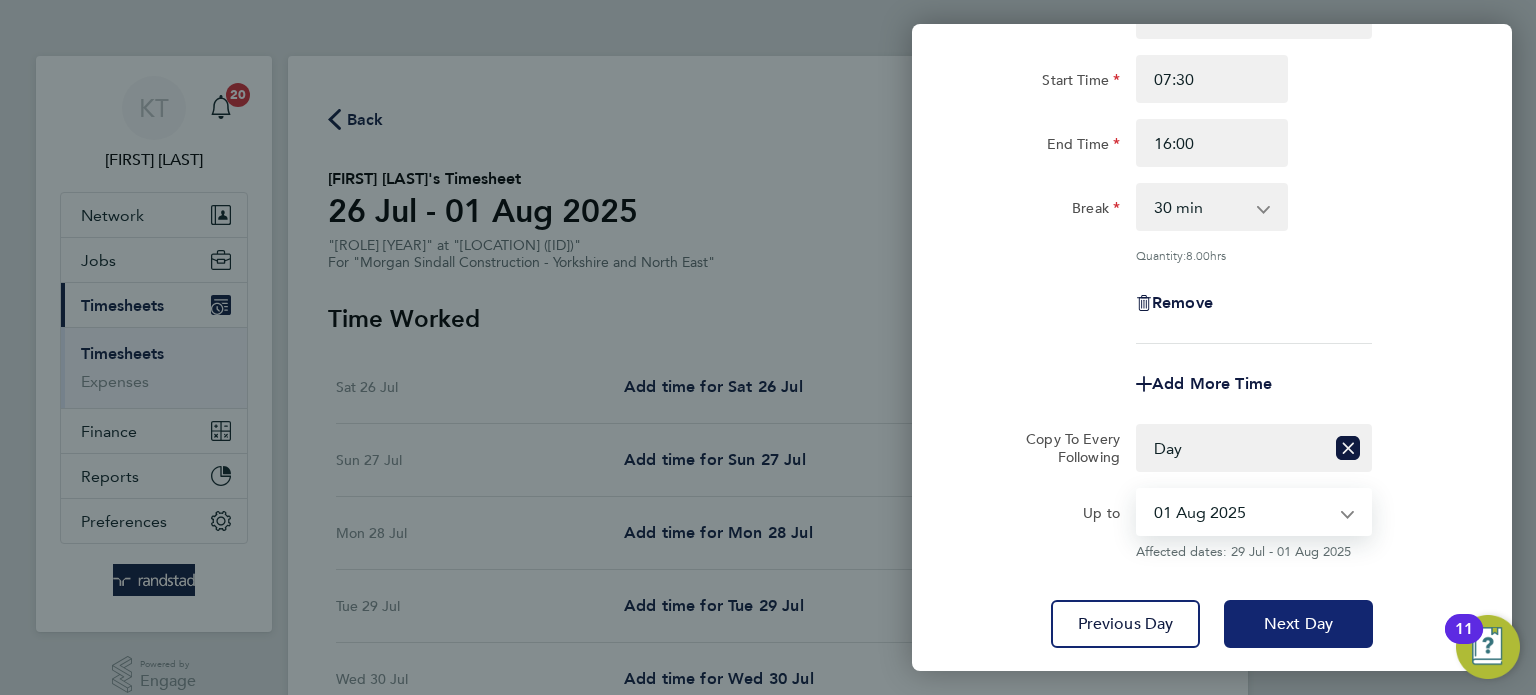click on "Next Day" 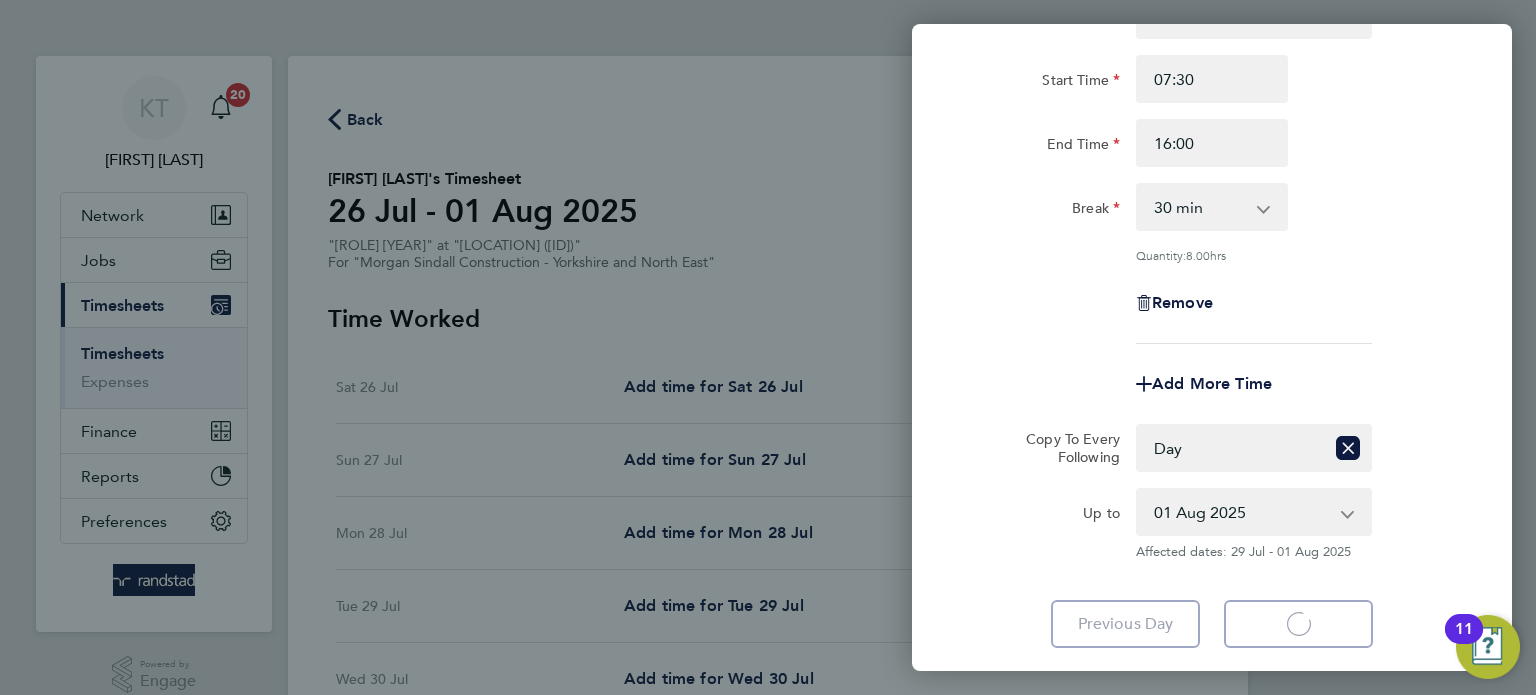 select on "30" 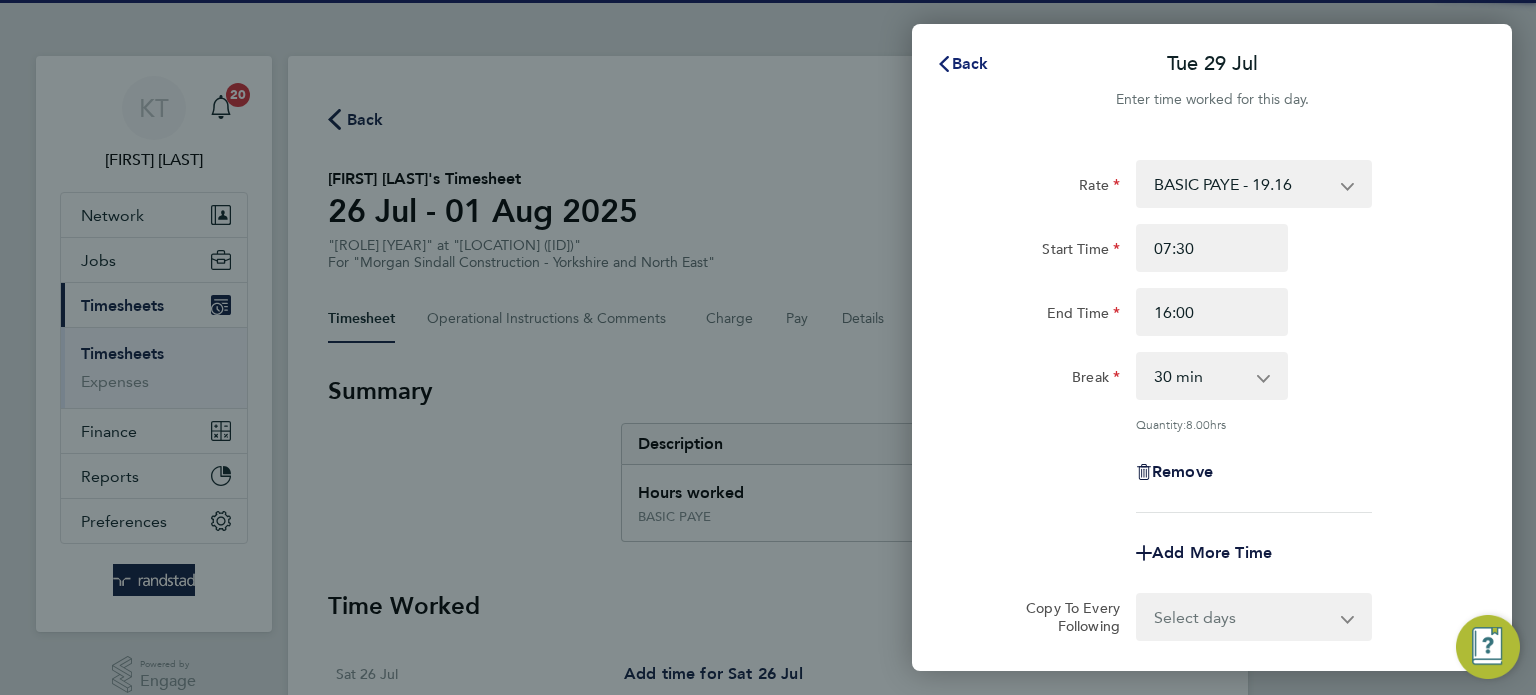 click on "Back" 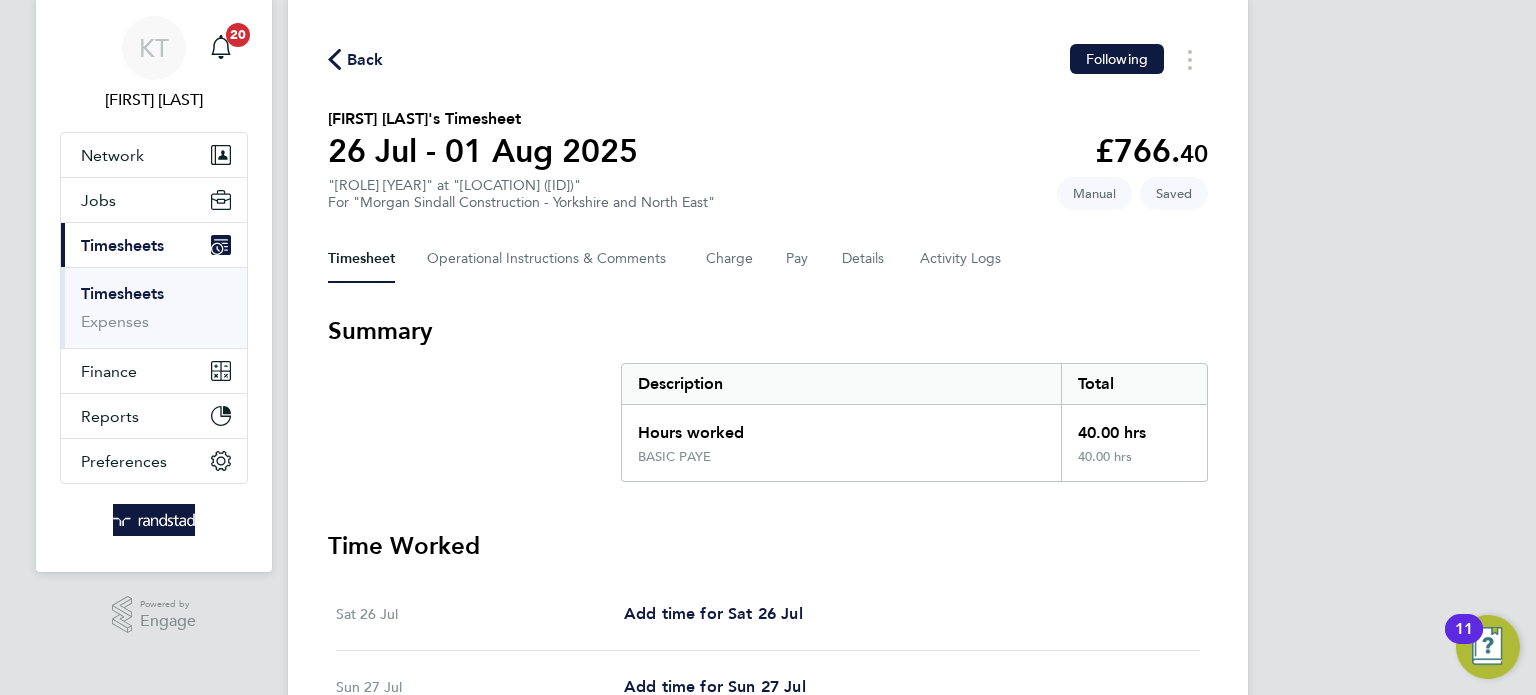 click on "Back" 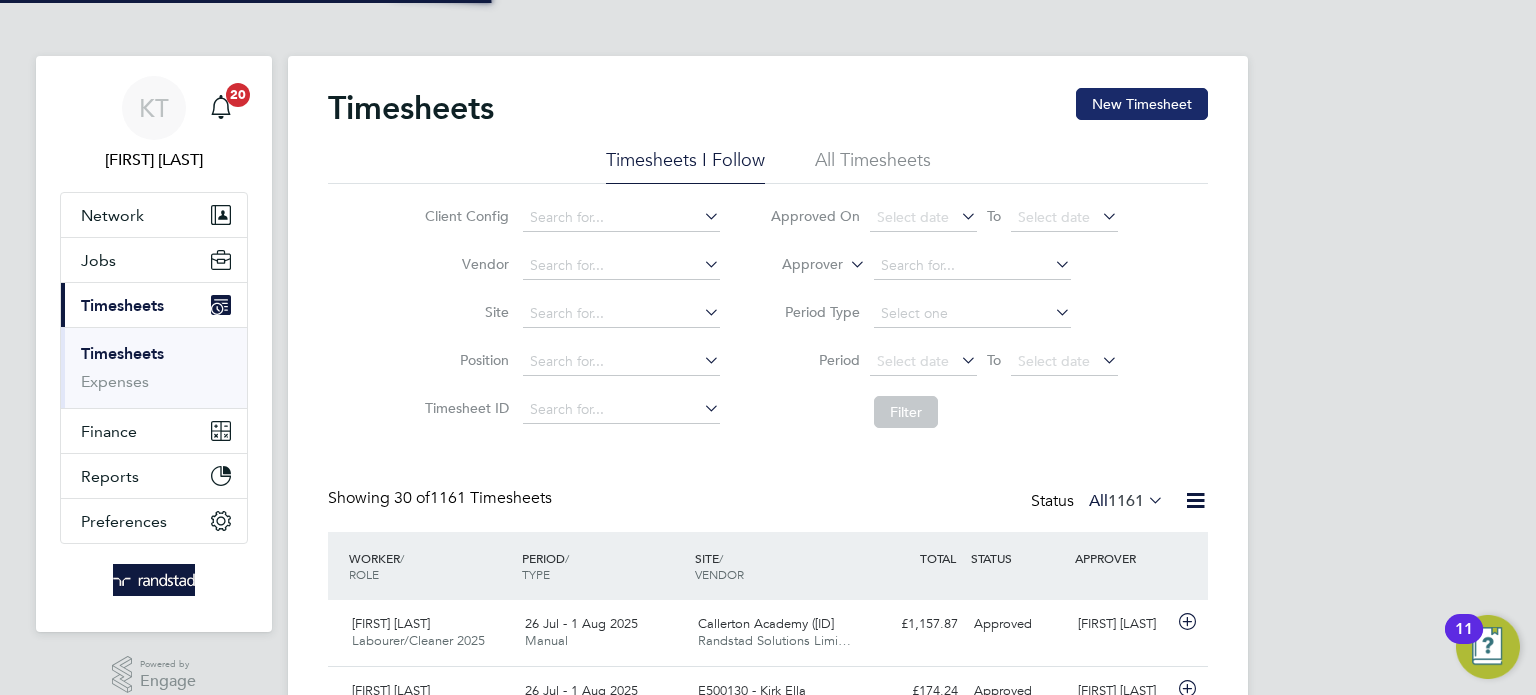 click on "New Timesheet" 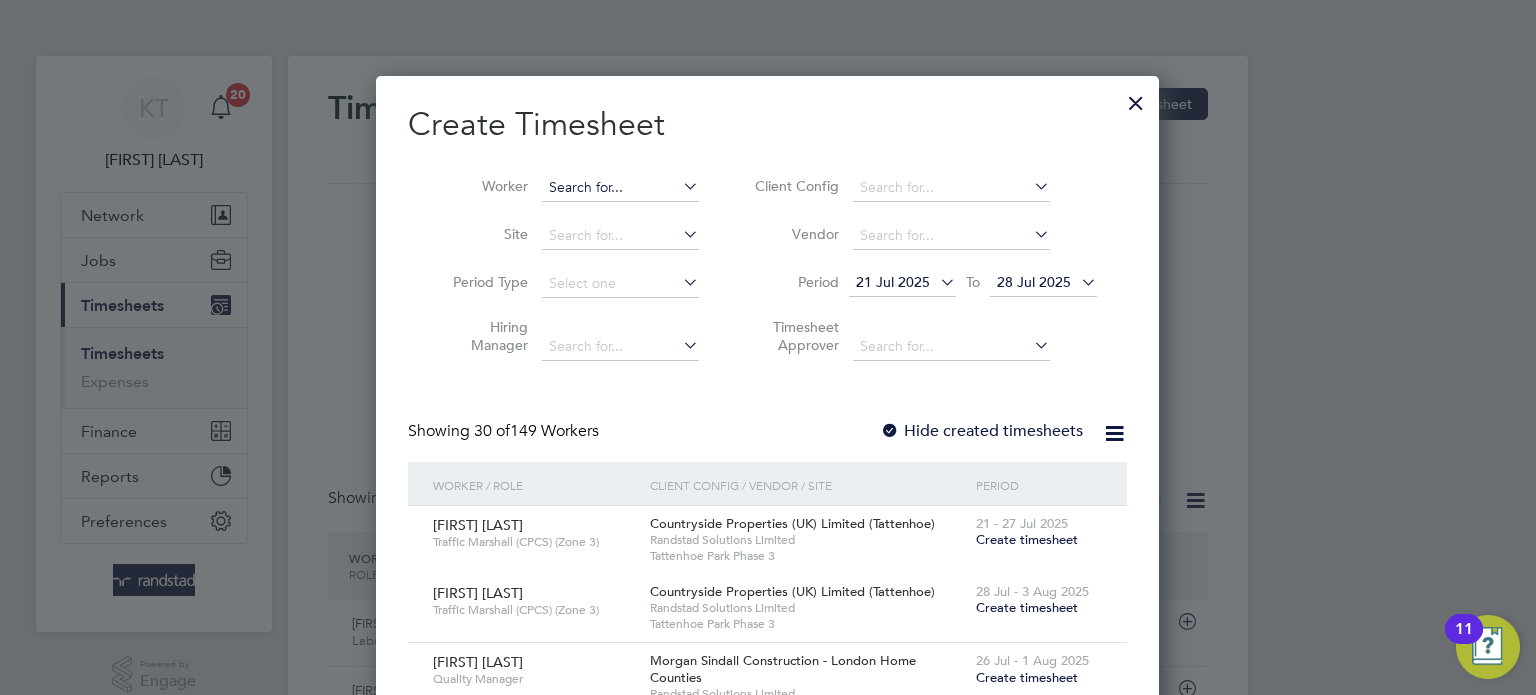 click at bounding box center (620, 188) 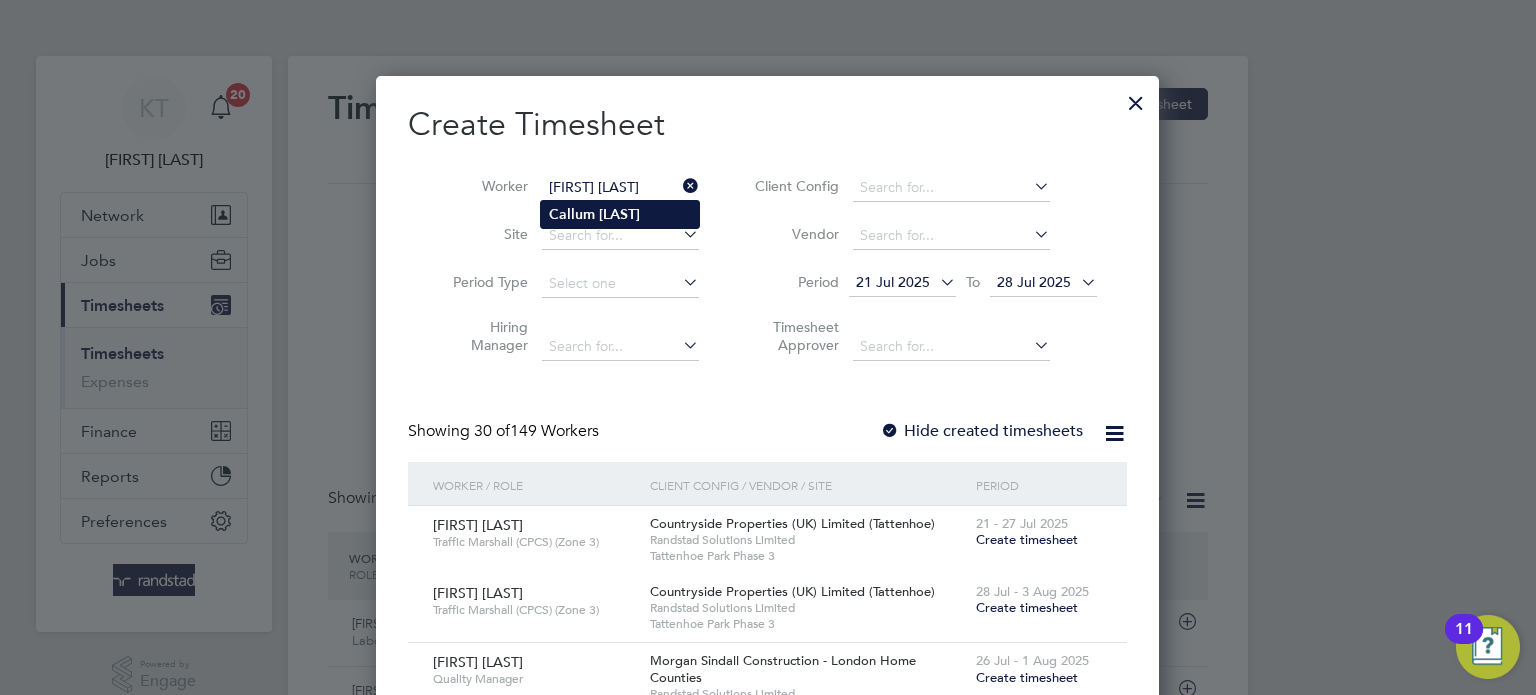 click on "Callum" 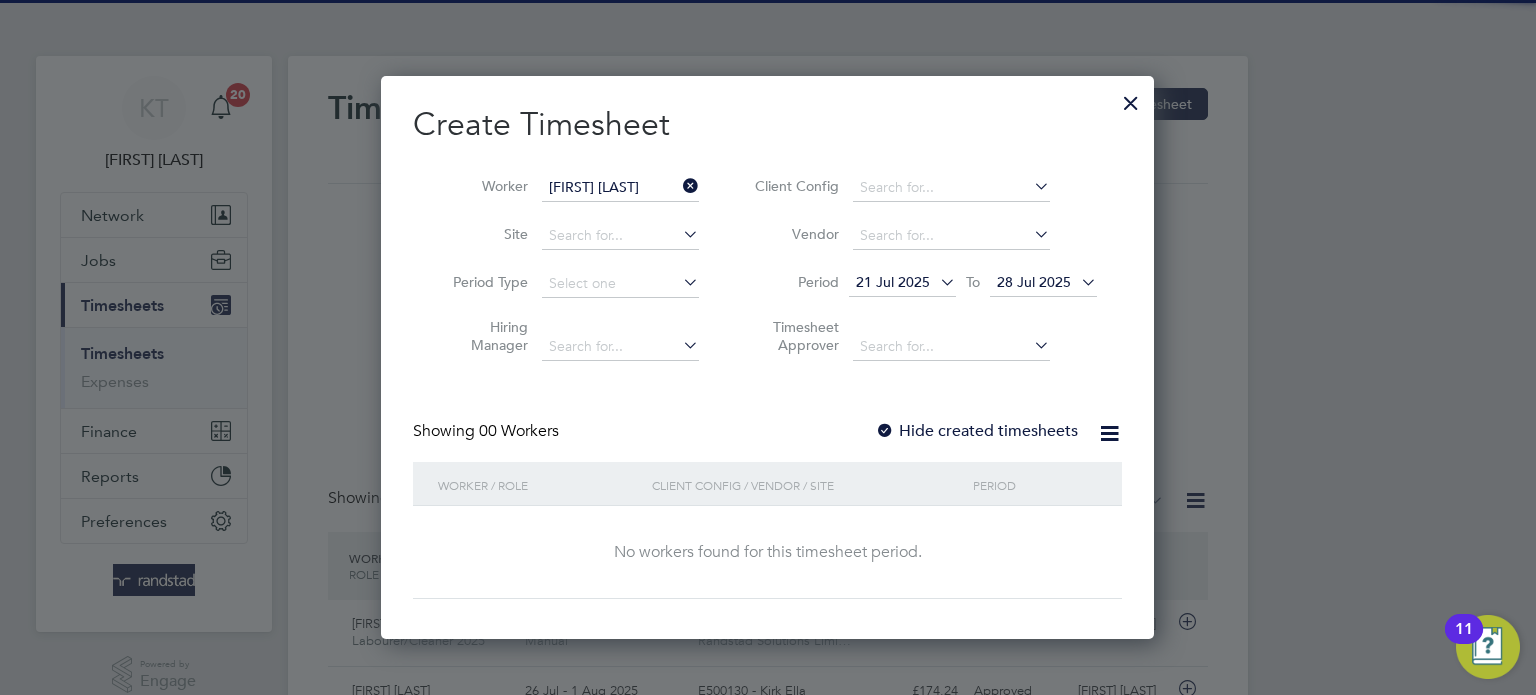 click on "21 Jul 2025" at bounding box center [893, 282] 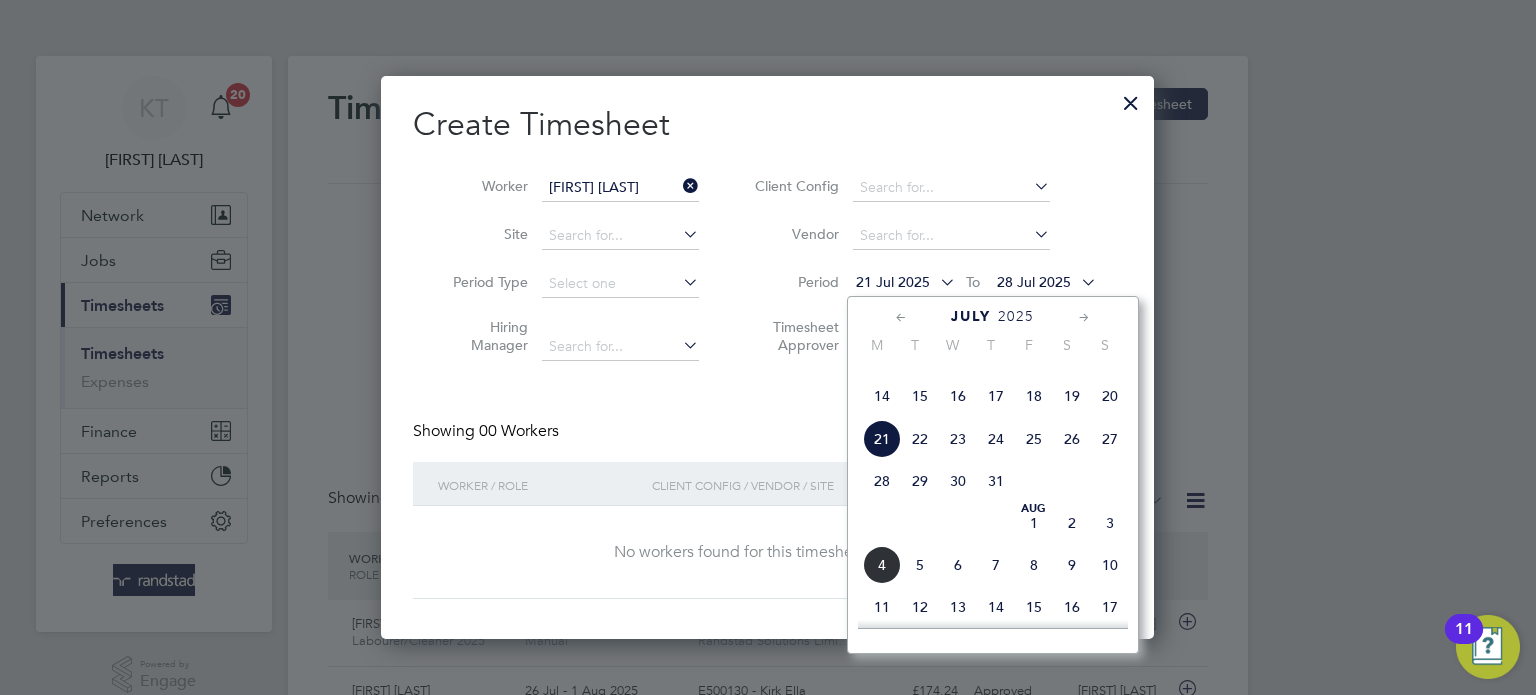 click on "14" 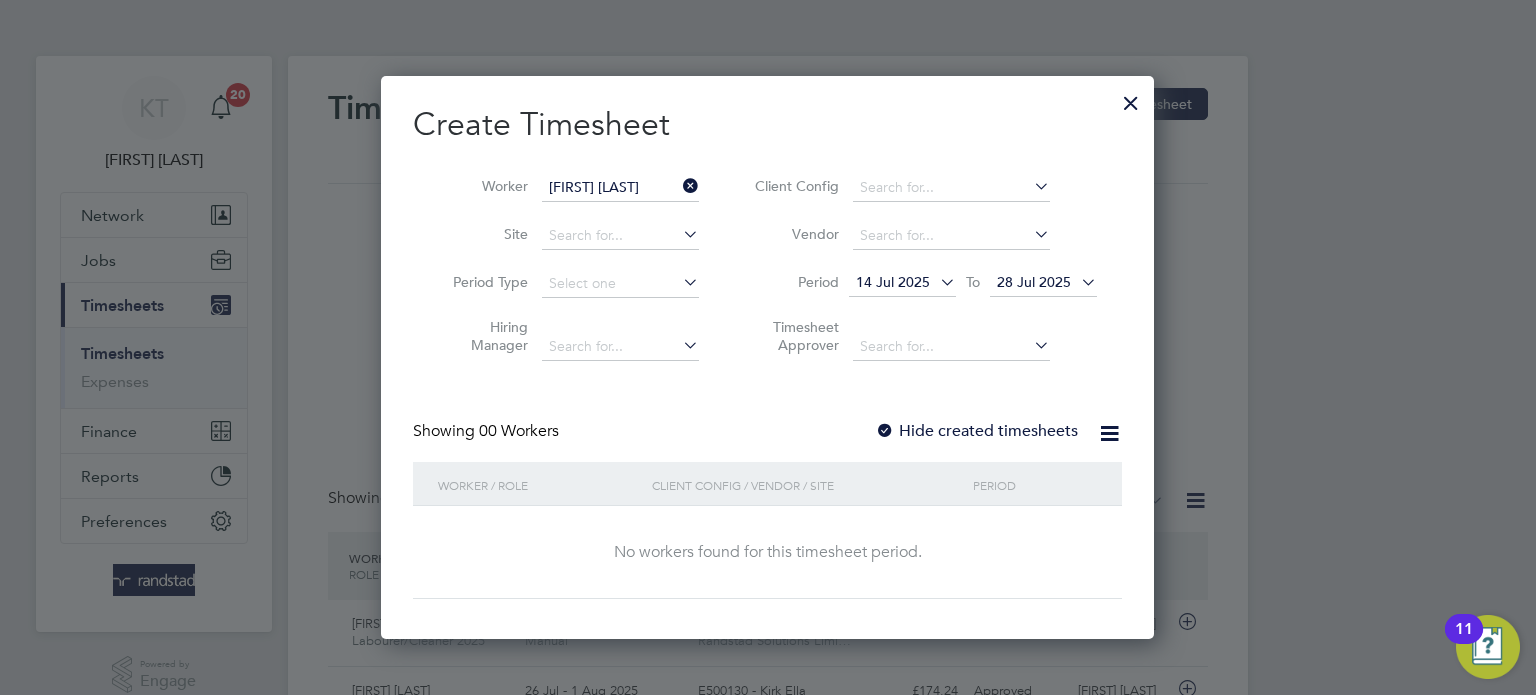 click at bounding box center [885, 432] 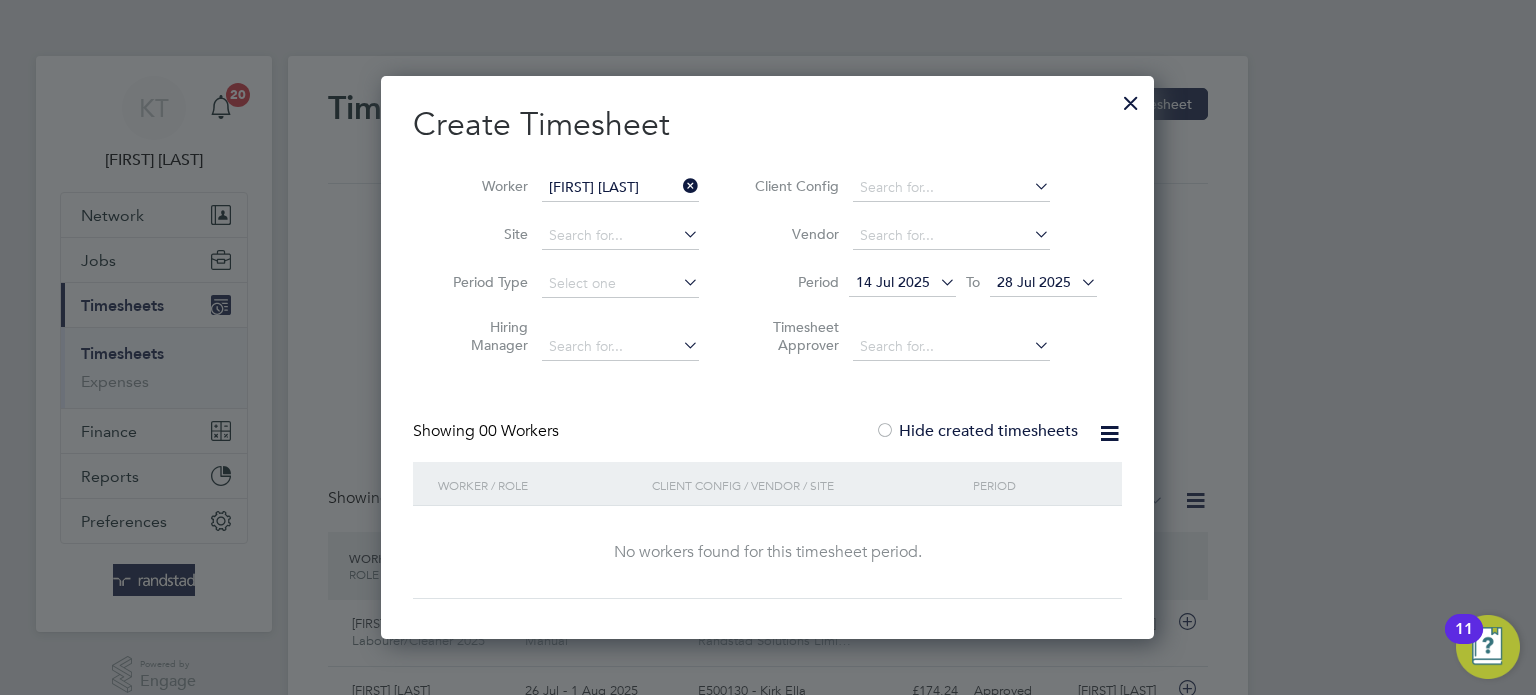 click on "28 Jul 2025" at bounding box center (1034, 282) 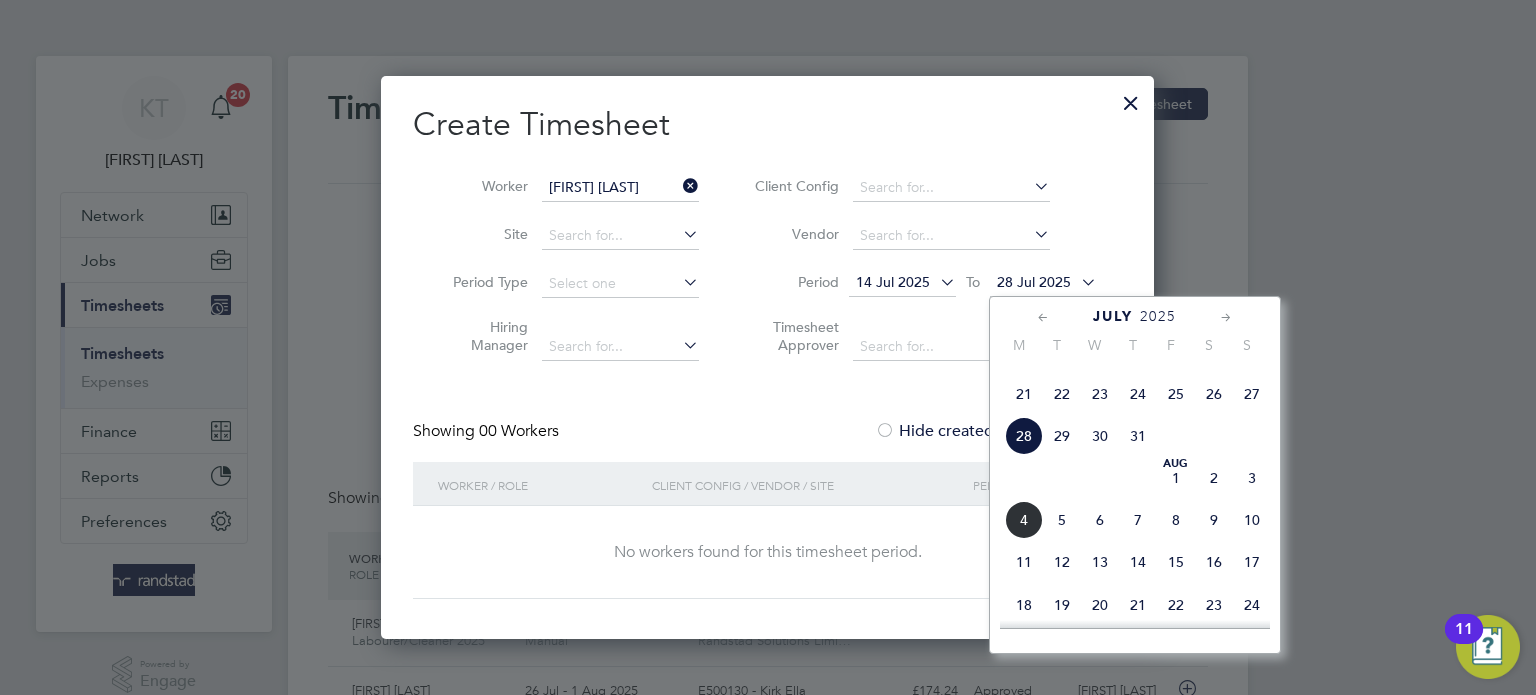 click on "6" 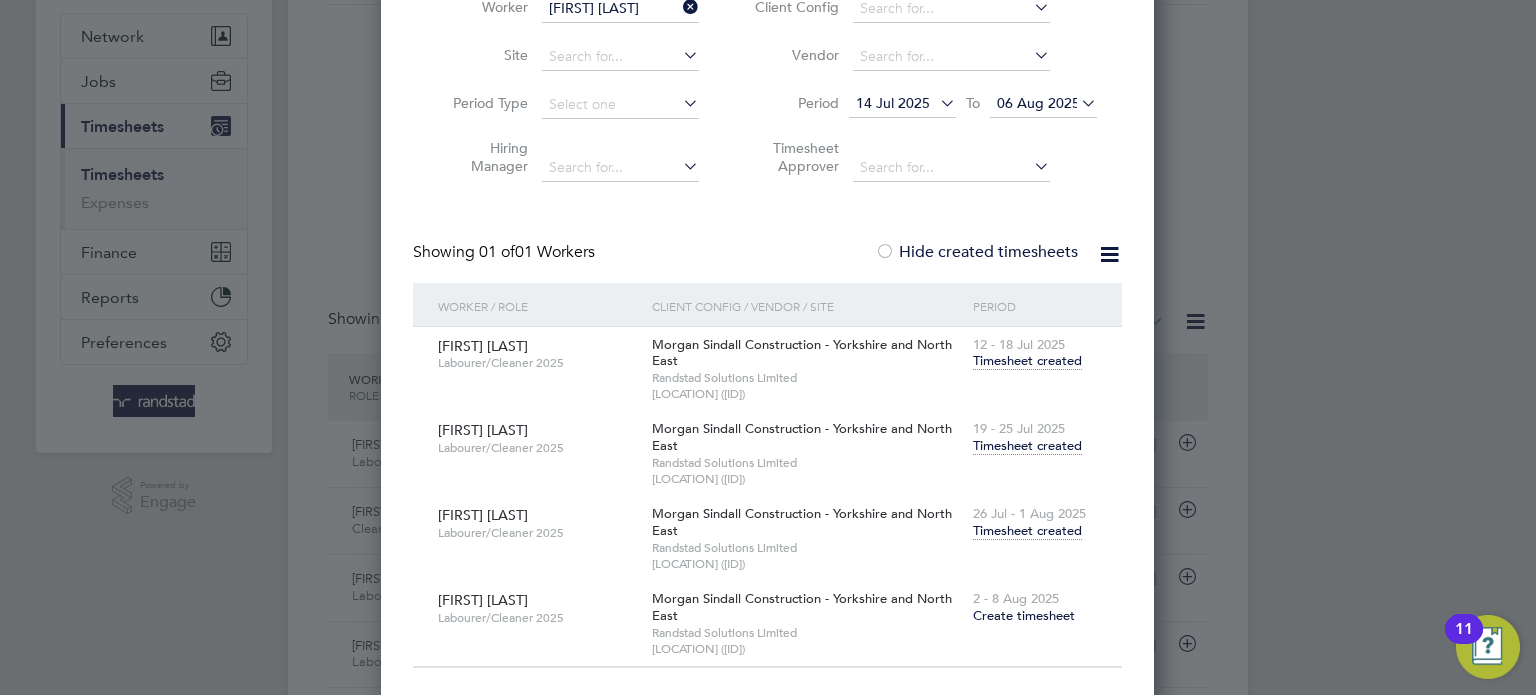 click on "Timesheet created" at bounding box center [1027, 446] 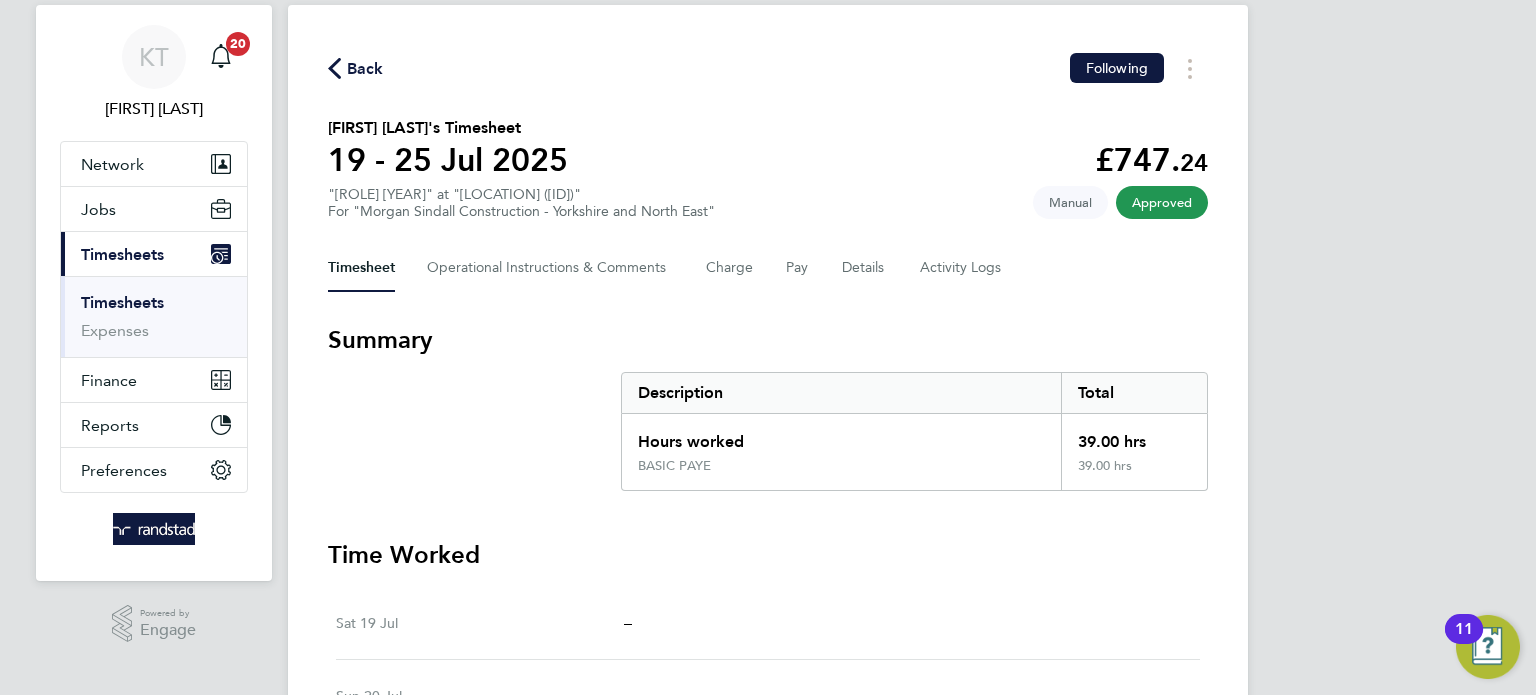 click on "Back" 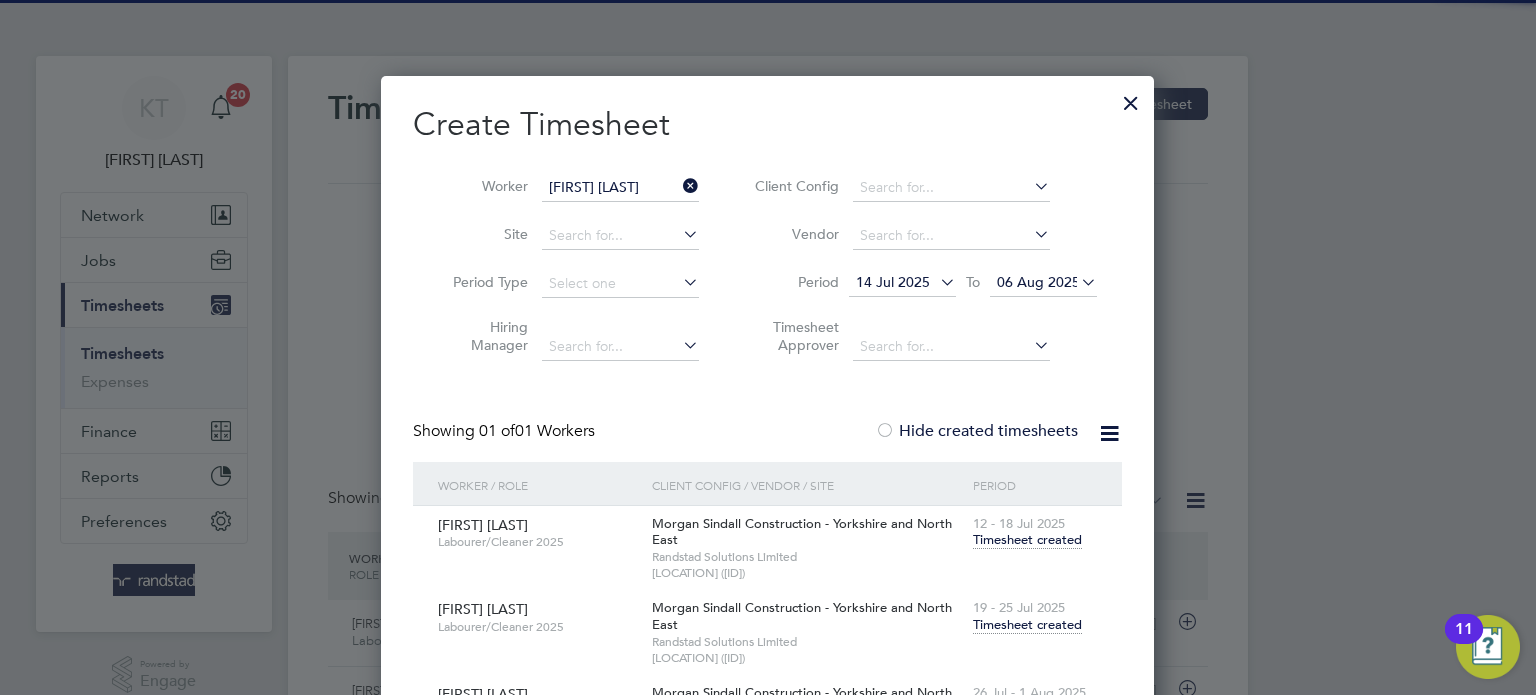 click on "Timesheet created" at bounding box center (1027, 540) 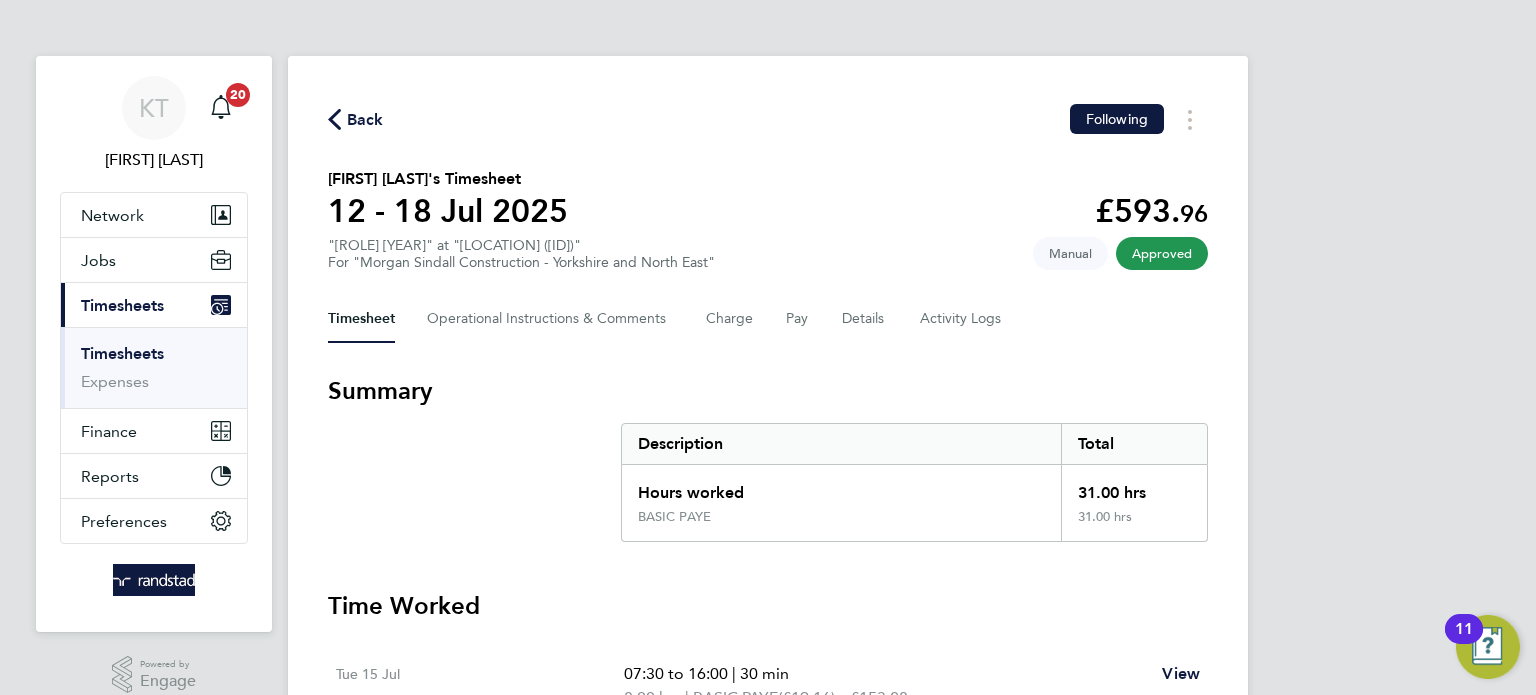 click on "Back" 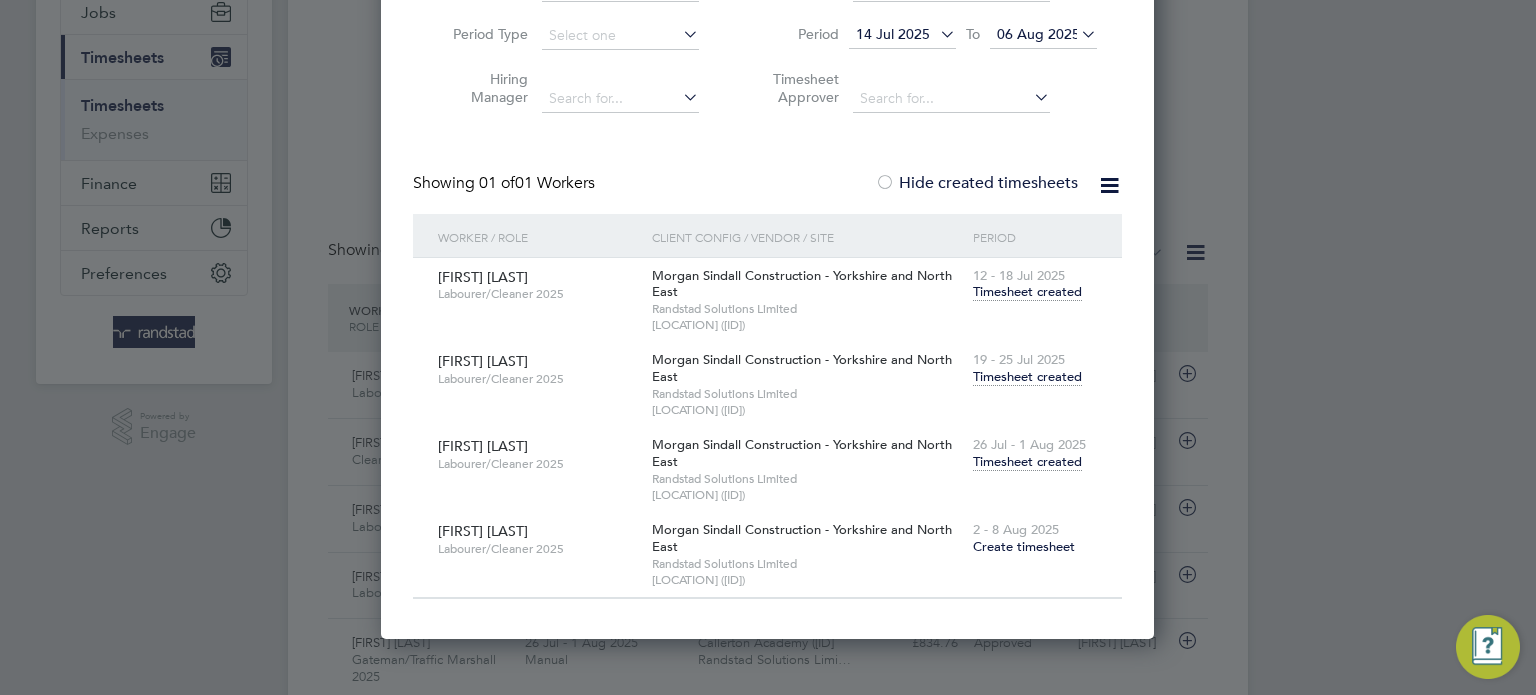 click on "Timesheet created" at bounding box center (1027, 462) 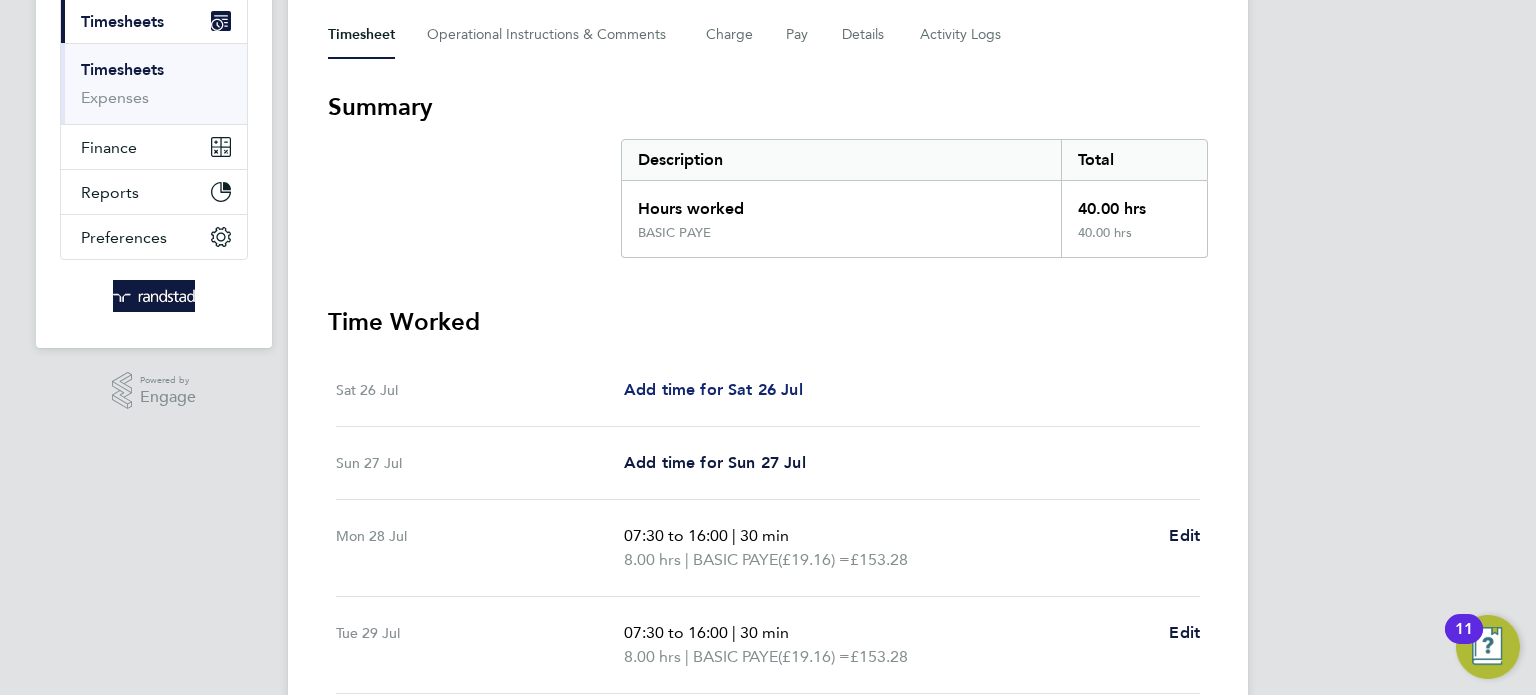 click on "Add time for Sat 26 Jul" at bounding box center (713, 389) 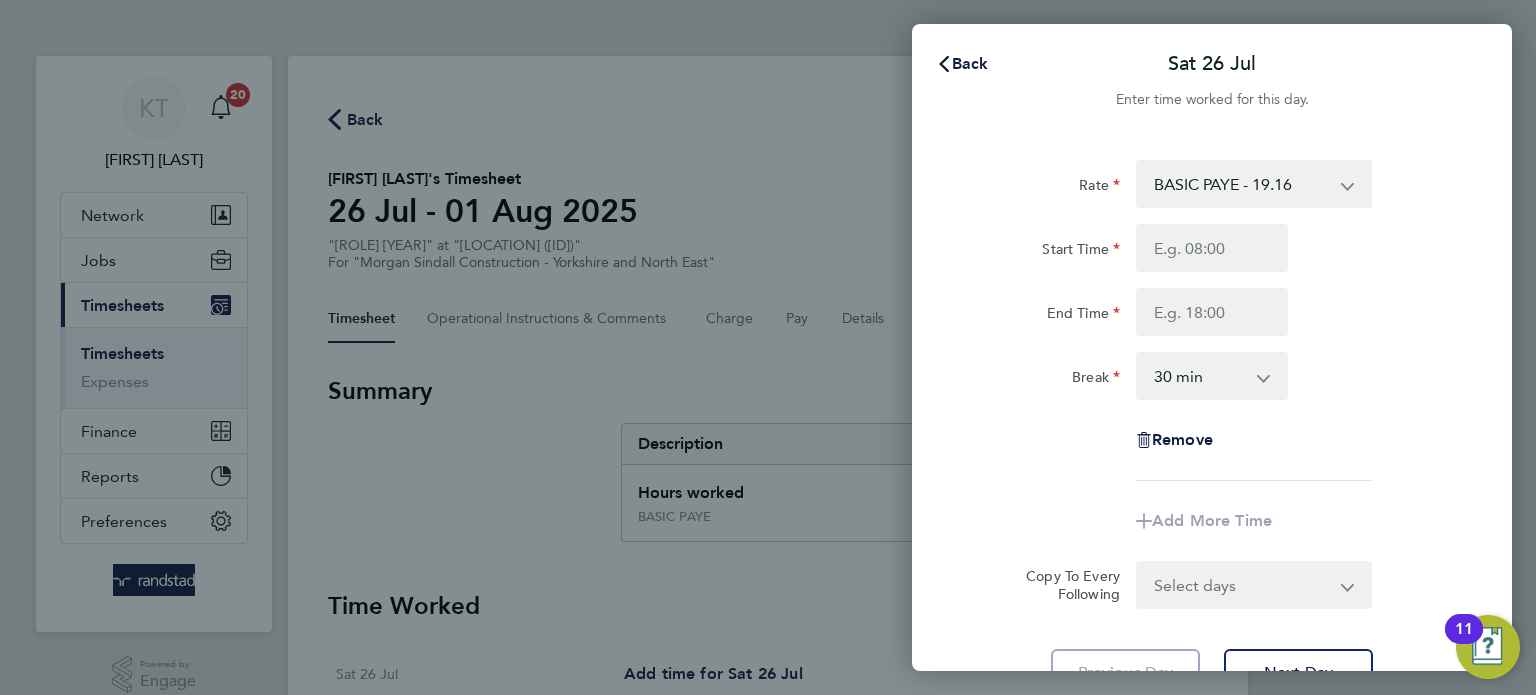 click on "BASIC PAYE - 19.16   PAYE OT - 27.44" at bounding box center (1242, 184) 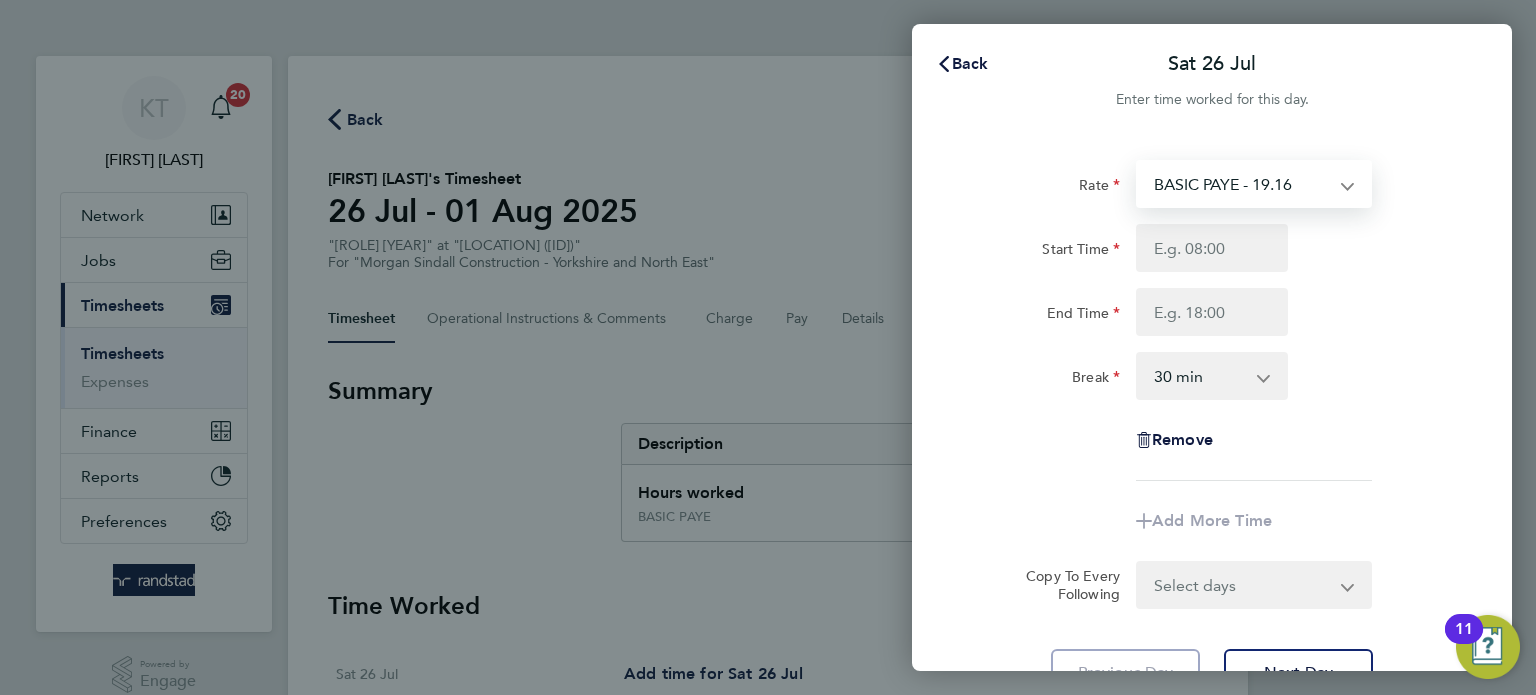 select on "30" 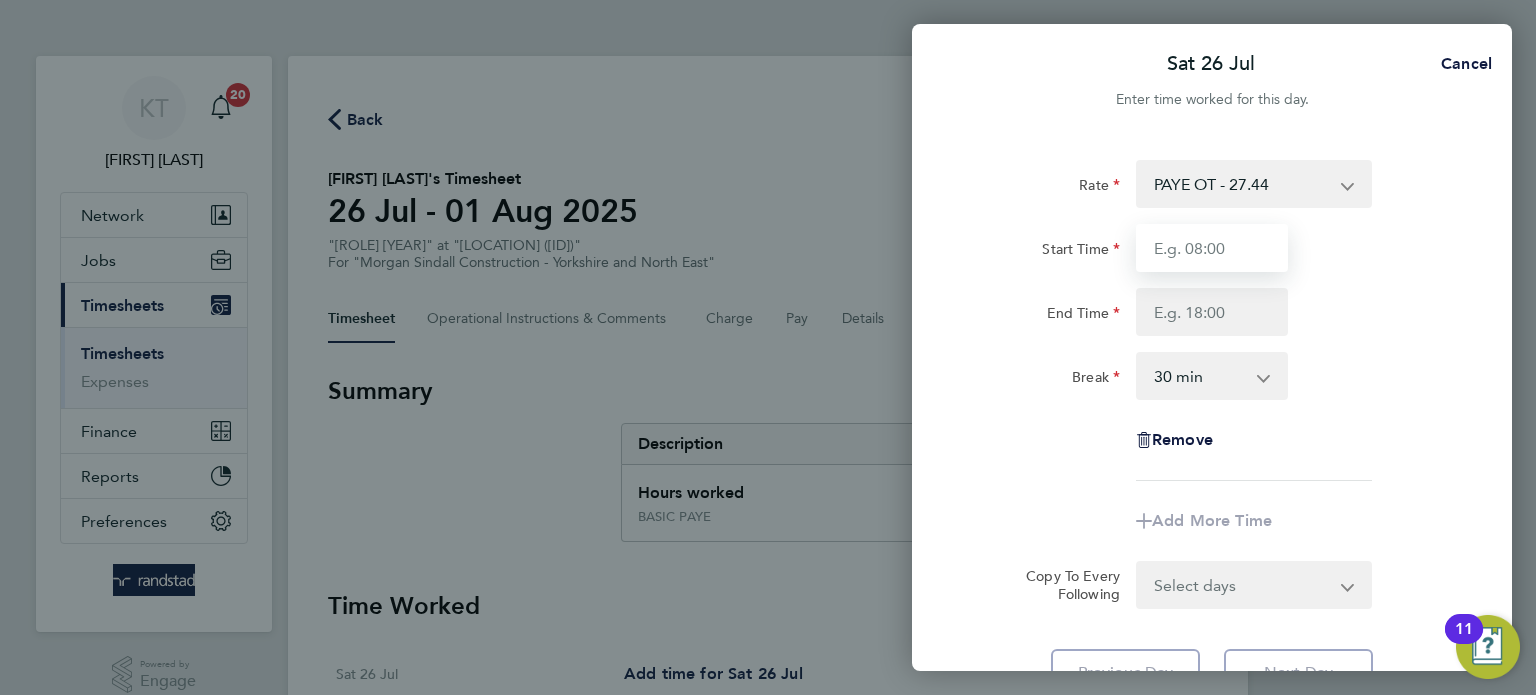 click on "Start Time" at bounding box center [1212, 248] 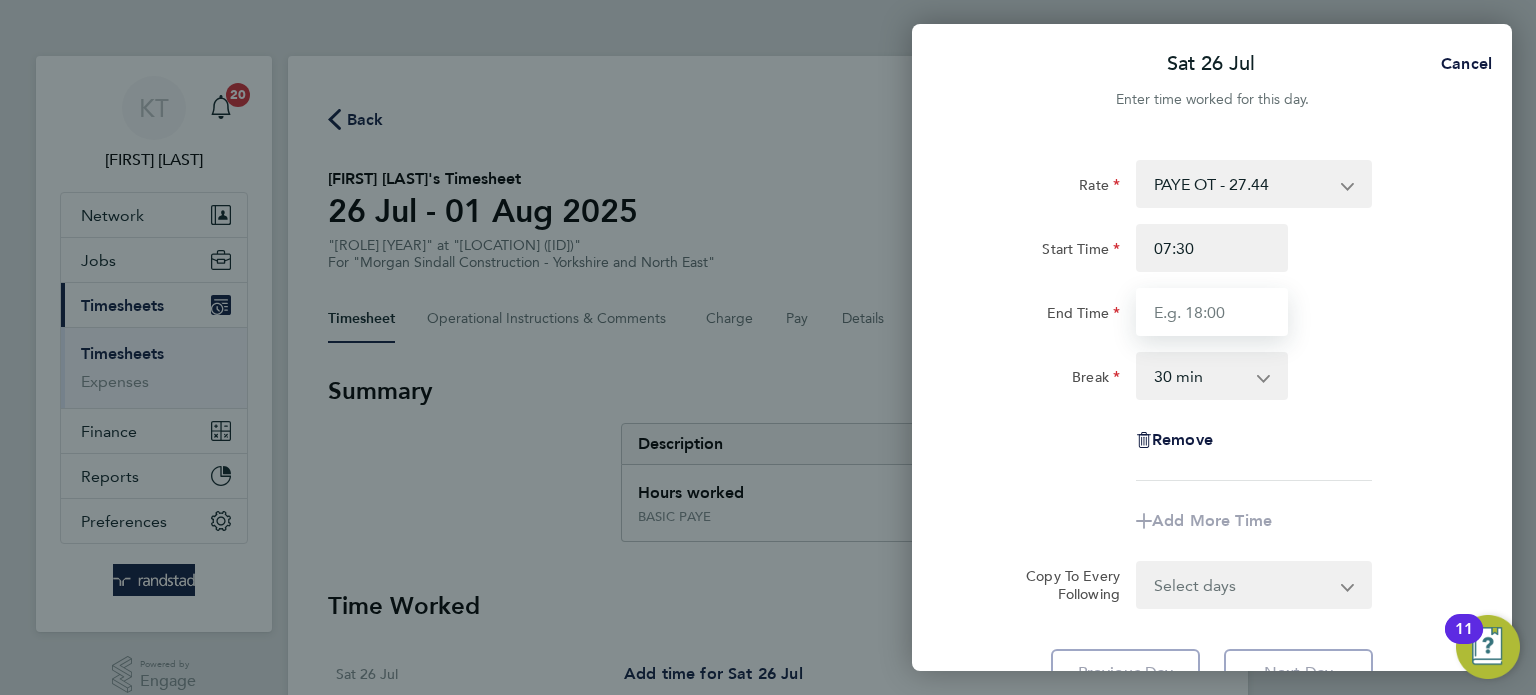click on "End Time" at bounding box center (1212, 312) 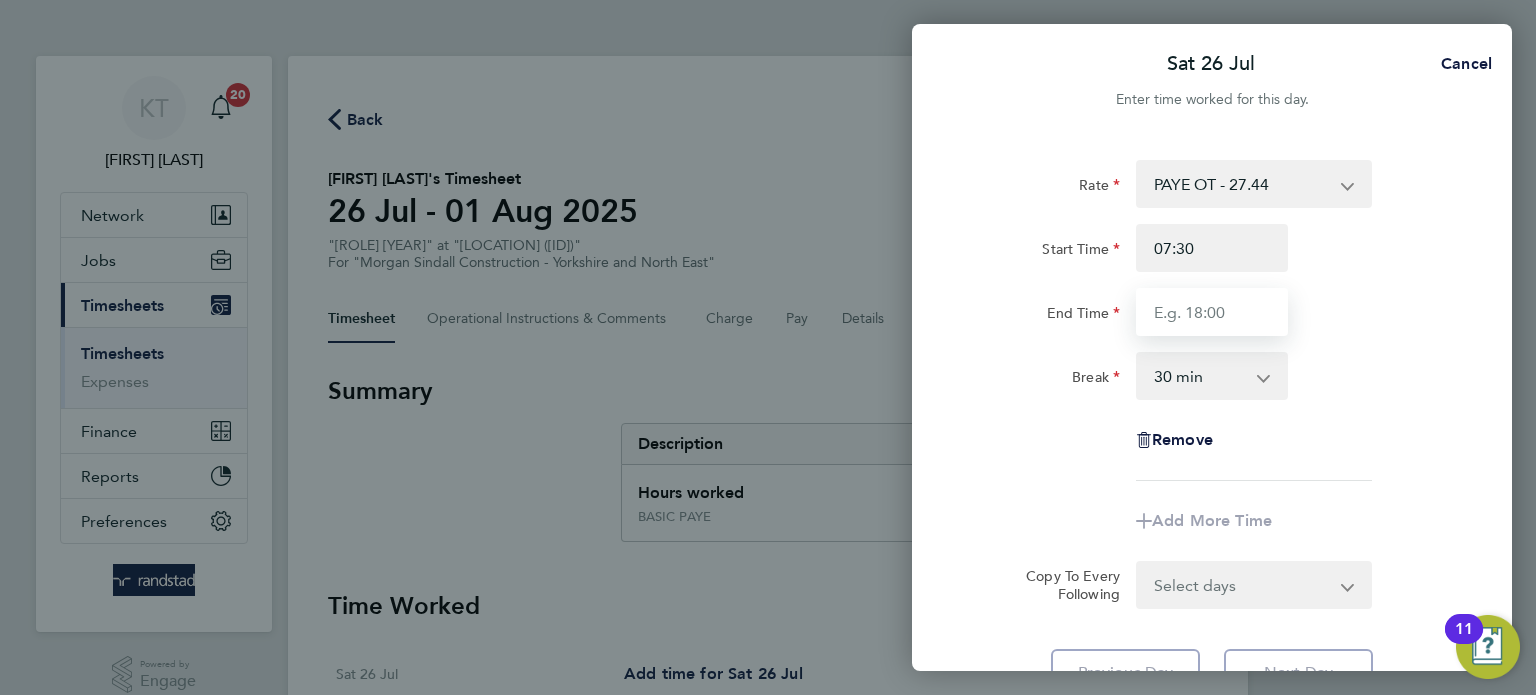 type on "16:00" 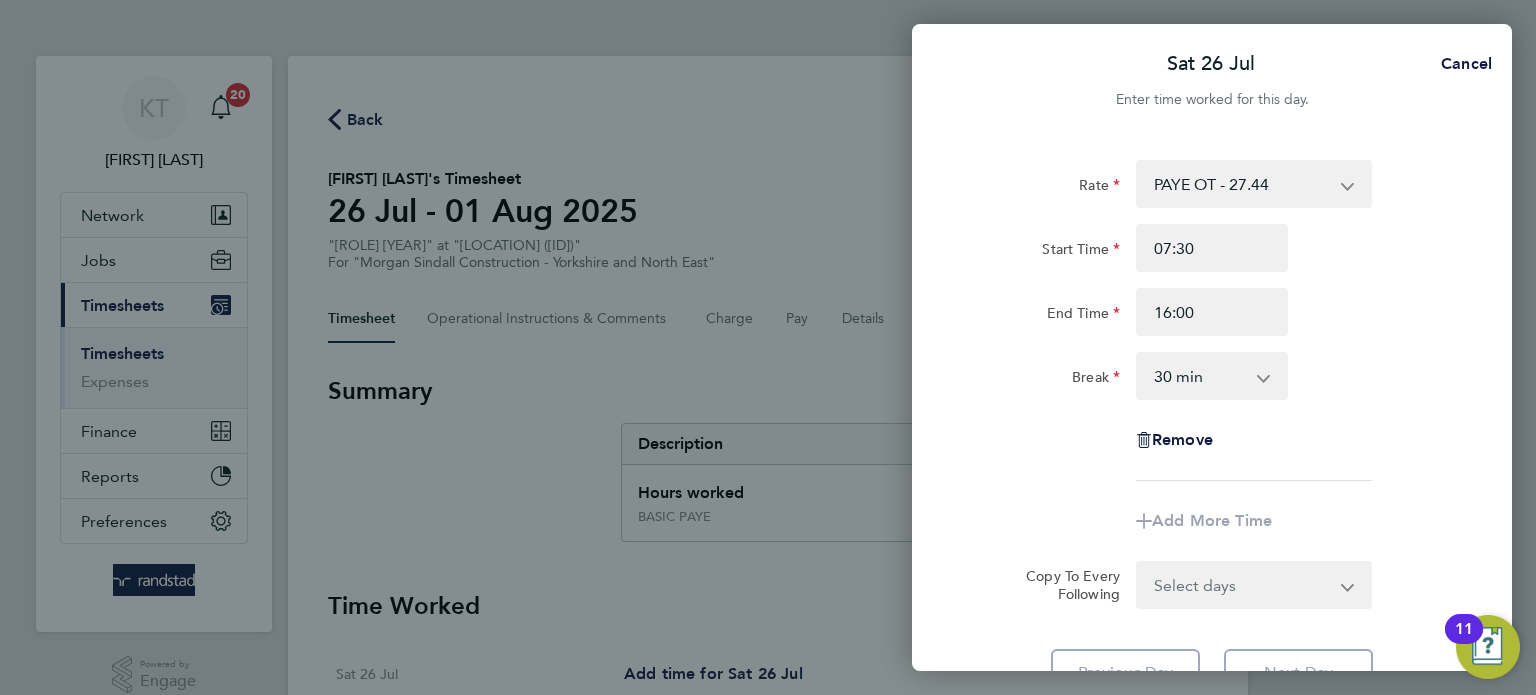 click on "Rate  PAYE OT - 27.44   BASIC PAYE - 19.16
Start Time 07:30 End Time 16:00 Break  0 min   15 min   30 min   45 min   60 min   75 min   90 min
Remove" 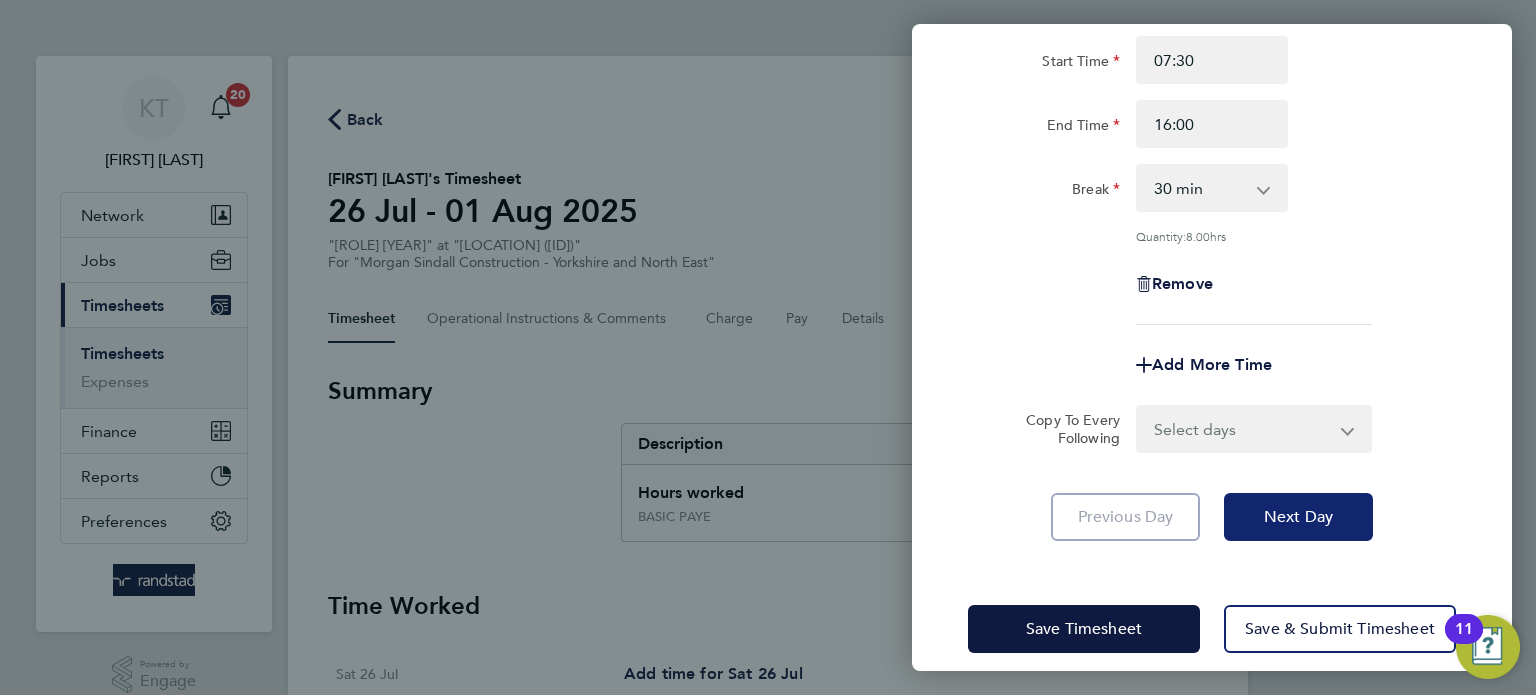click on "Next Day" 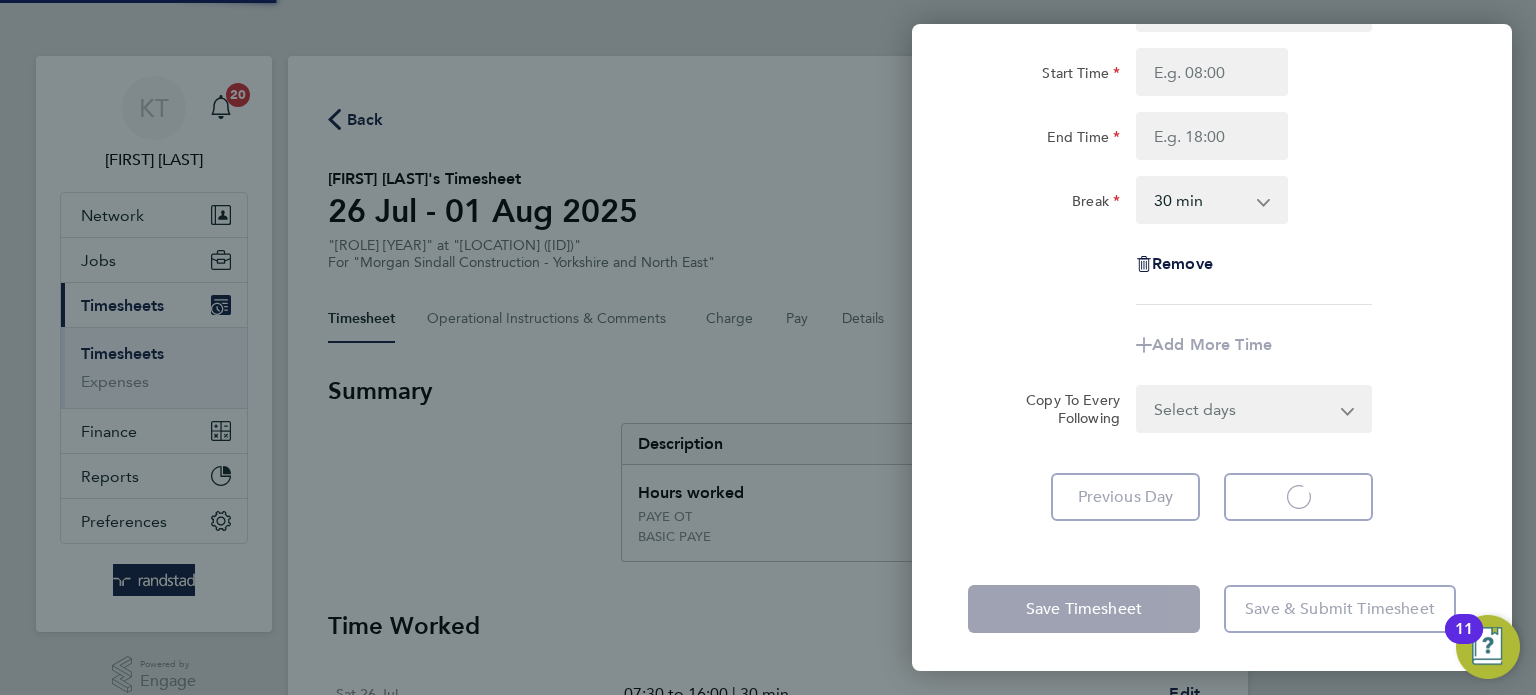 select on "30" 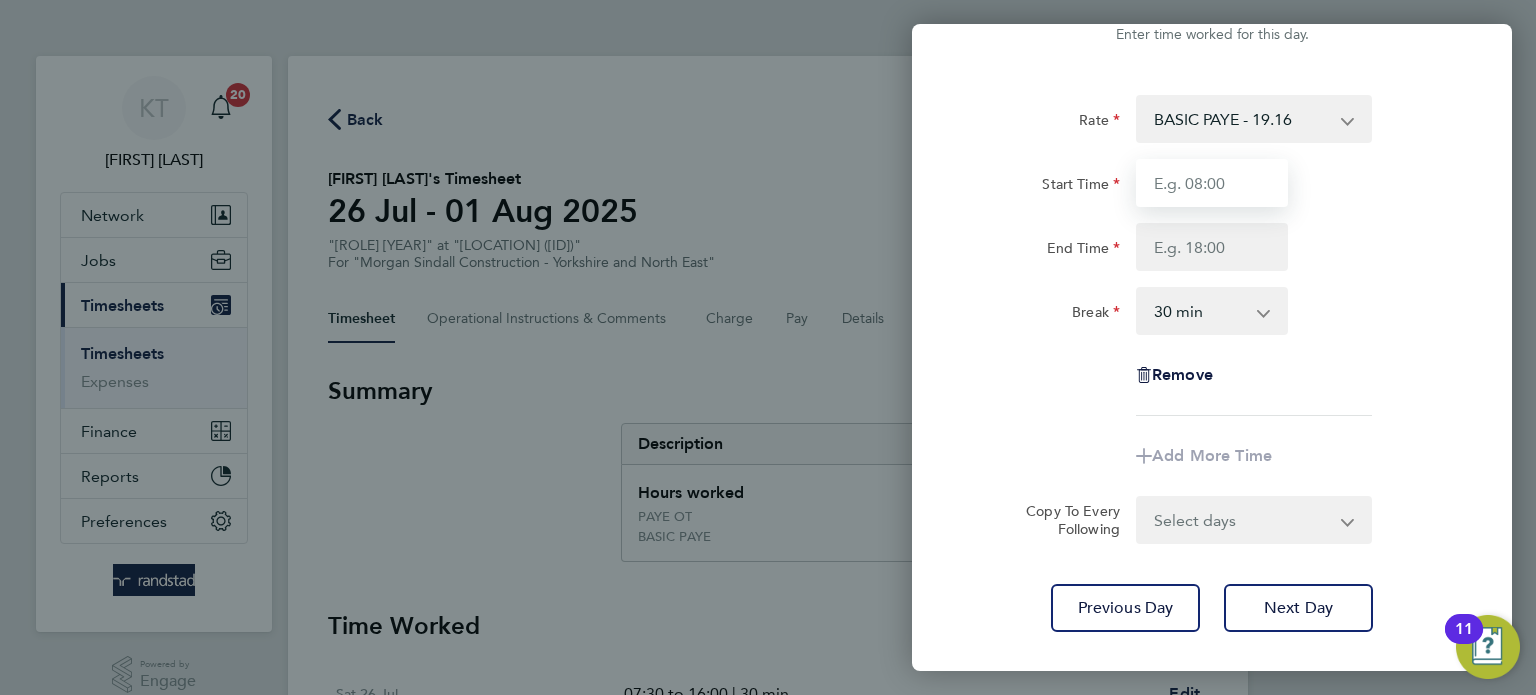 click on "Start Time" at bounding box center (1212, 183) 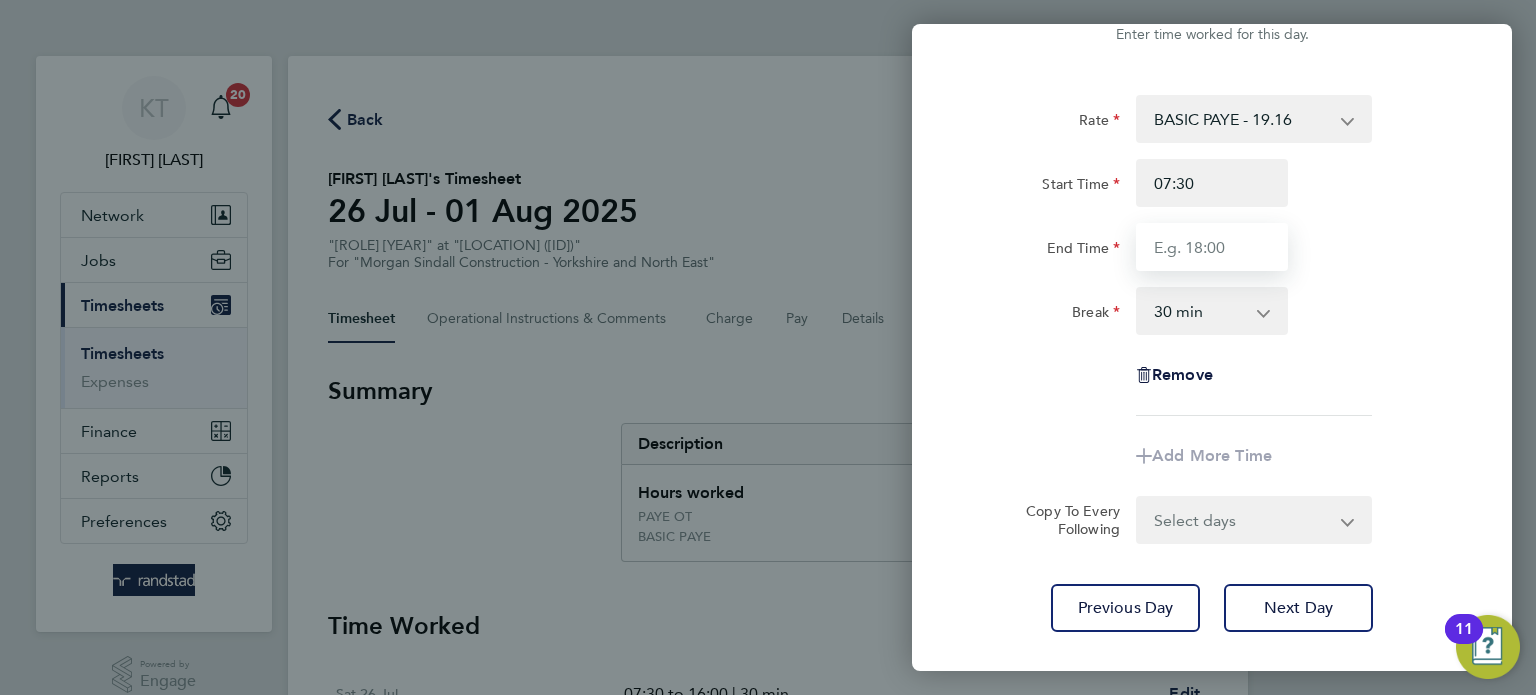click on "End Time" at bounding box center [1212, 247] 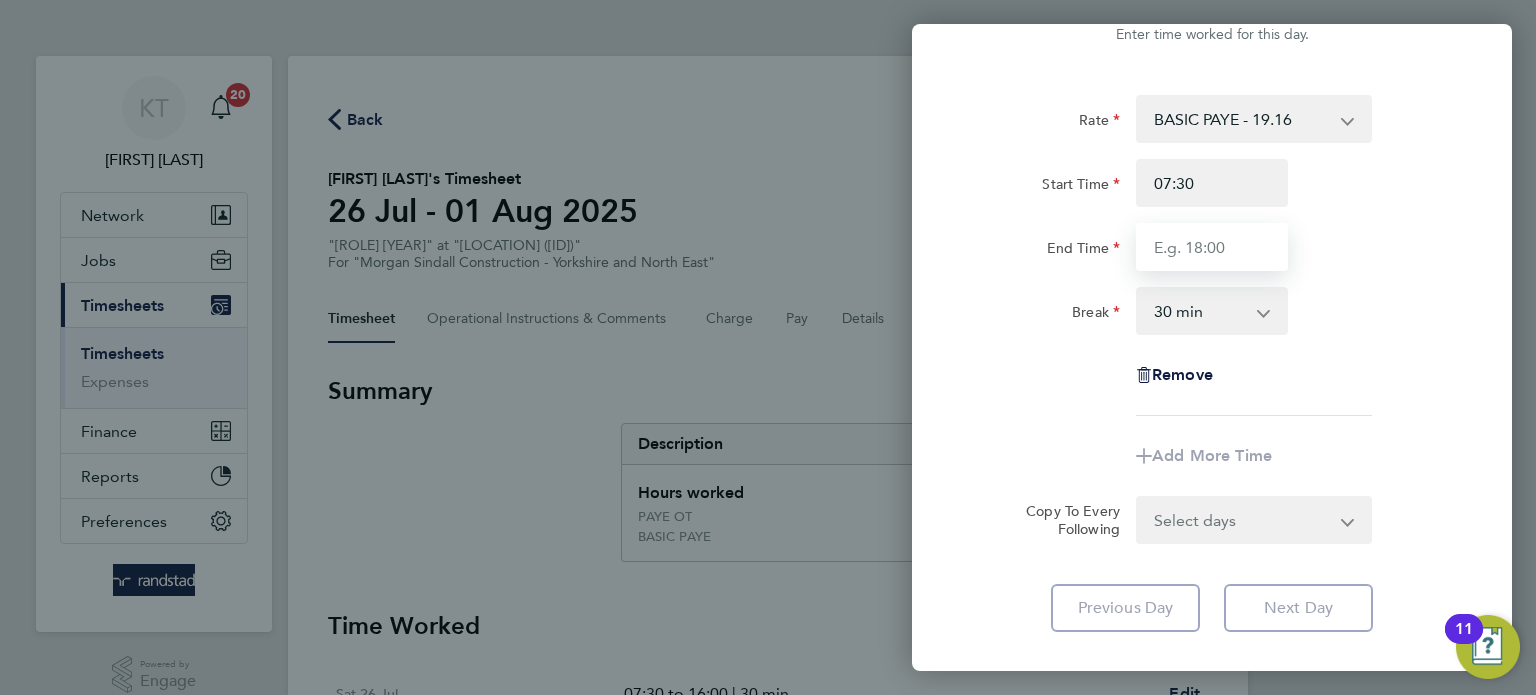 type on "15:00" 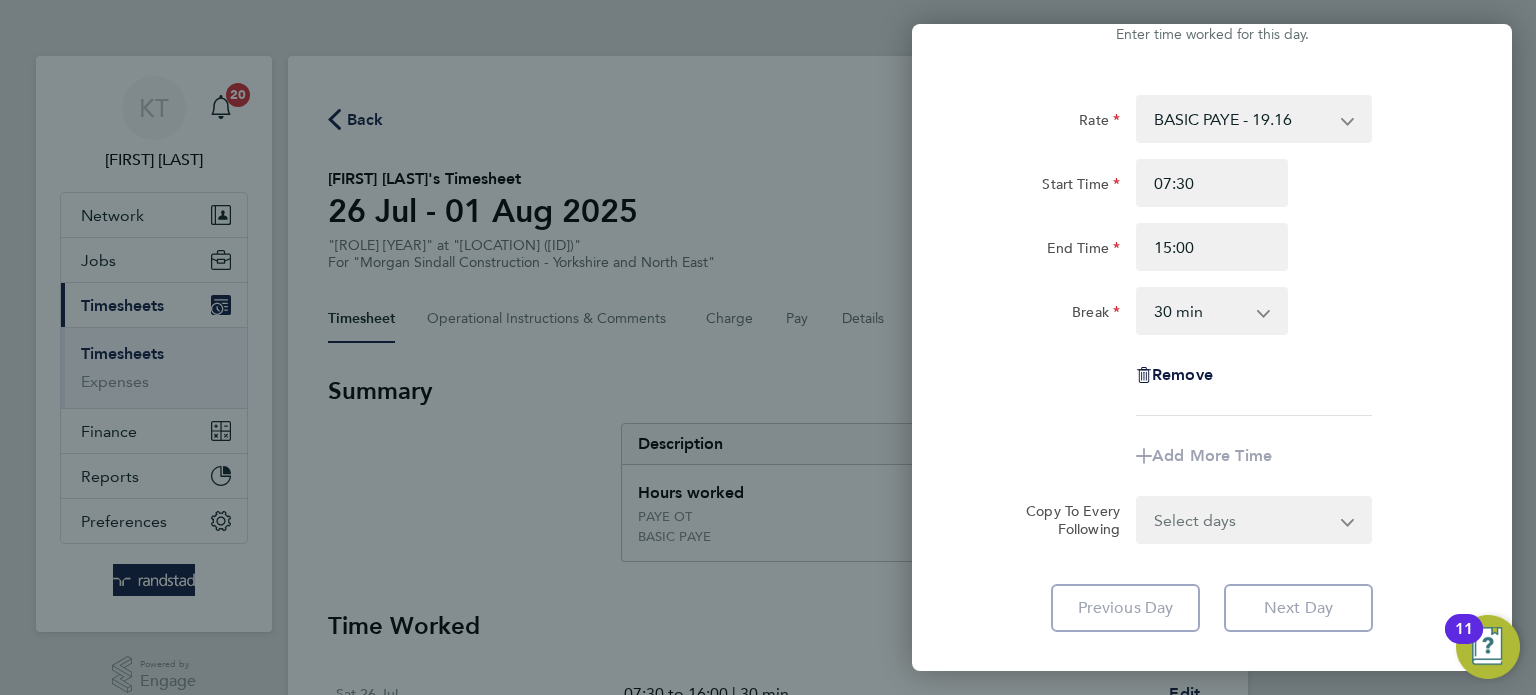 click on "Copy To Every Following" 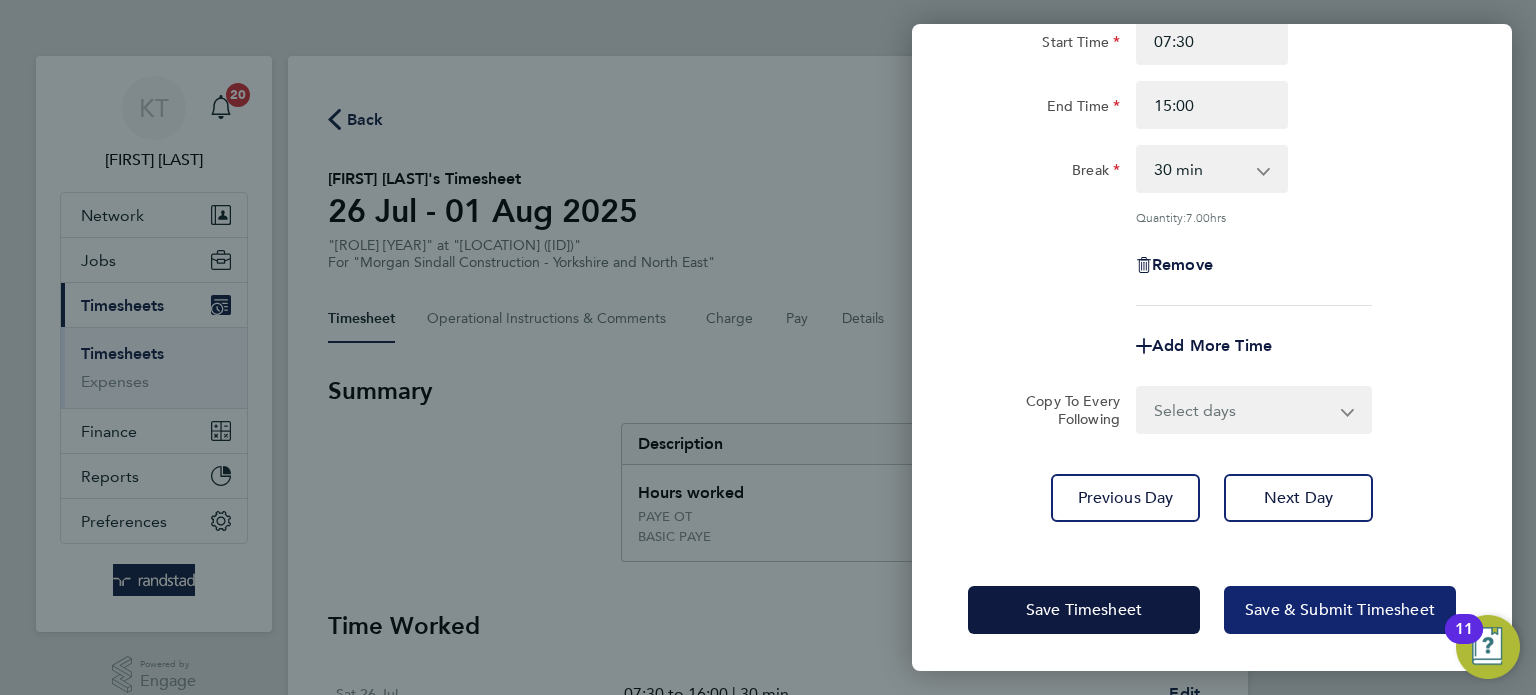 click on "Save & Submit Timesheet" 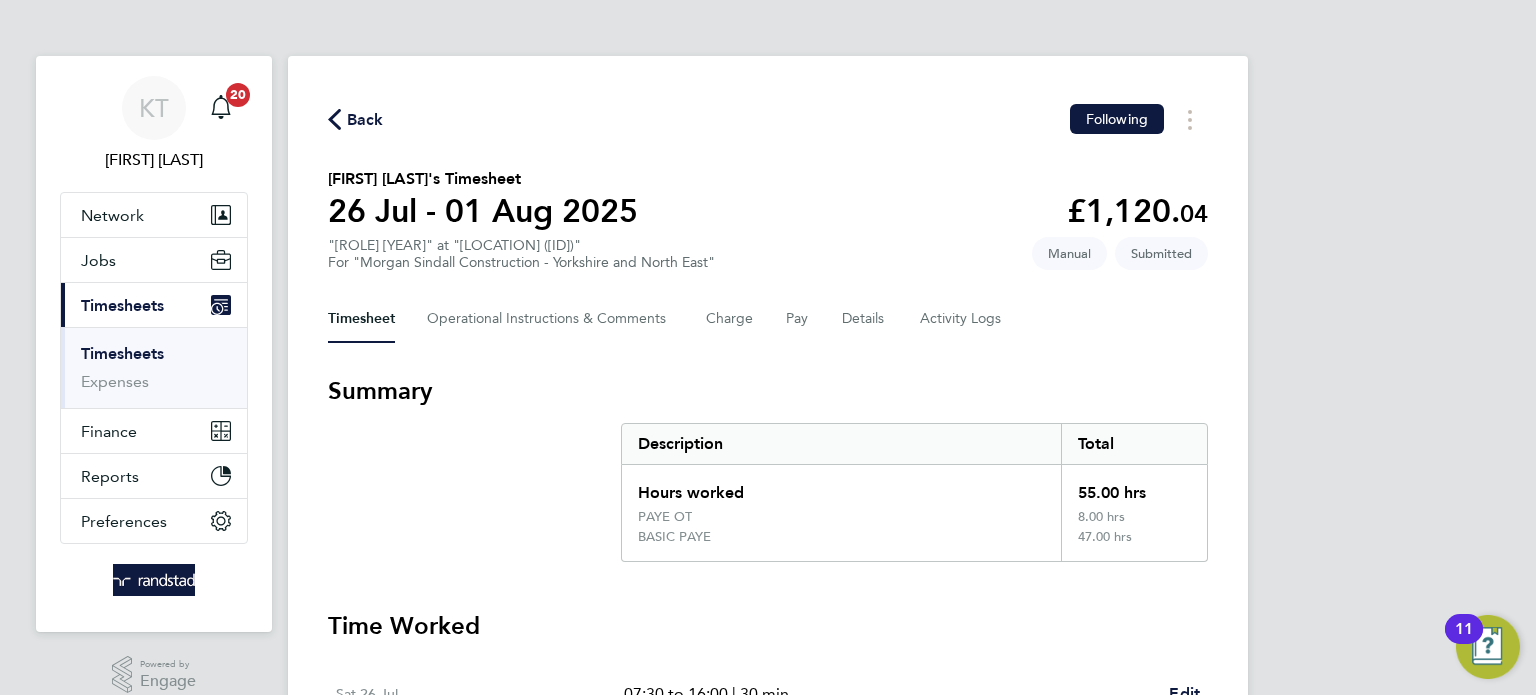 click on "Back" 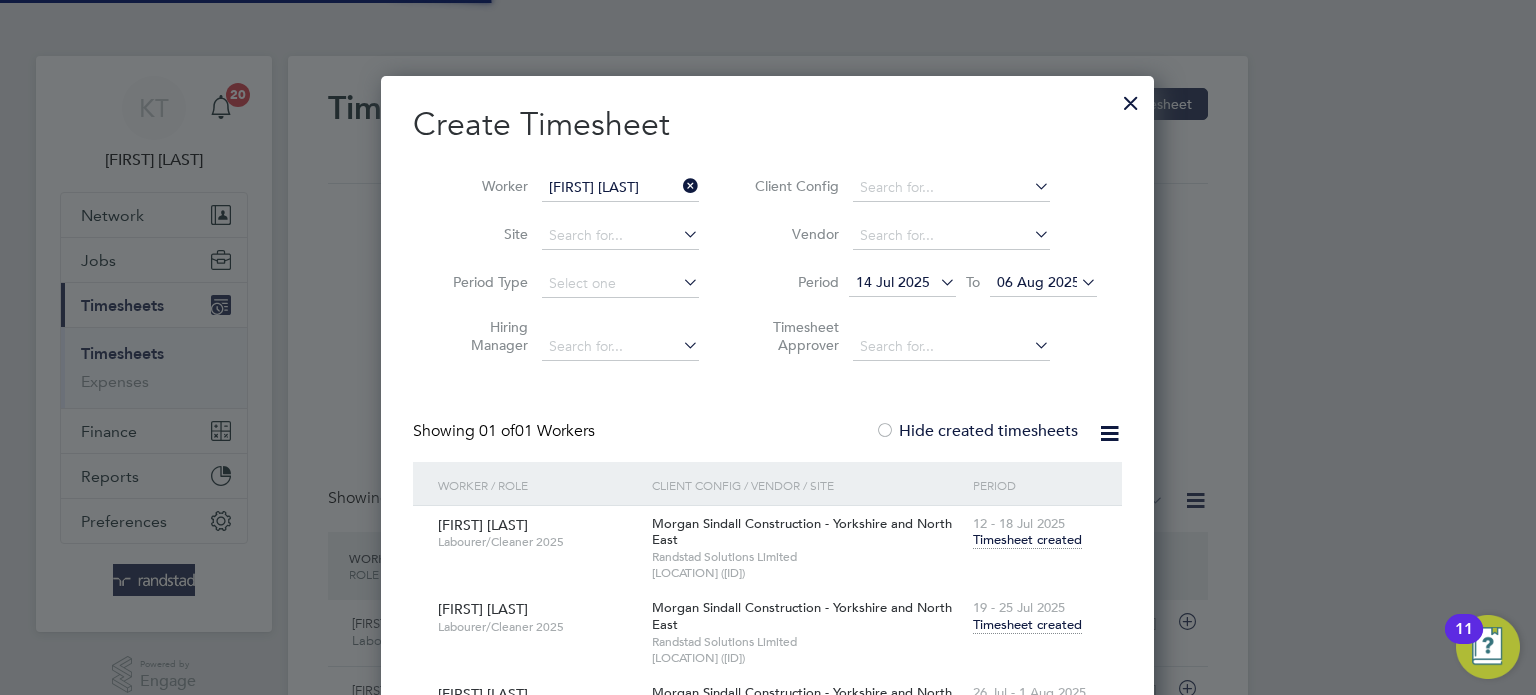 click at bounding box center (679, 186) 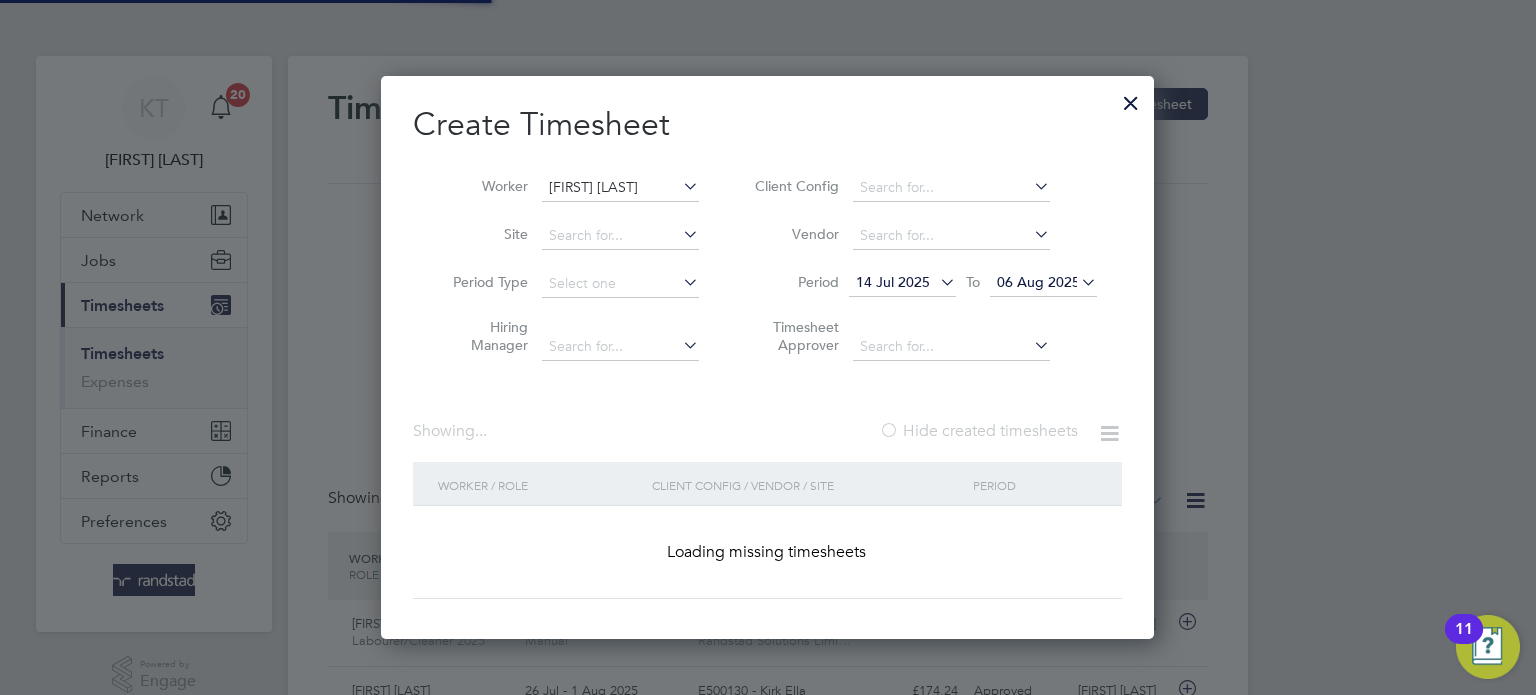 click on "[FIRST] [LAST]" at bounding box center [620, 188] 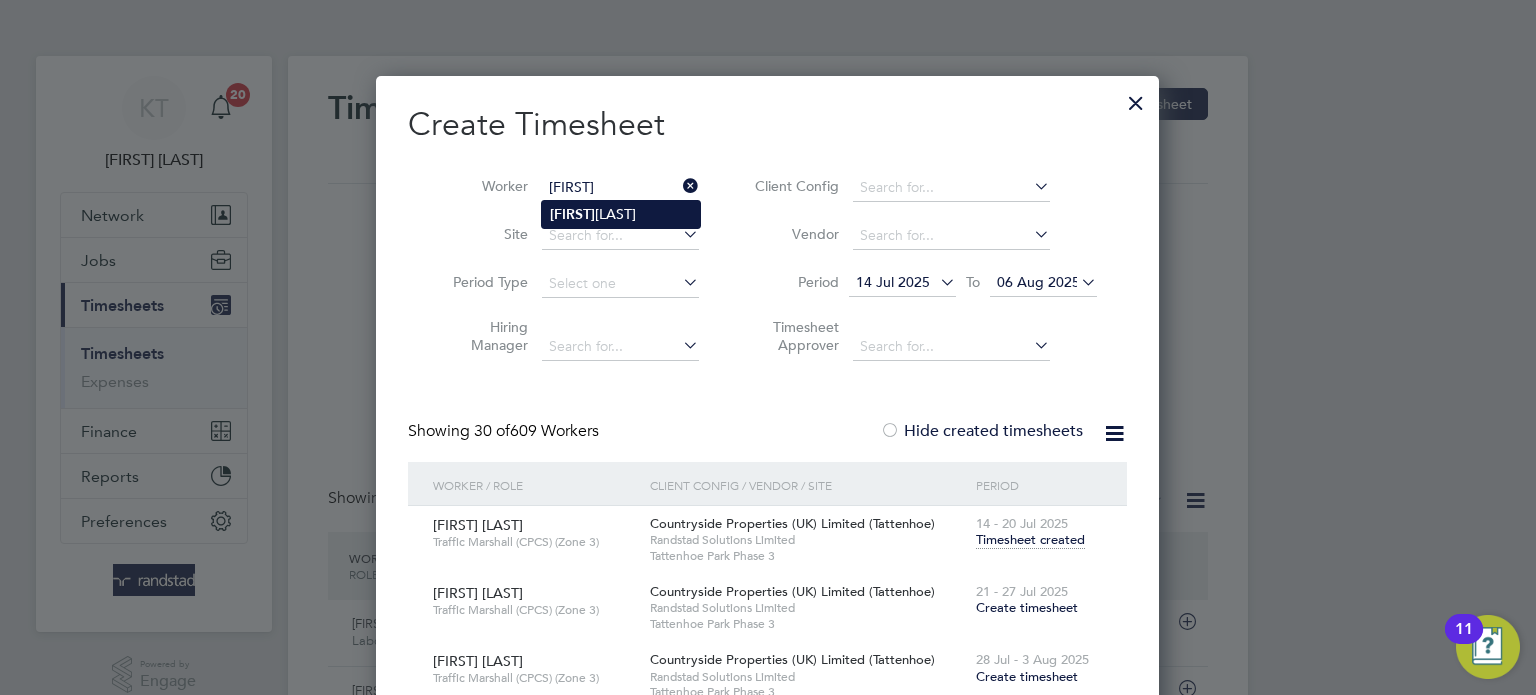 click on "[FIRST]" 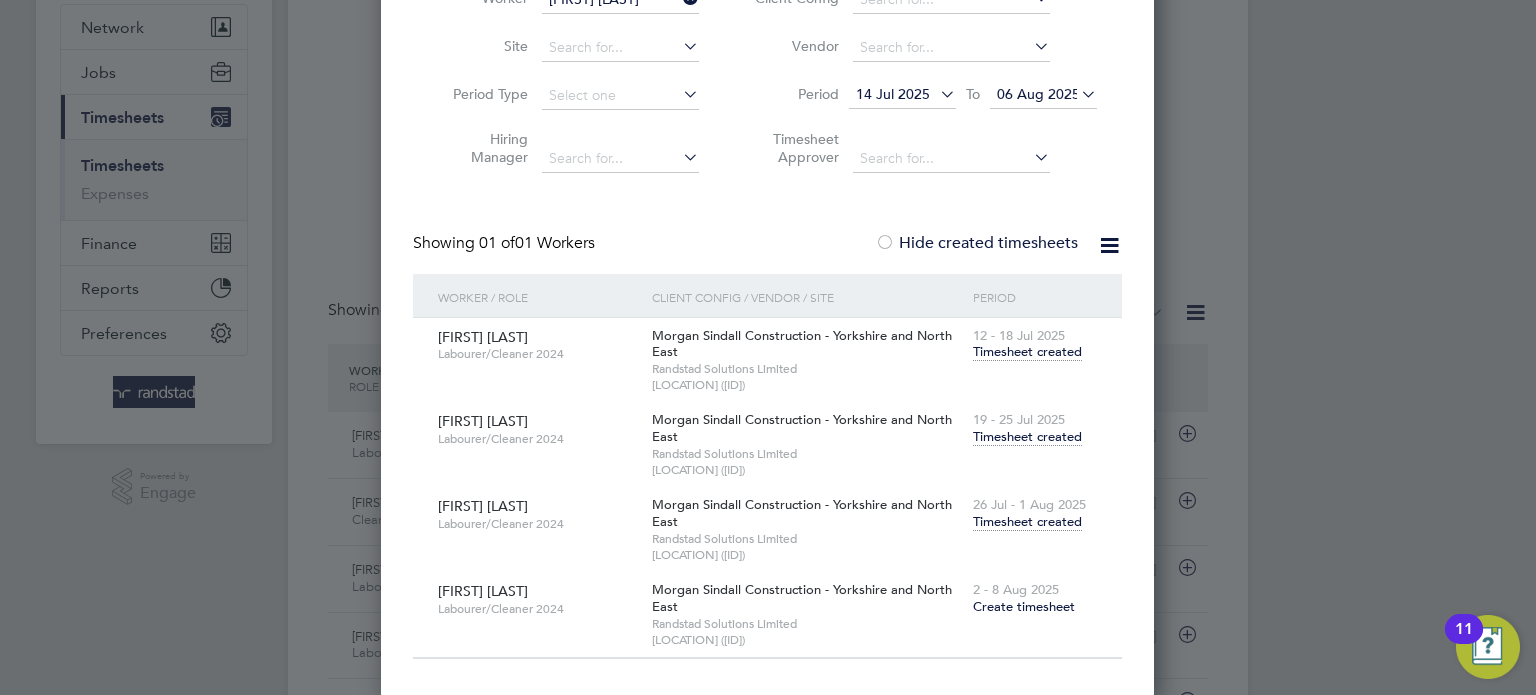 click on "Timesheet created" at bounding box center [1027, 522] 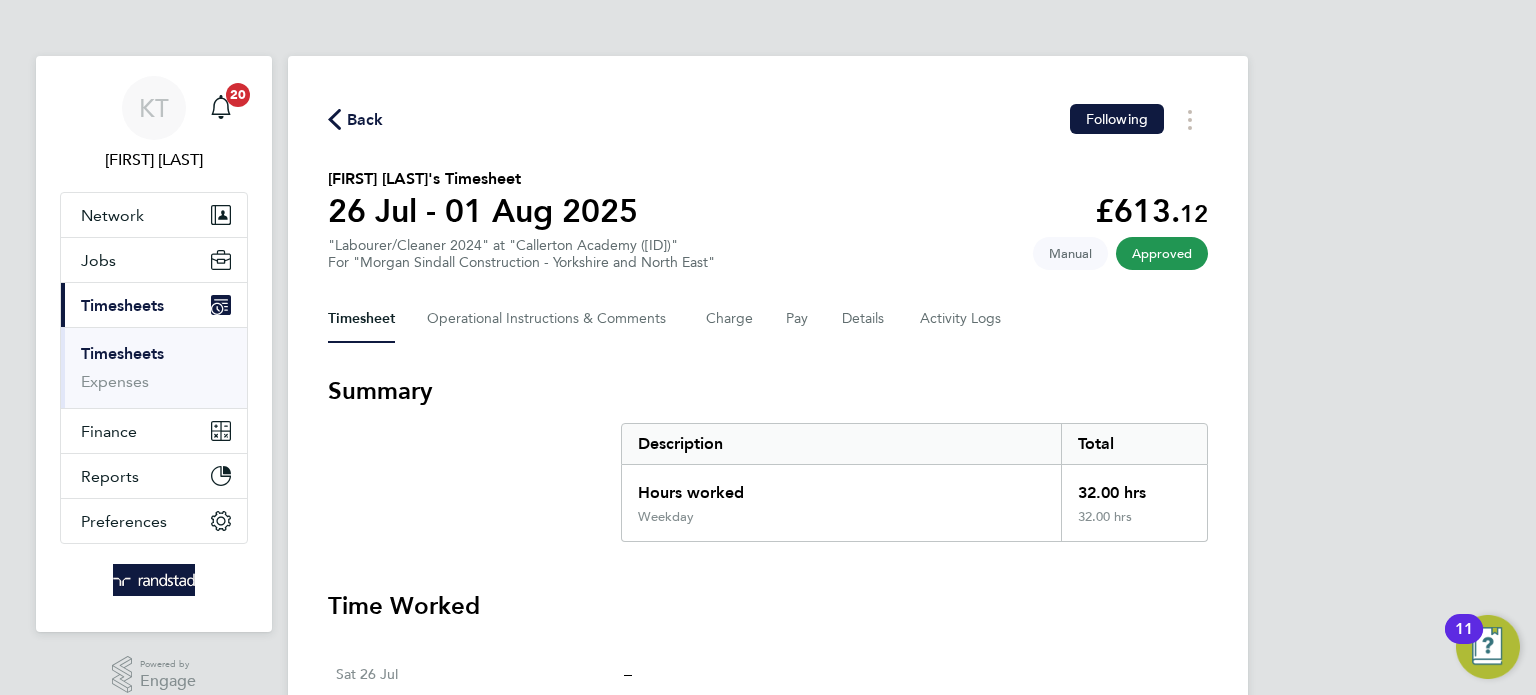 click on "Back  Following
[FIRST] [LAST]'s Timesheet   26 Jul - 01 Aug 2025   £613. 12  "Labourer/Cleaner 2024" at "Callerton Academy (38CB02)"  For "Morgan Sindall Construction - Yorkshire and North East"  Approved   Manual   Timesheet   Operational Instructions & Comments   Charge   Pay   Details   Activity Logs   Summary   Description   Total   Hours worked   32.00 hrs   Weekday    32.00 hrs   Time Worked   Sat 26 Jul   –   Sun 27 Jul   –   Mon 28 Jul   –   Tue 29 Jul   07:30 to 16:00   |   30 min   8.00 hrs   |   Weekday    (£19.16) =   £153.28   View   Wed 30 Jul   07:30 to 16:00   |   30 min   8.00 hrs   |   Weekday    (£19.16) =   £153.28   View   Thu 31 Jul   07:30 to 16:00   |   30 min   8.00 hrs   |   Weekday    (£19.16) =   £153.28   View   Fri 01 Aug   07:30 to 16:00   |   30 min   8.00 hrs   |   Weekday    (£19.16) =   £153.28   View   Cancel Timesheet" 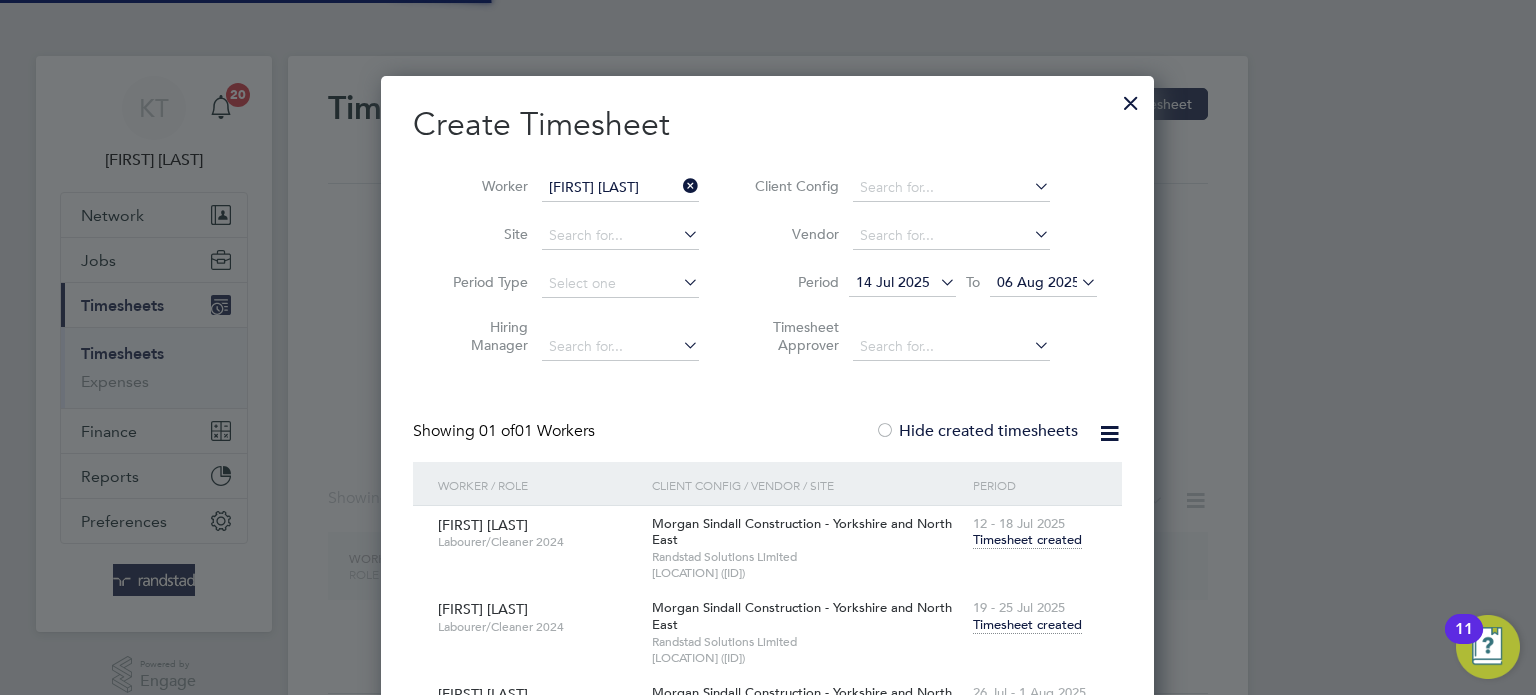 click at bounding box center (679, 186) 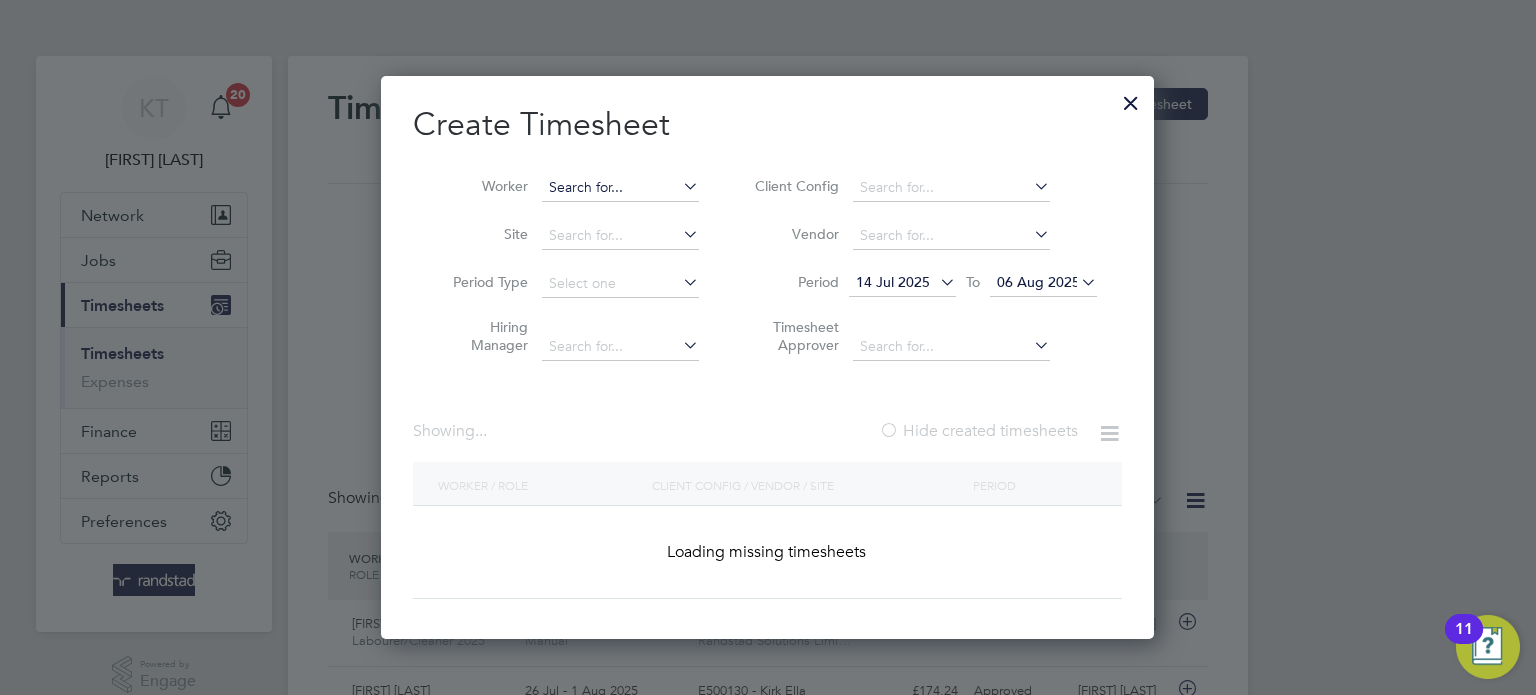 click at bounding box center (620, 188) 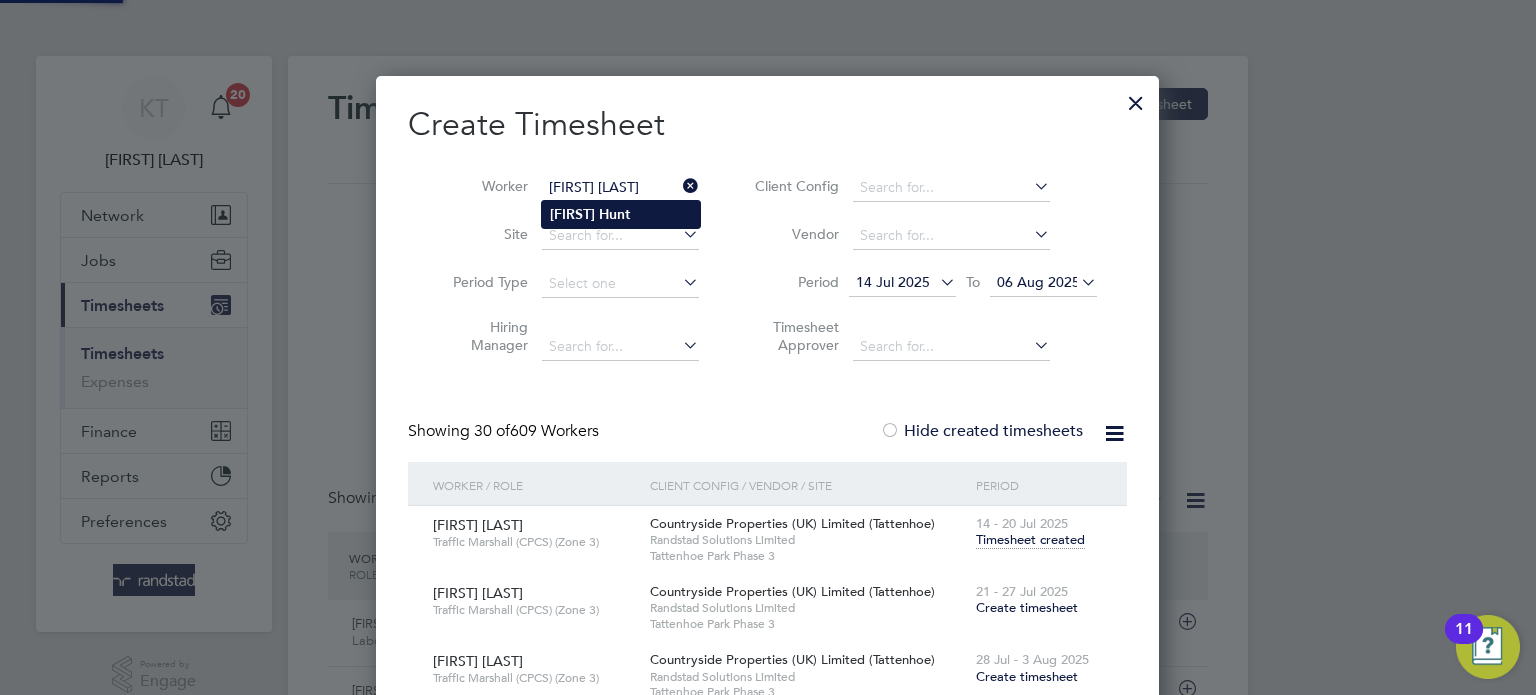 click on "[FIRST] [LAST]" 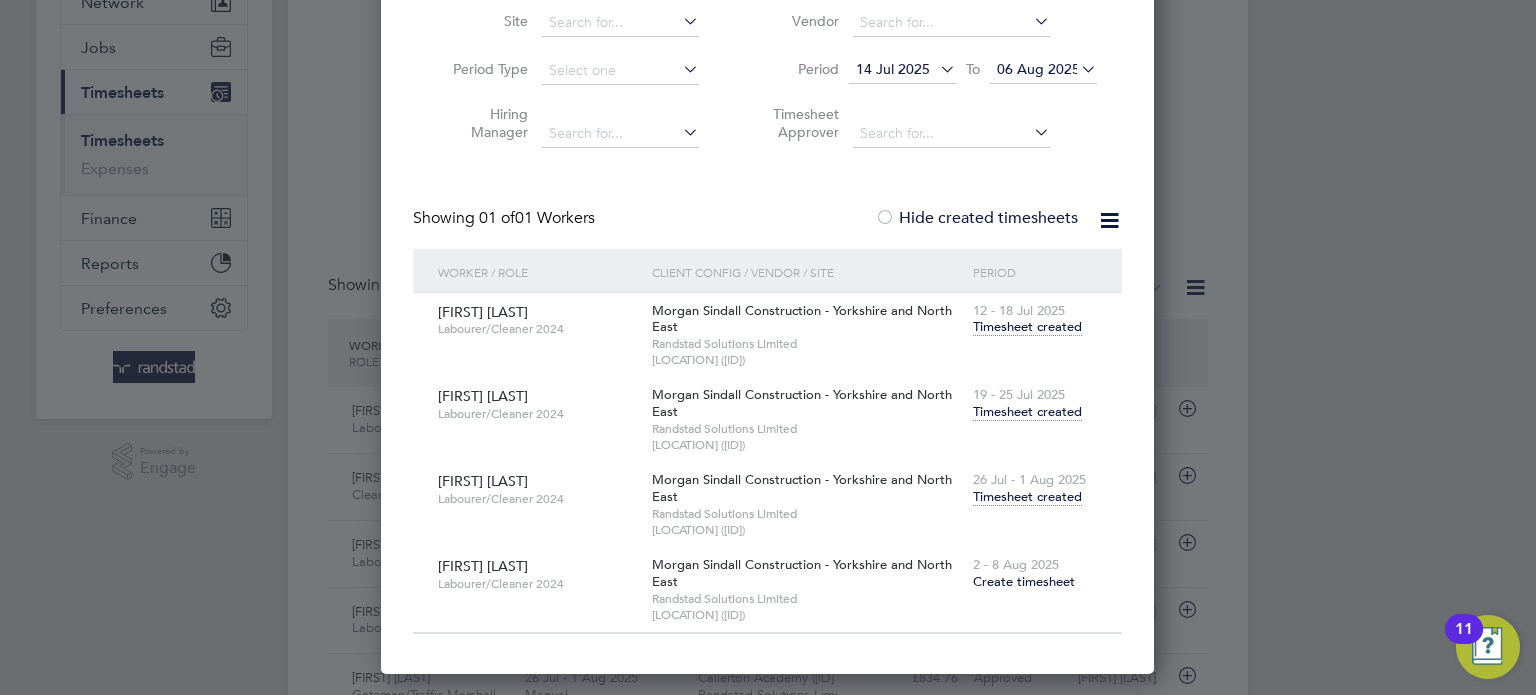 click on "Timesheet created" at bounding box center (1027, 497) 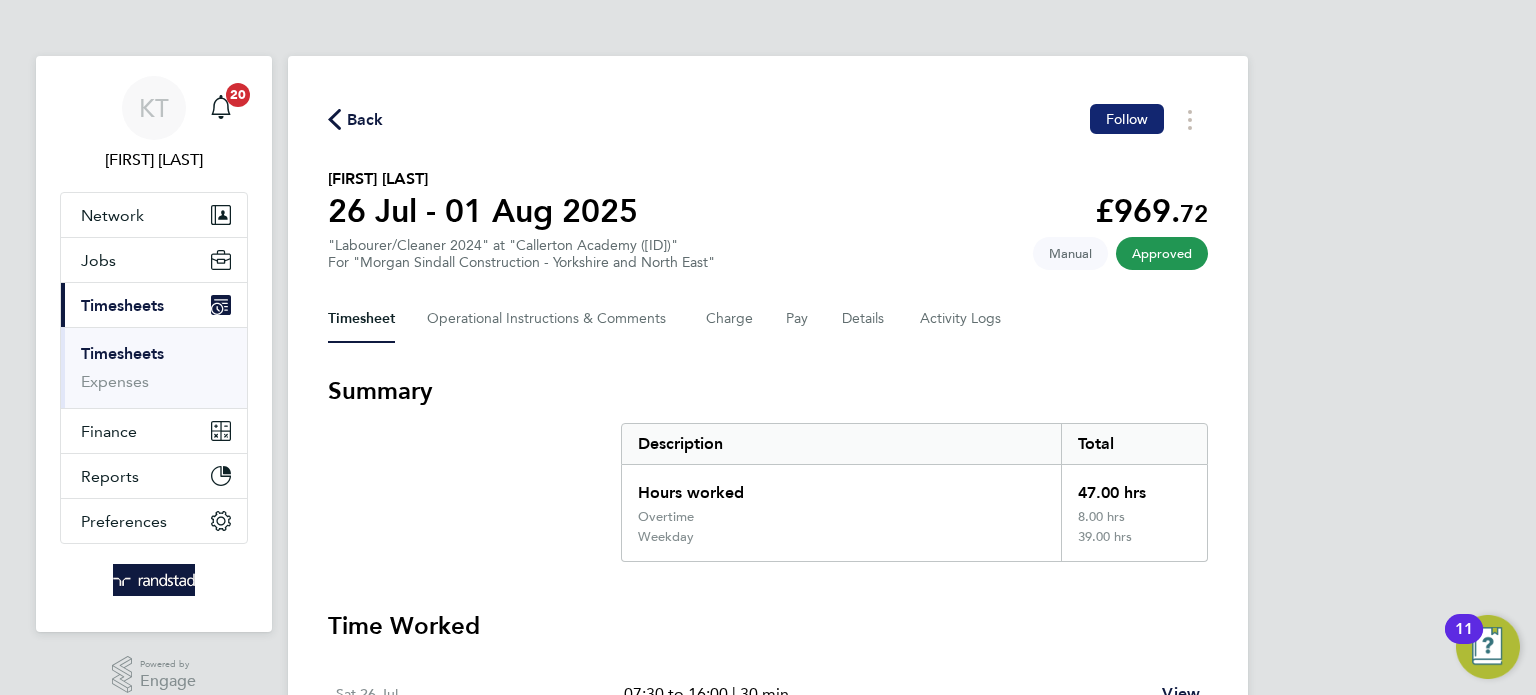 click on "Follow" 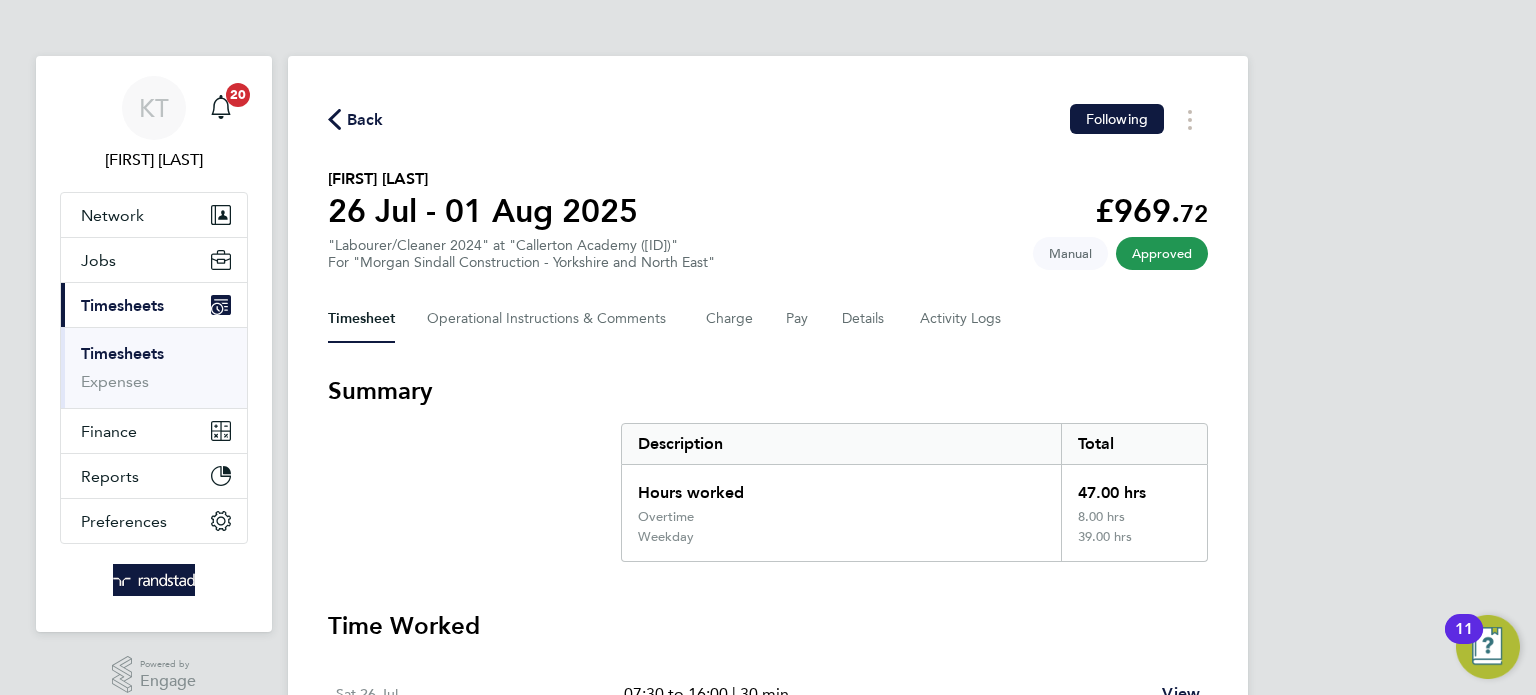 click 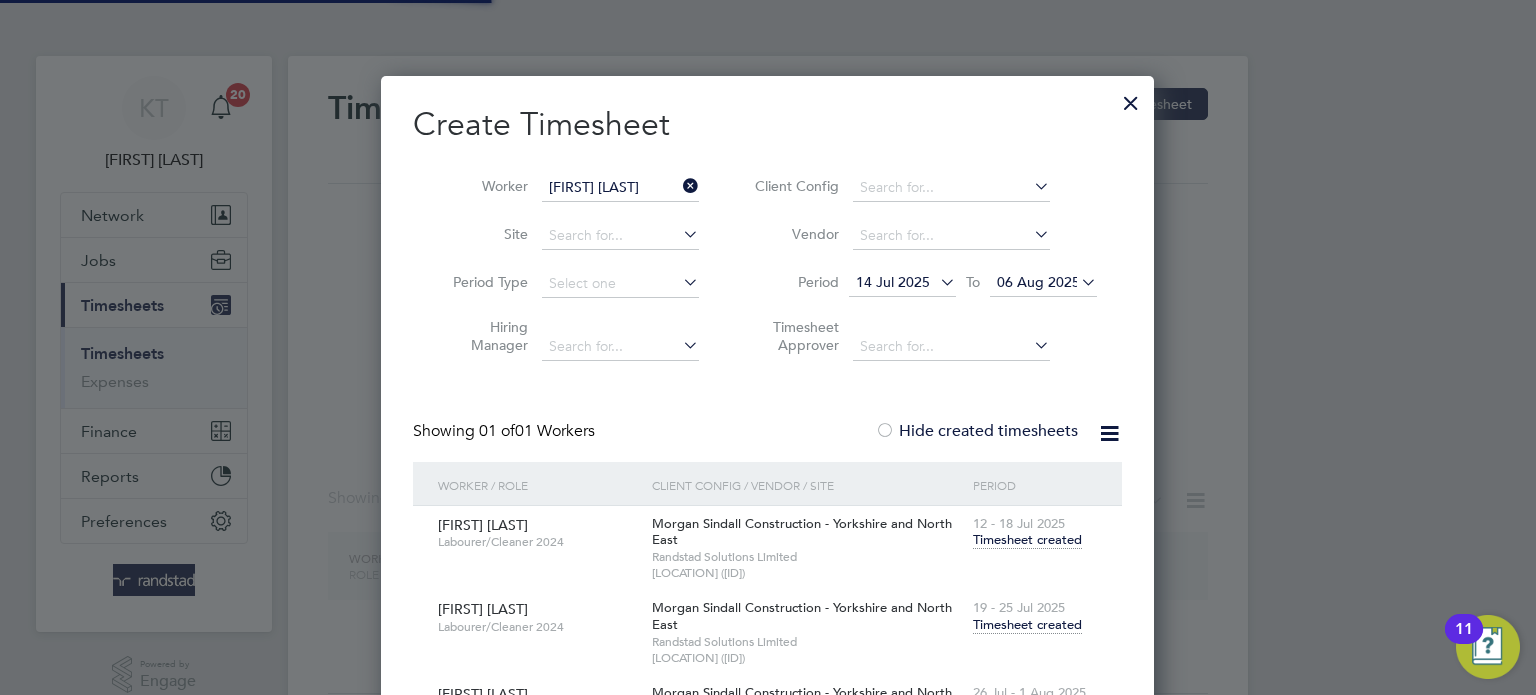 click at bounding box center [679, 186] 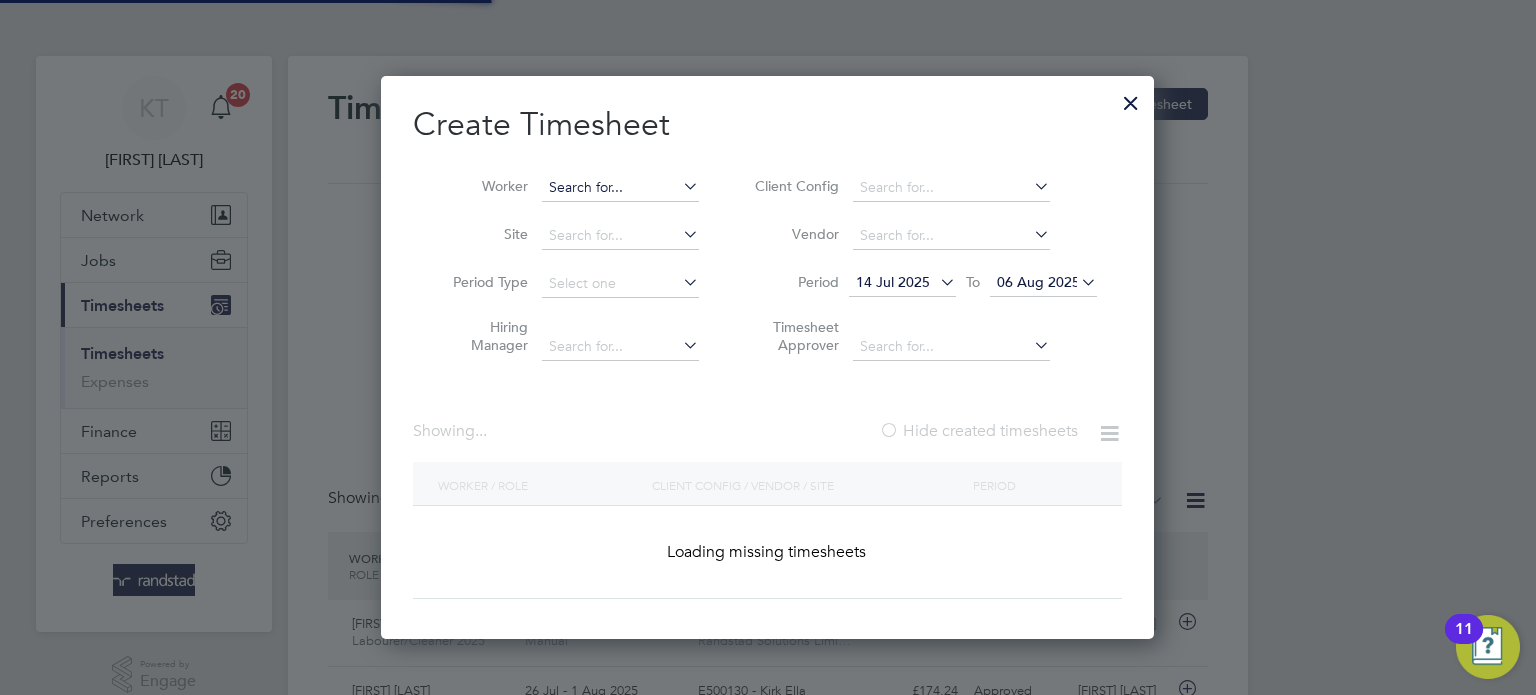 click at bounding box center (620, 188) 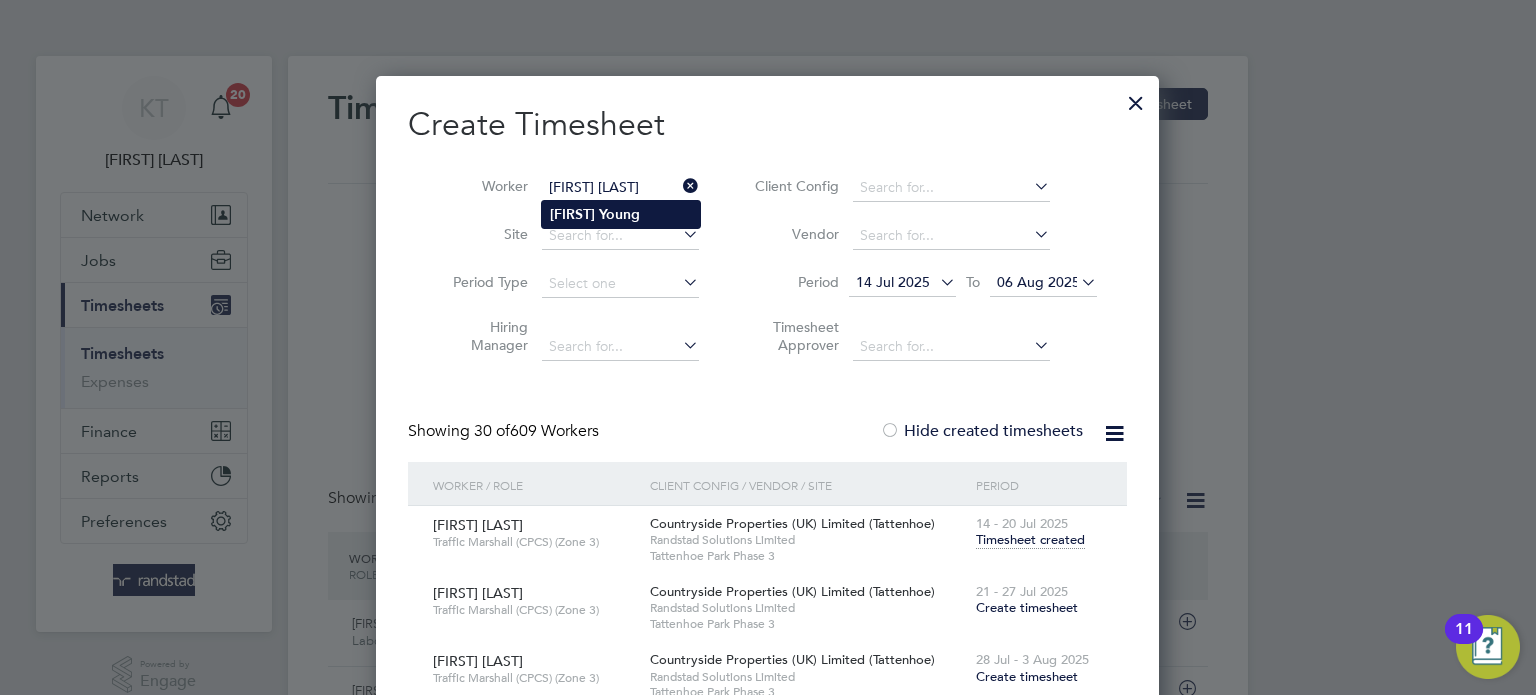 click on "[FIRST]" 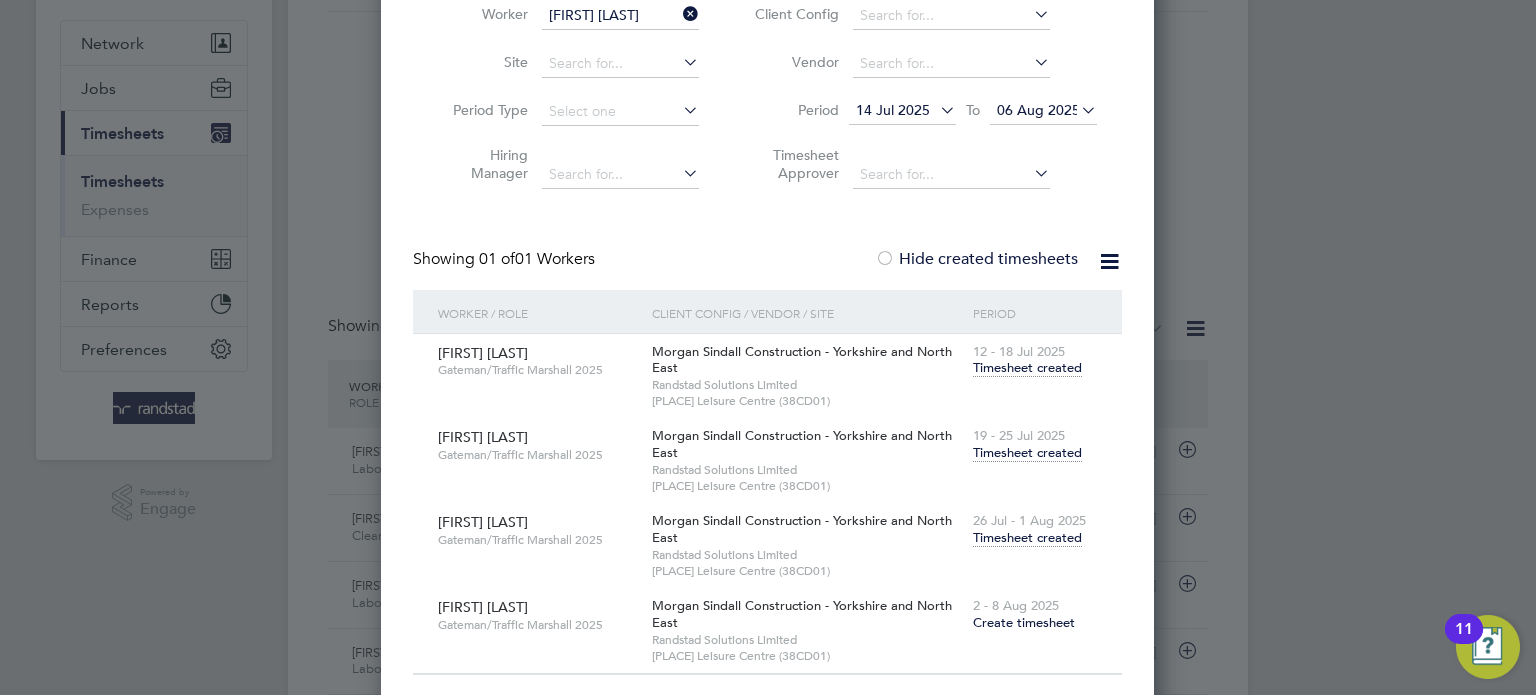 click on "Timesheet created" at bounding box center (1027, 538) 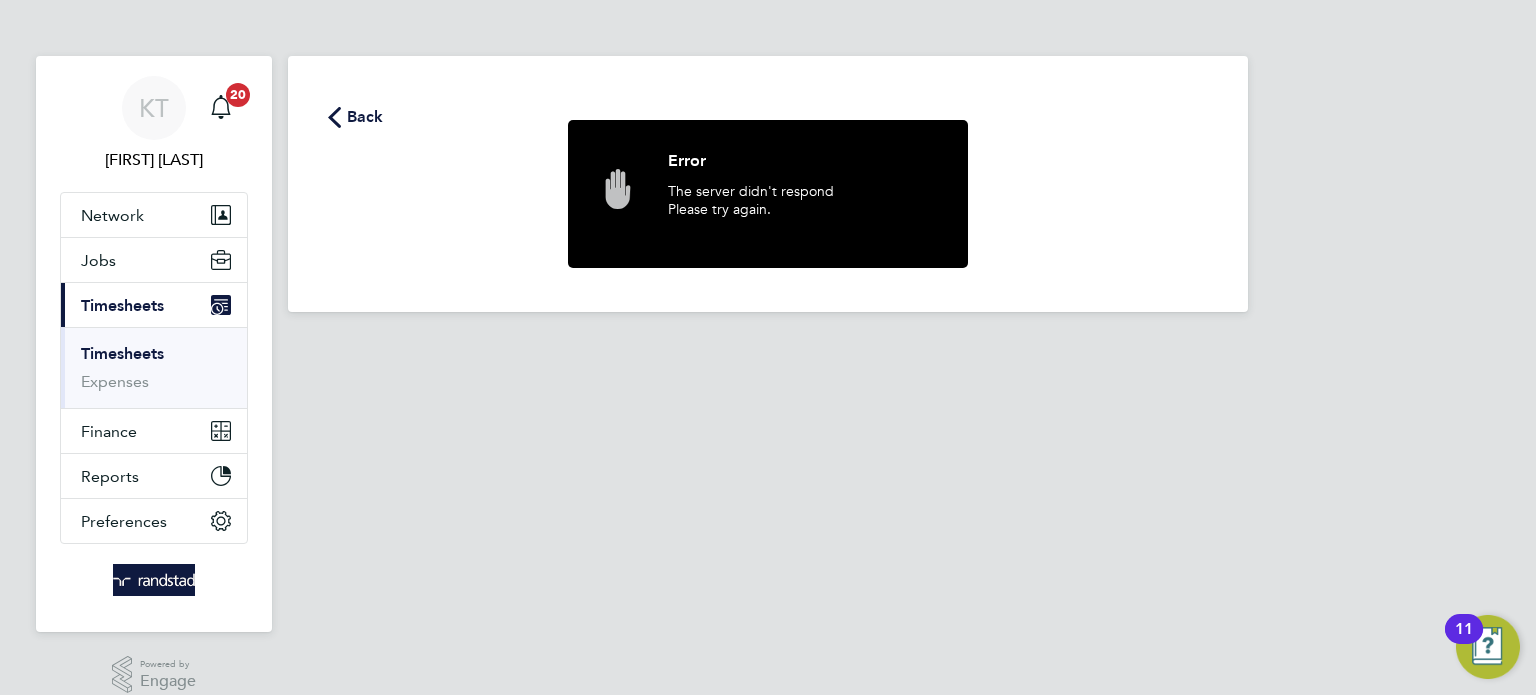 click on "Back" 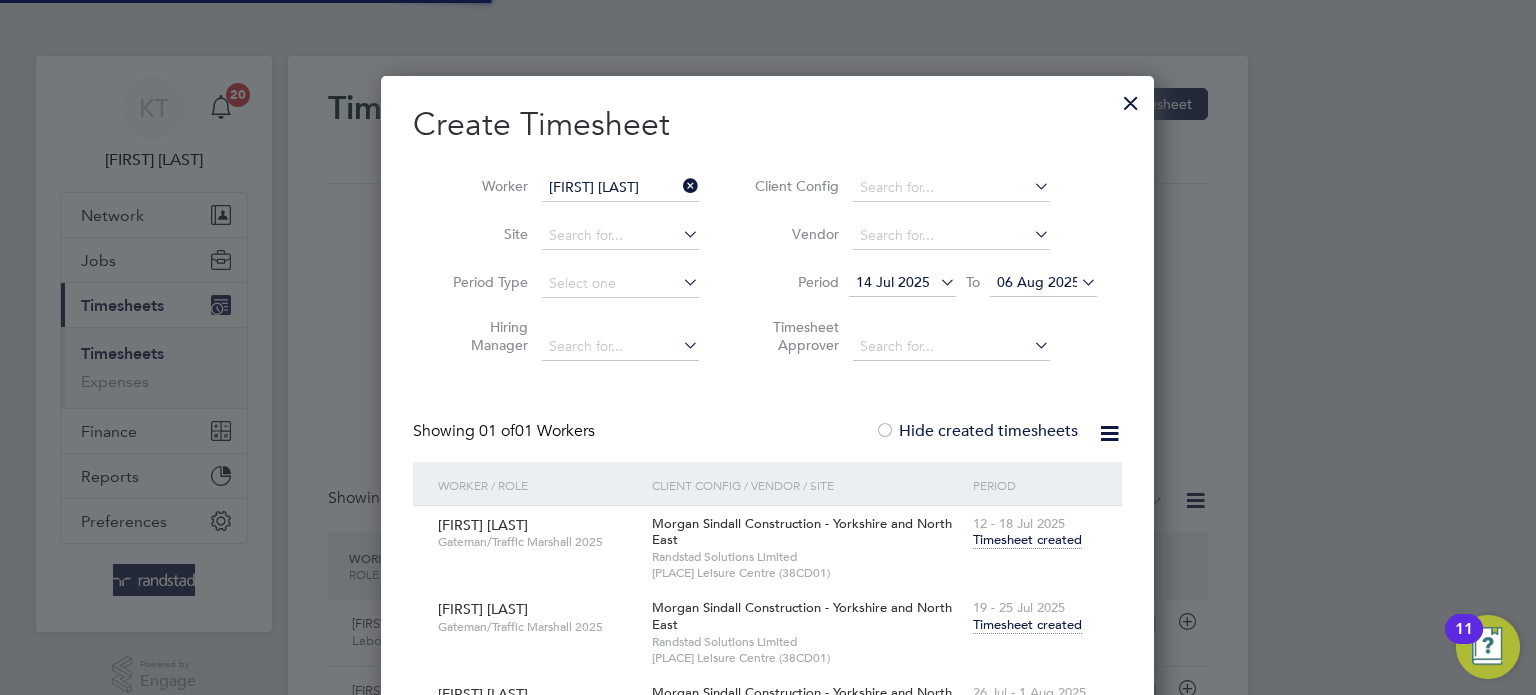 click on "Create Timesheet Worker   [LAST] Site   Period Type   Hiring Manager   Client Config   Vendor   Period
14 Jul 2025
To
06 Aug 2025
Timesheet Approver   Showing   01 of  01 Workers Hide created timesheets Worker / Role Client Config / Vendor / Site Period [LAST]   Gateman/Traffic Marshall 2025 Morgan Sindall Construction - Yorkshire and North East Randstad Solutions Limited   [PLACE] Leisure Centre (38CD01)   12 - 18 Jul 2025 Timesheet created   [LAST]   Gateman/Traffic Marshall 2025 Morgan Sindall Construction - Yorkshire and North East Randstad Solutions Limited   [PLACE] Leisure Centre (38CD01)   19 - 25 Jul 2025 Timesheet created   [LAST]   Gateman/Traffic Marshall 2025 Morgan Sindall Construction - Yorkshire and North East Randstad Solutions Limited   [PLACE] Leisure Centre (38CD01)   26 Jul - 1 Aug 2025 Timesheet created   [LAST]   Gateman/Traffic Marshall 2025 Morgan Sindall Construction - Yorkshire and North East       Show  30" at bounding box center (767, 475) 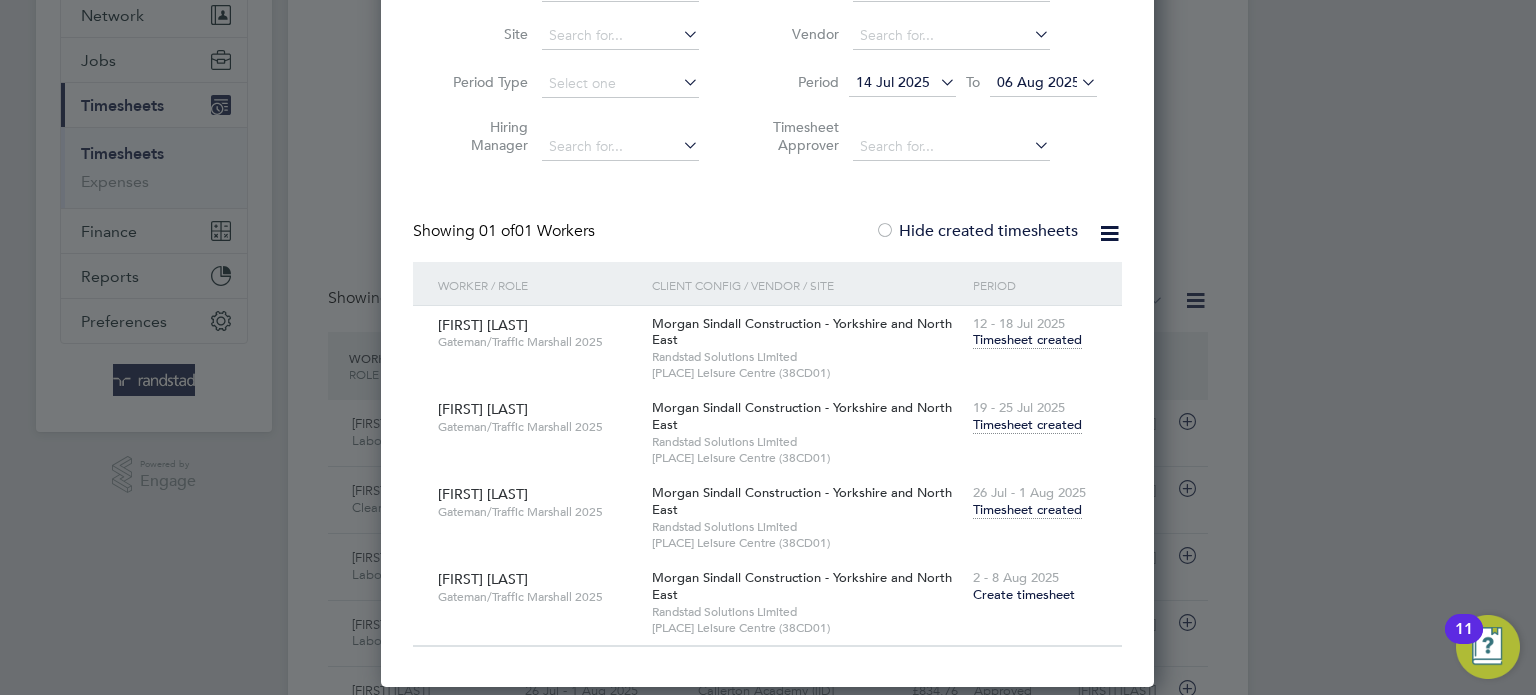 click on "Timesheet created" at bounding box center [1027, 510] 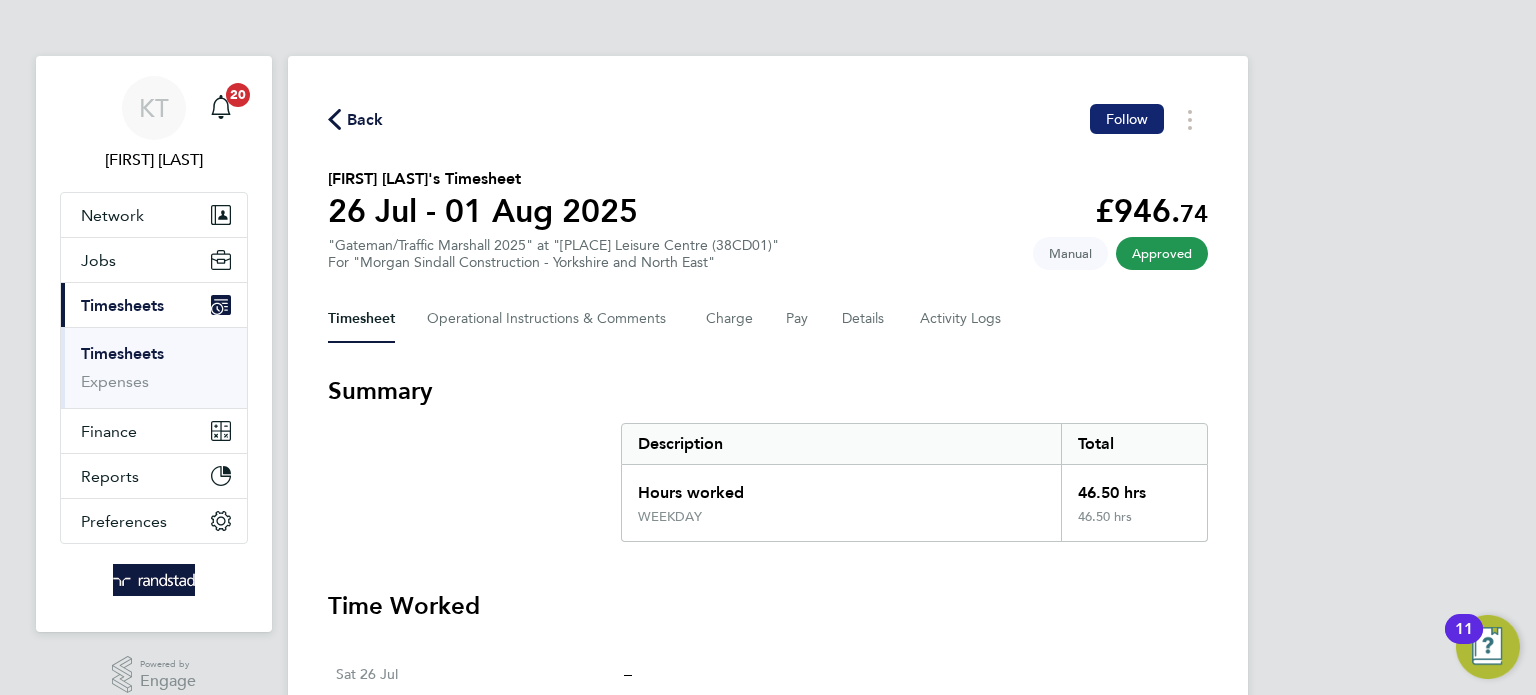 click on "Follow" 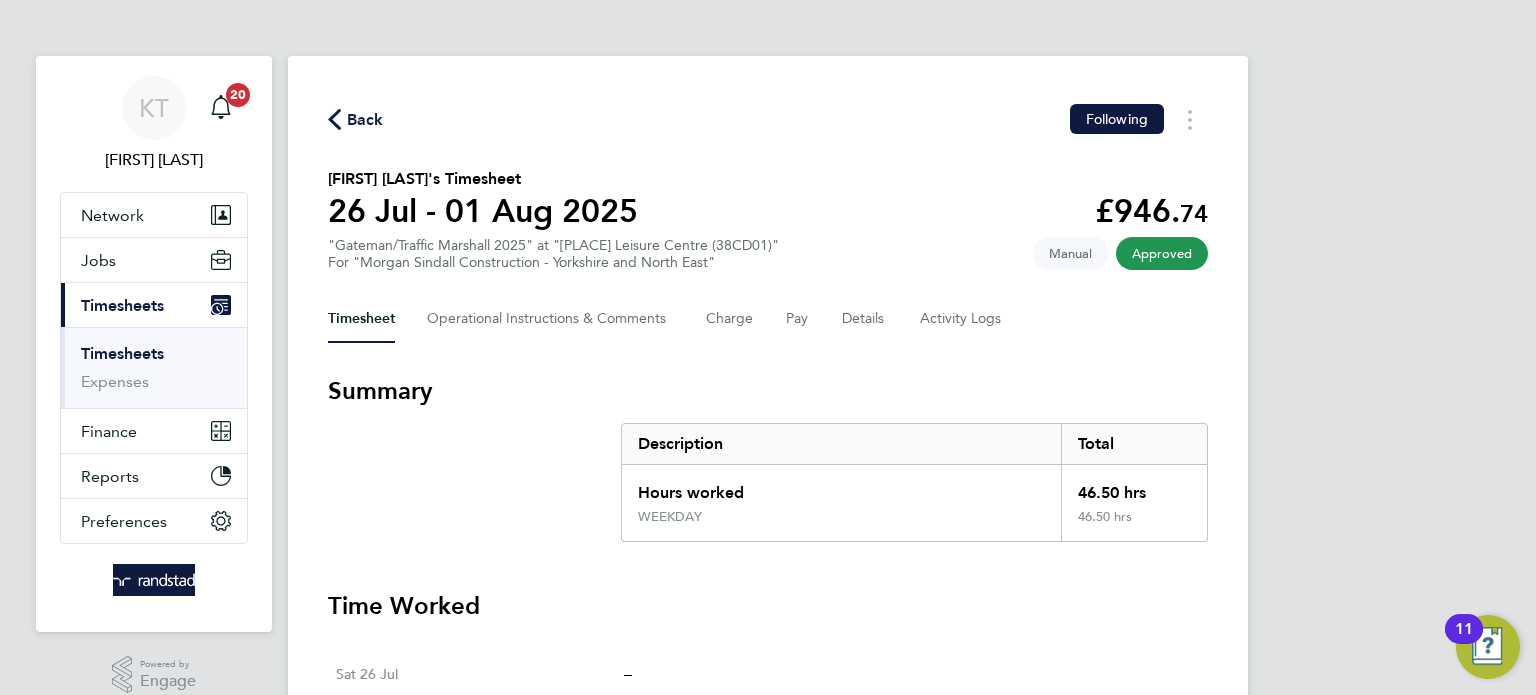 click on "Back" 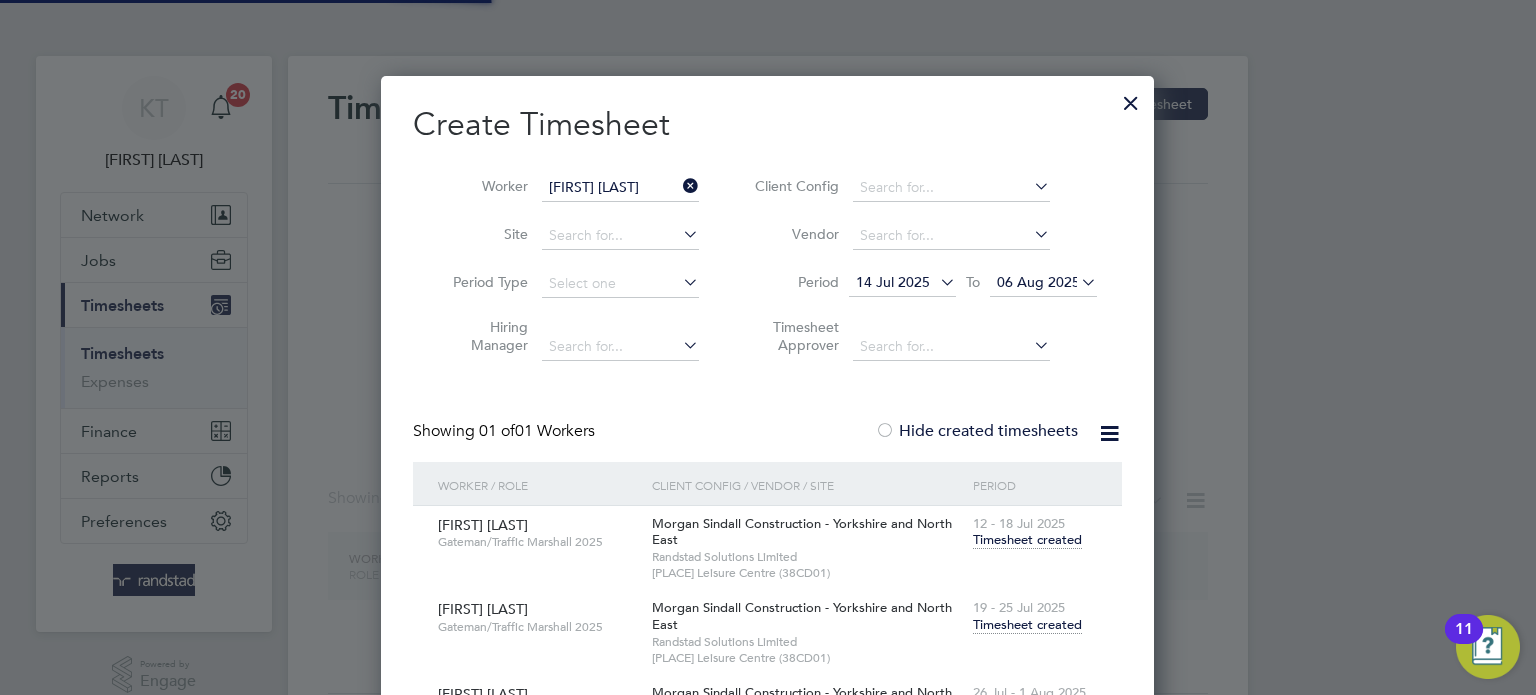 click at bounding box center (679, 186) 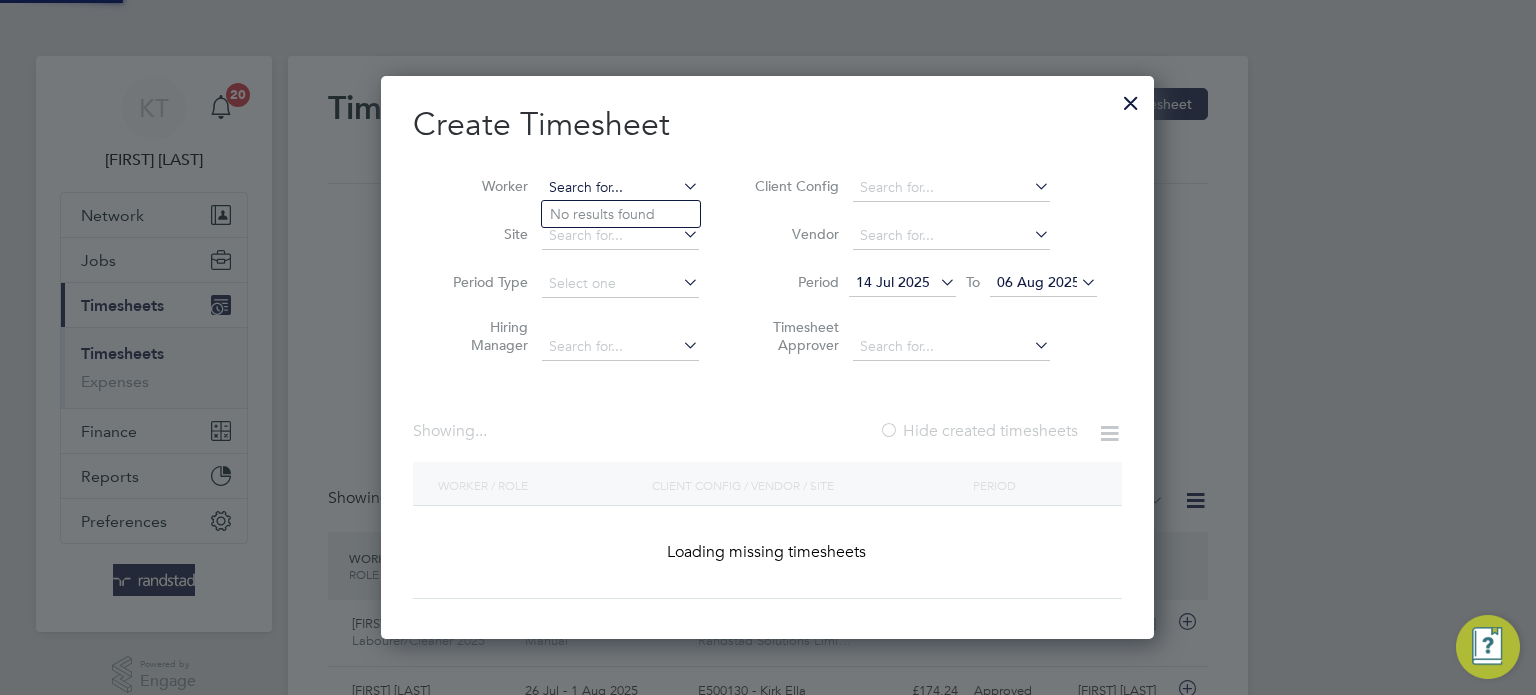 click at bounding box center [620, 188] 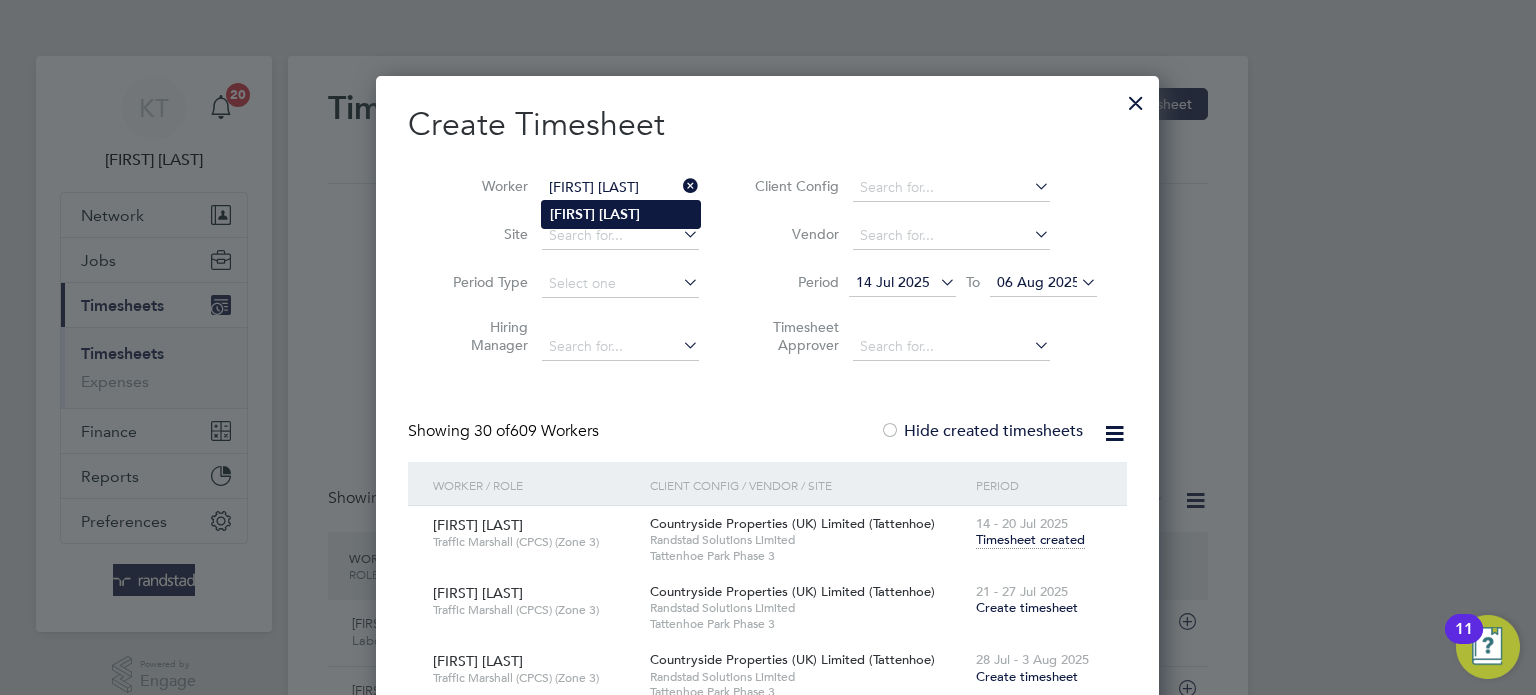 click on "[LAST]" 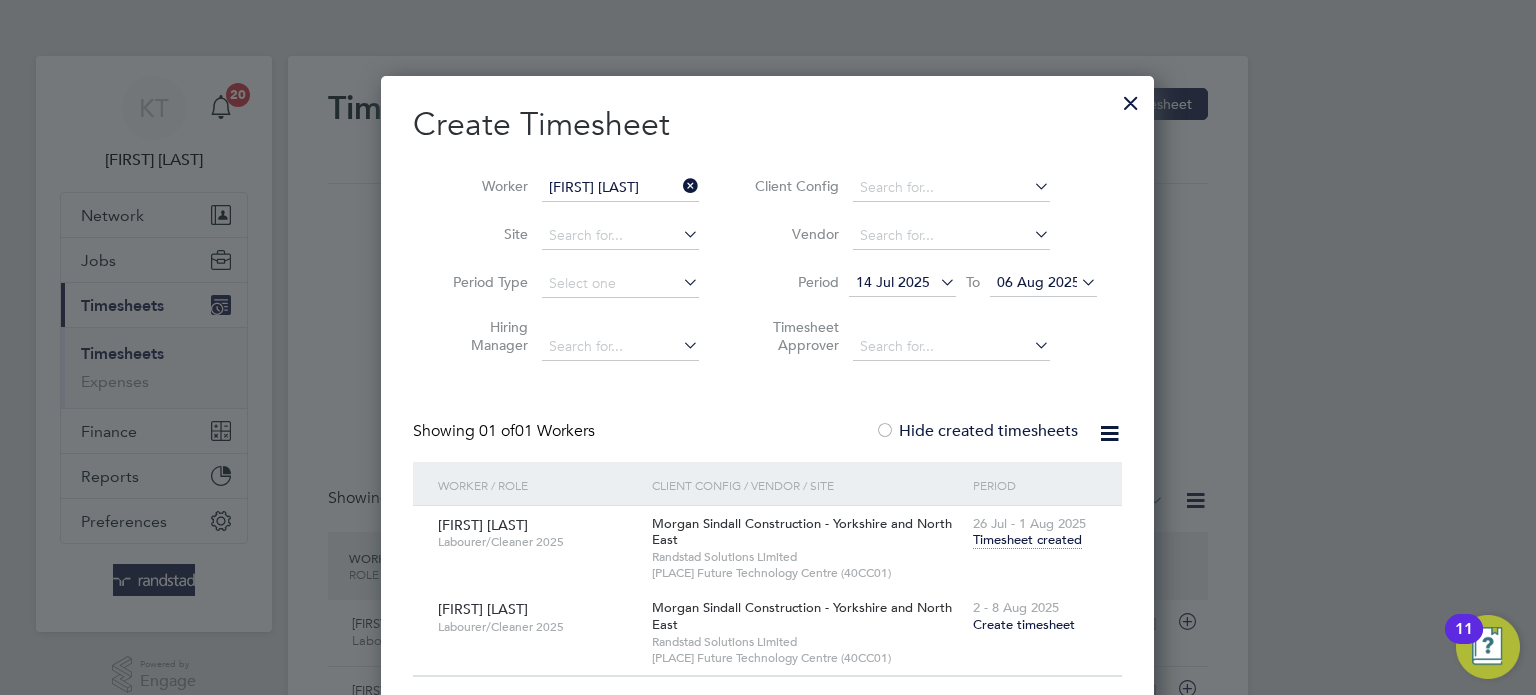 click on "Timesheet created" at bounding box center [1027, 540] 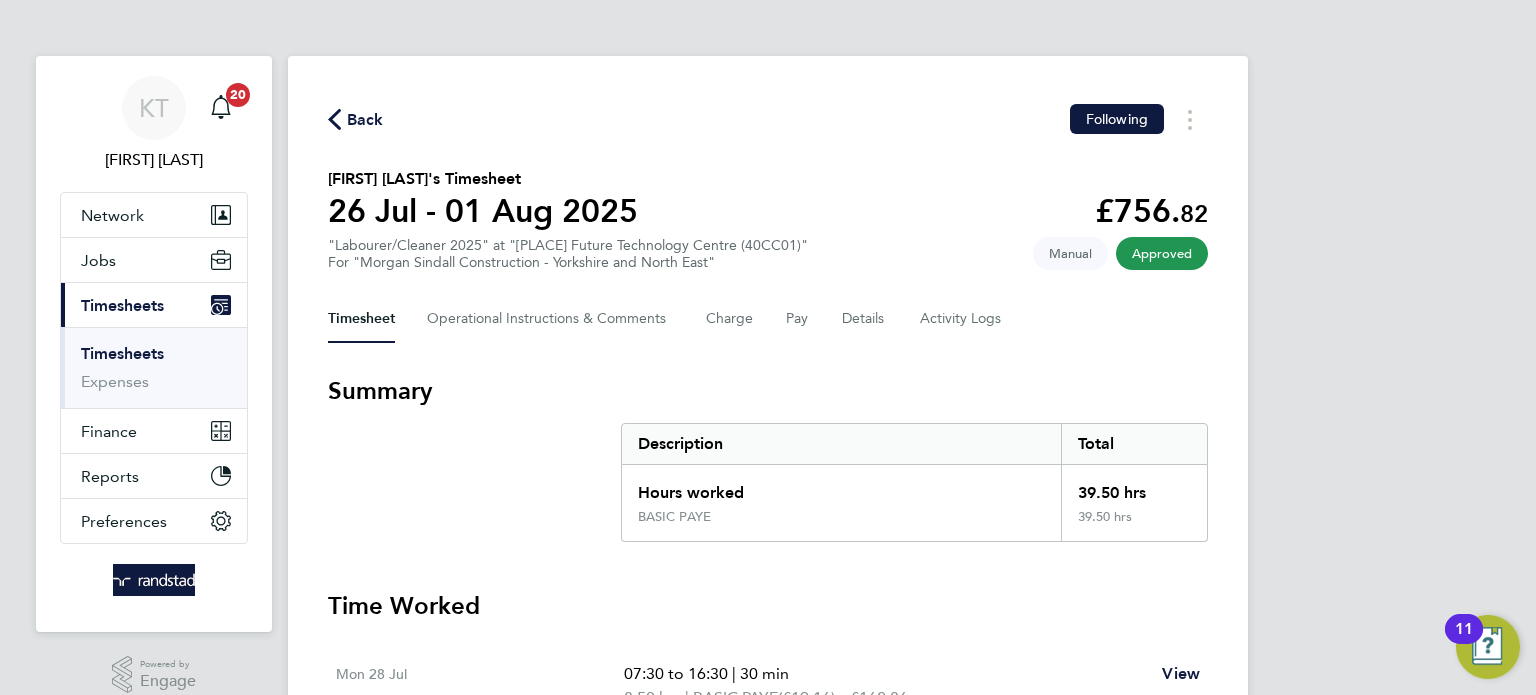 click on "Back" 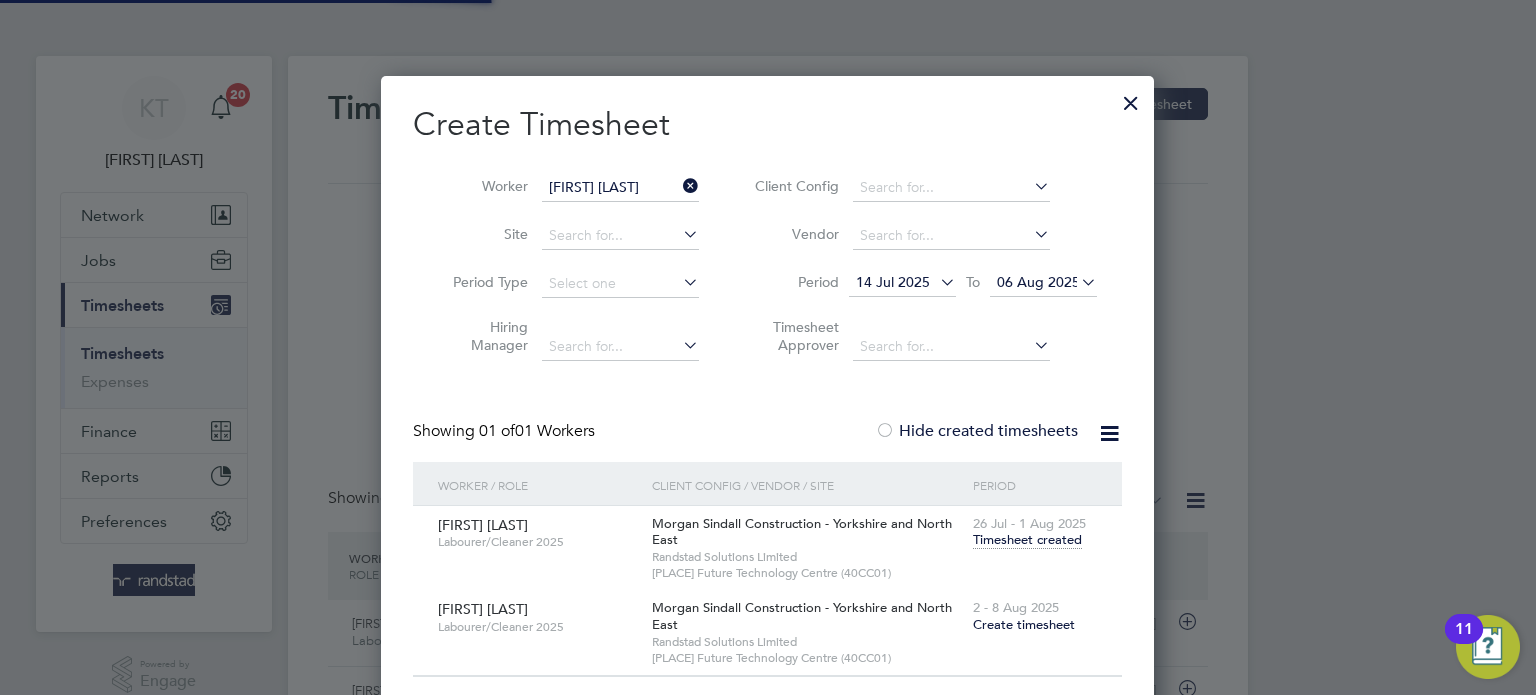 click at bounding box center (679, 186) 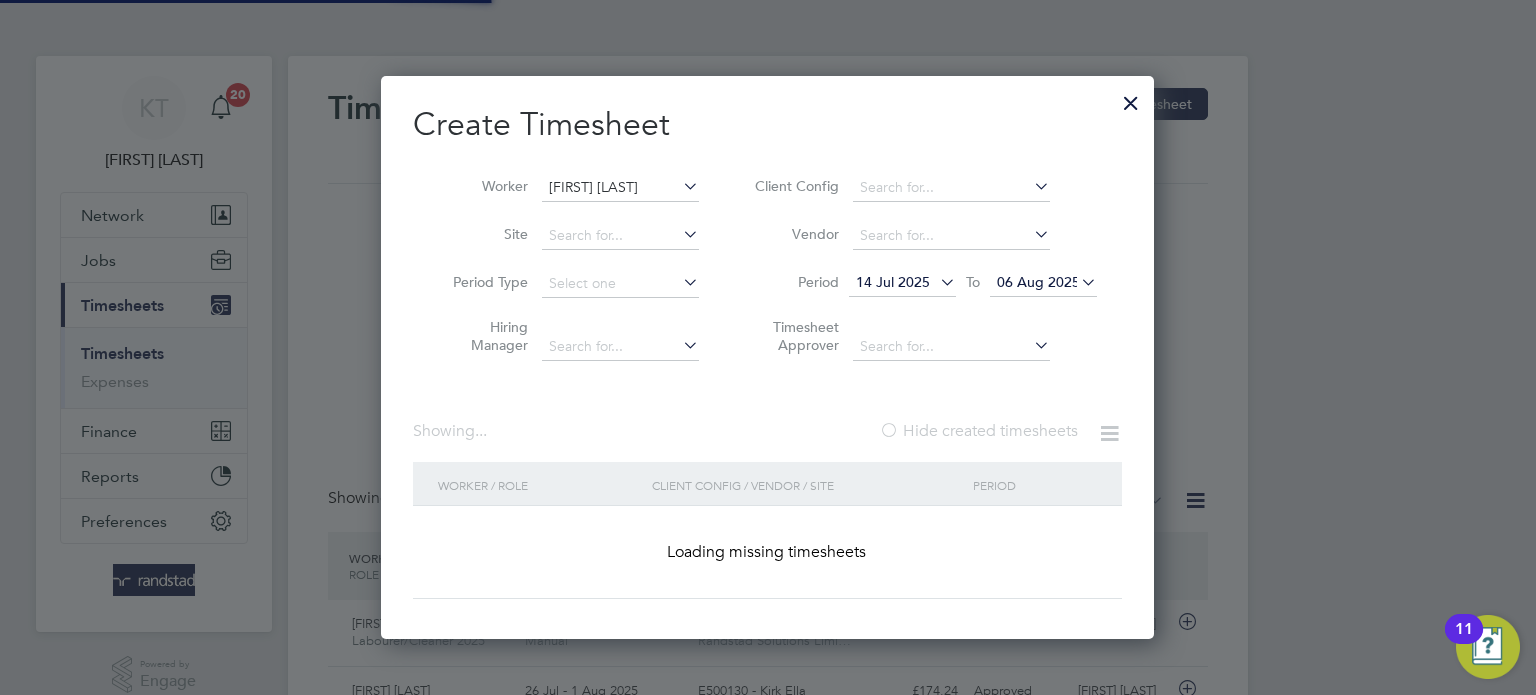 click on "[FIRST] [LAST]" at bounding box center (620, 188) 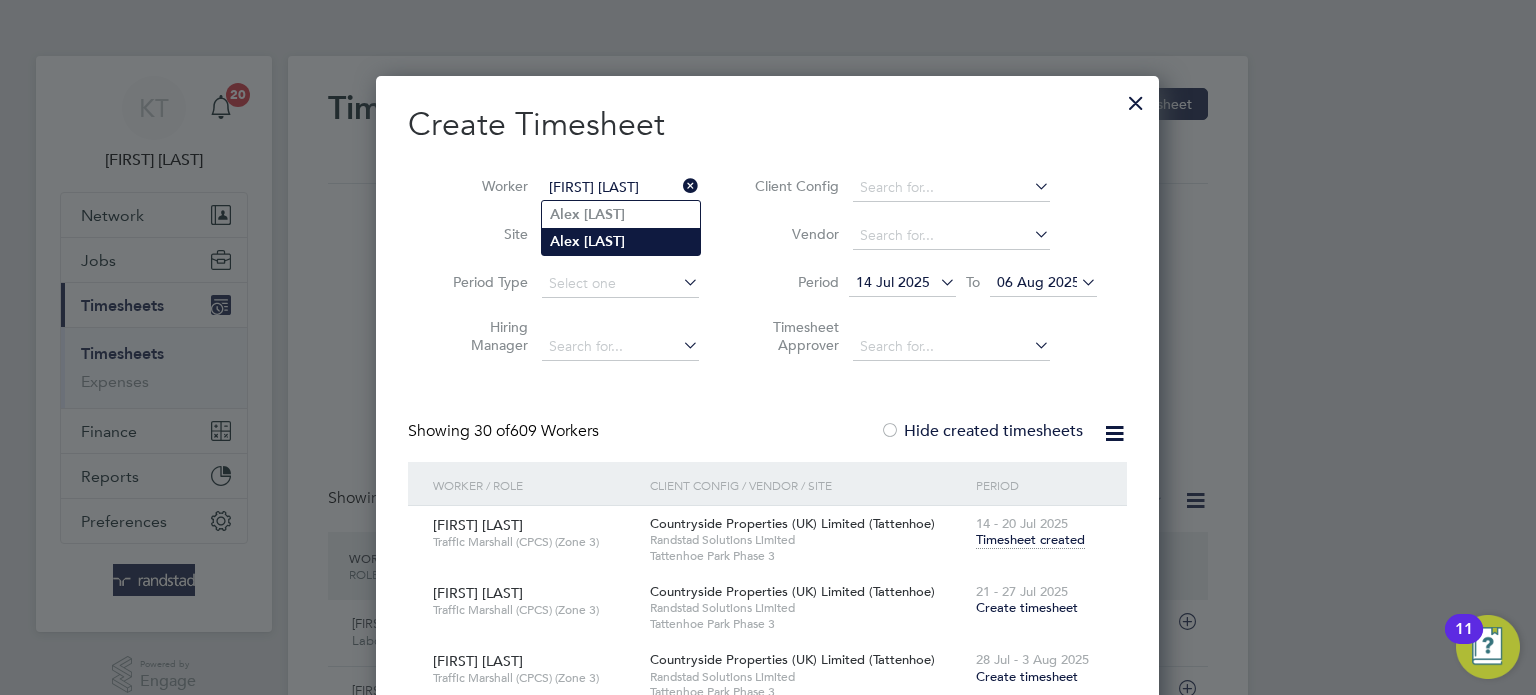 click on "[FIRST]   [LAST]" 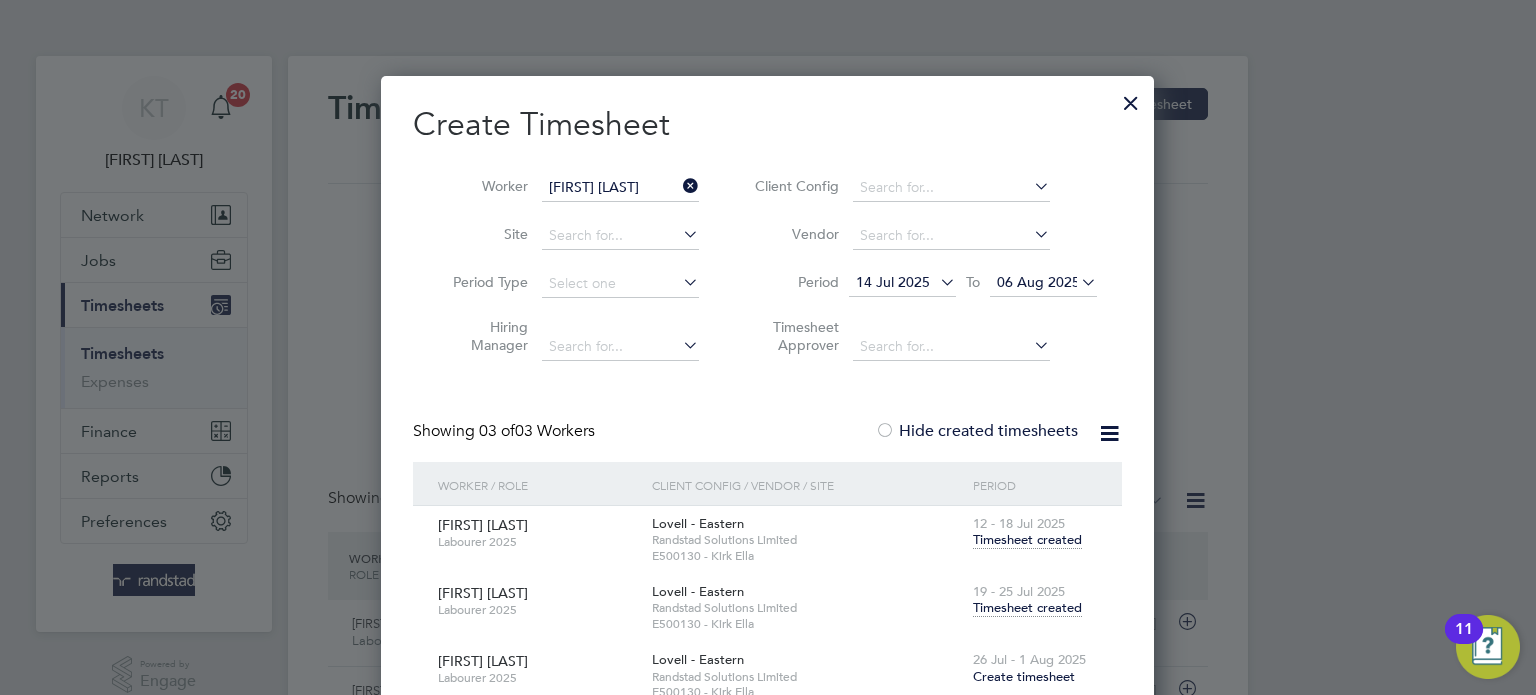 click at bounding box center [679, 186] 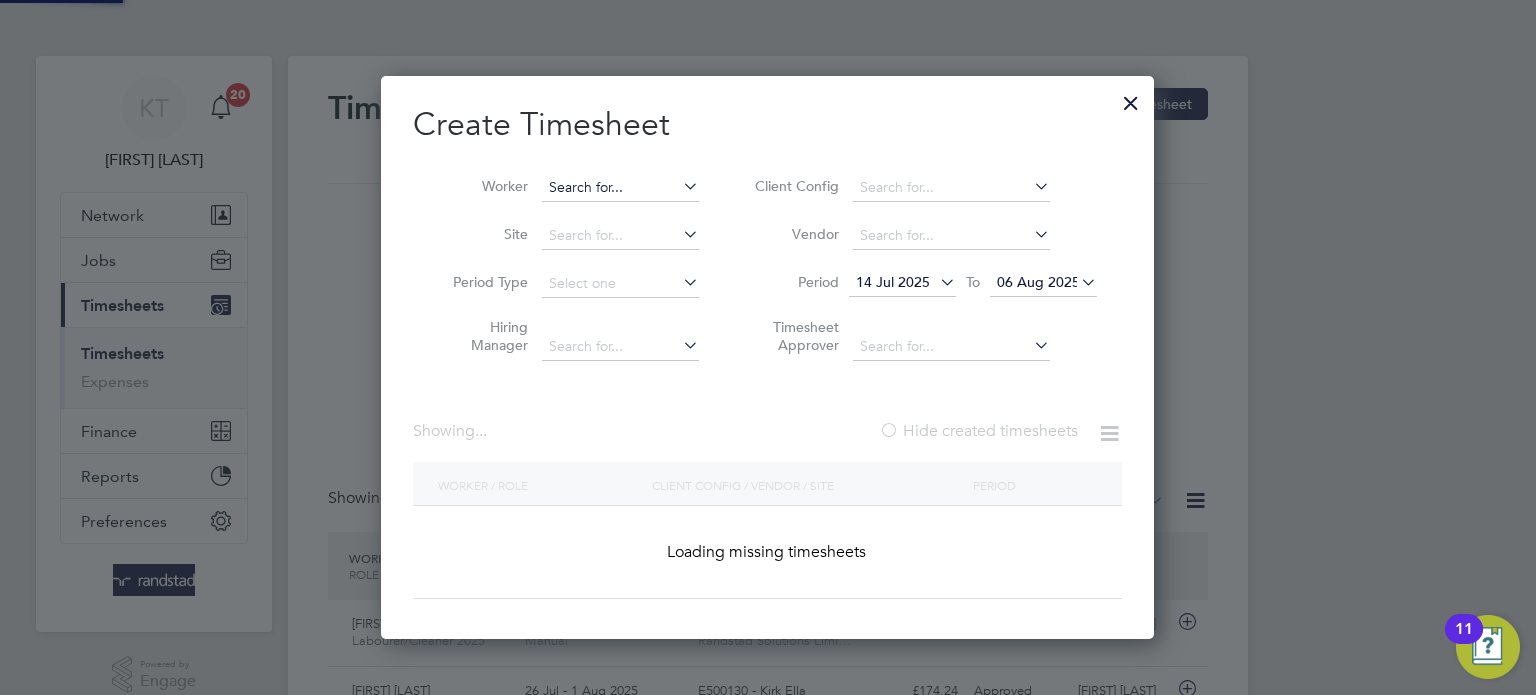 click at bounding box center [620, 188] 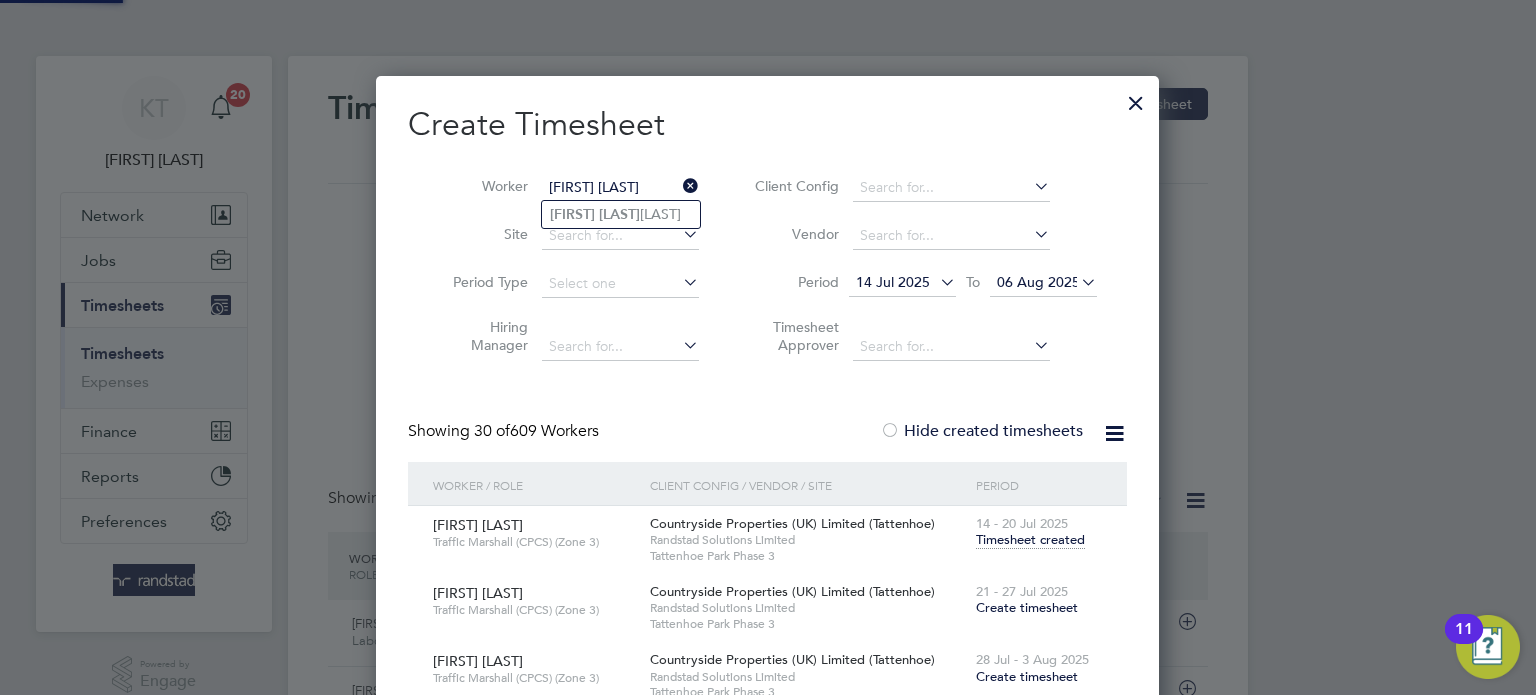 click on "[LAST]" 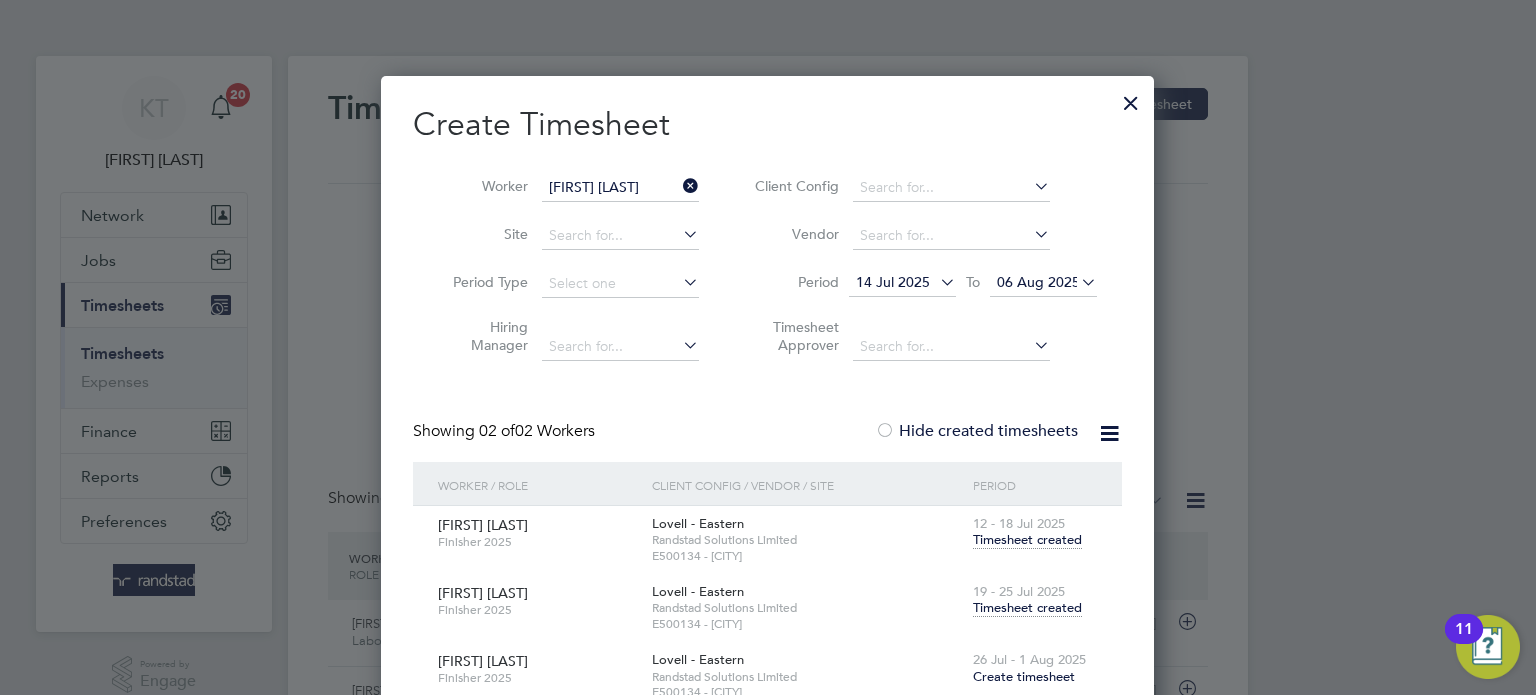 click at bounding box center (1131, 98) 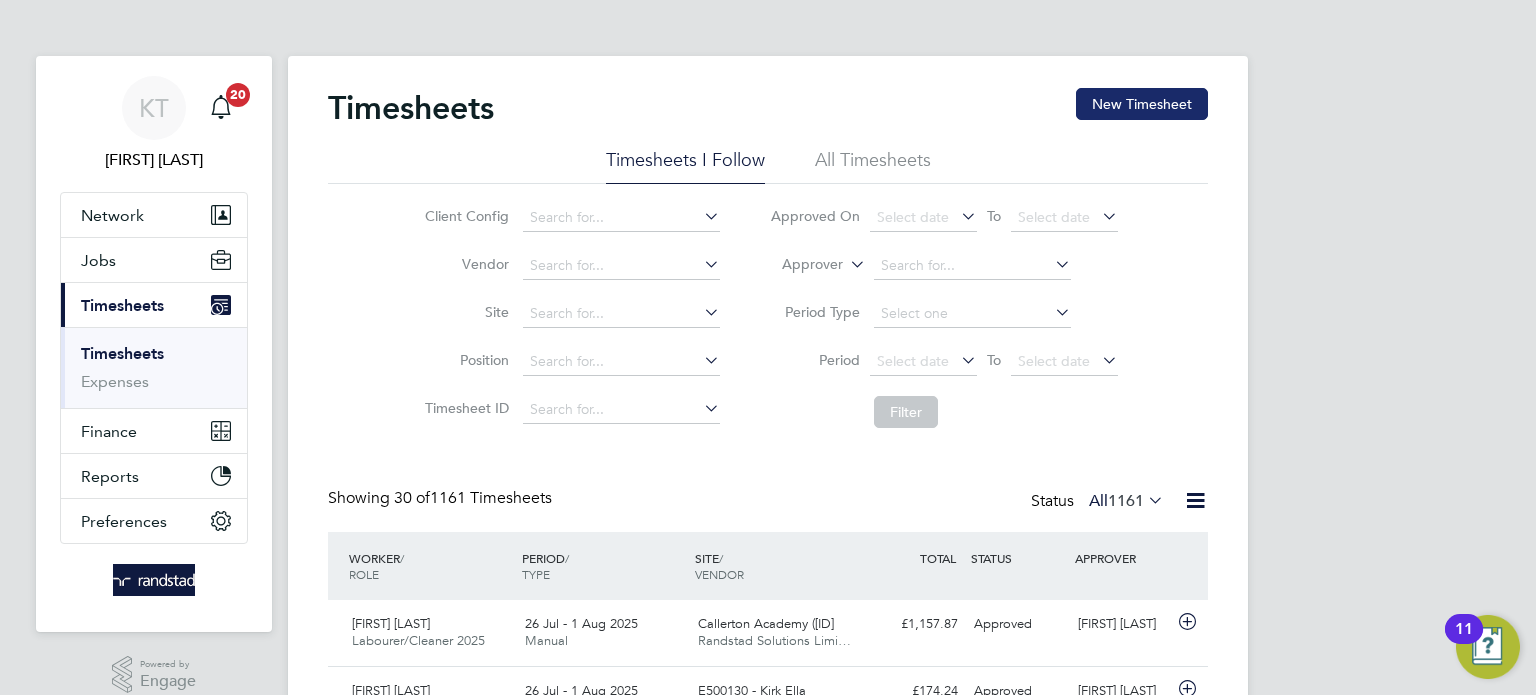 click on "New Timesheet" 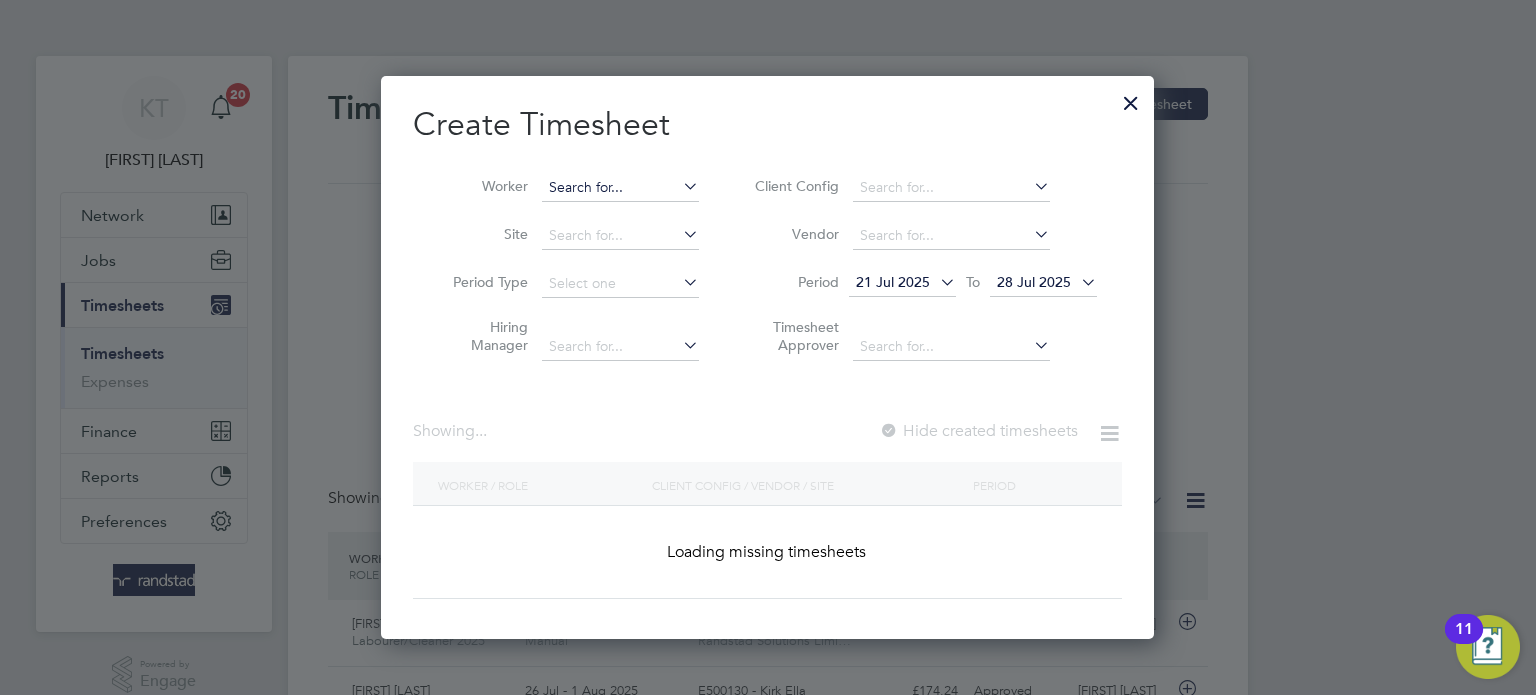 click at bounding box center [620, 188] 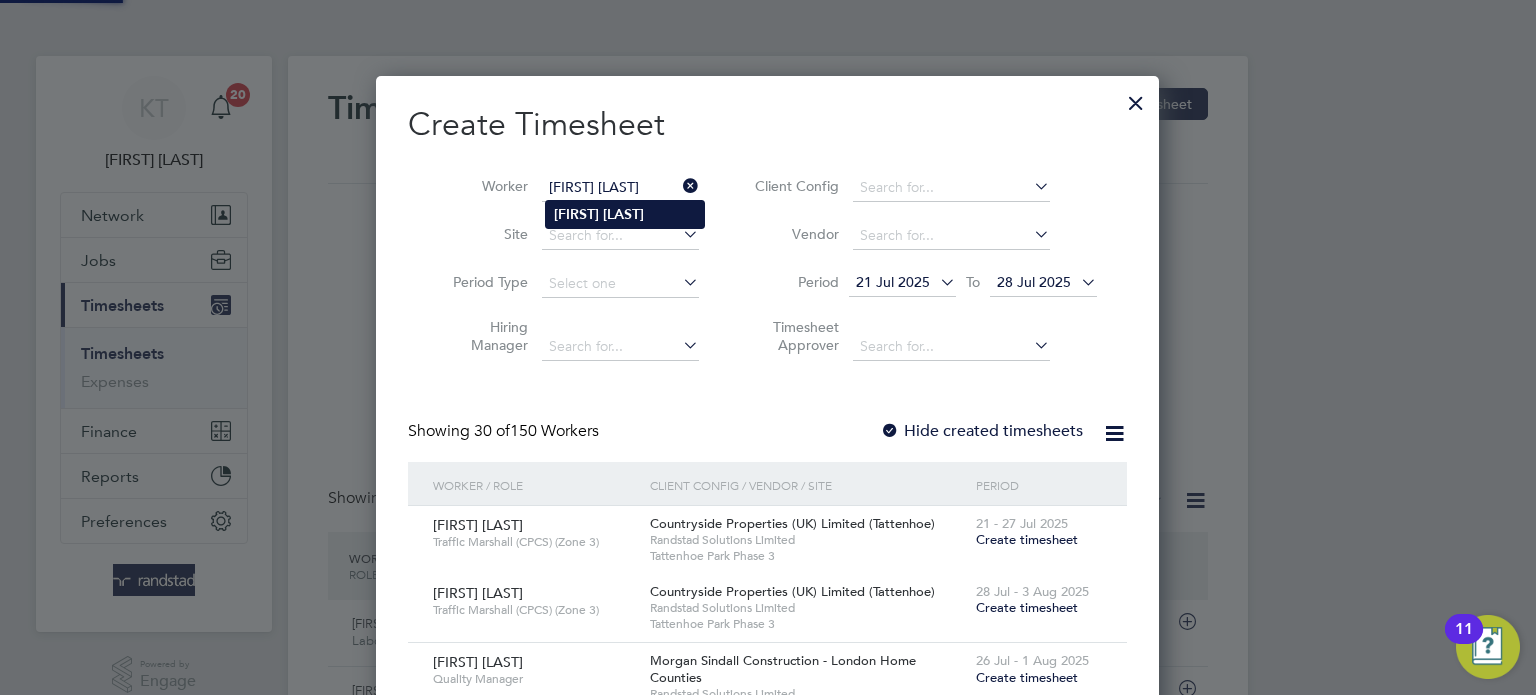 click on "[FIRST]" 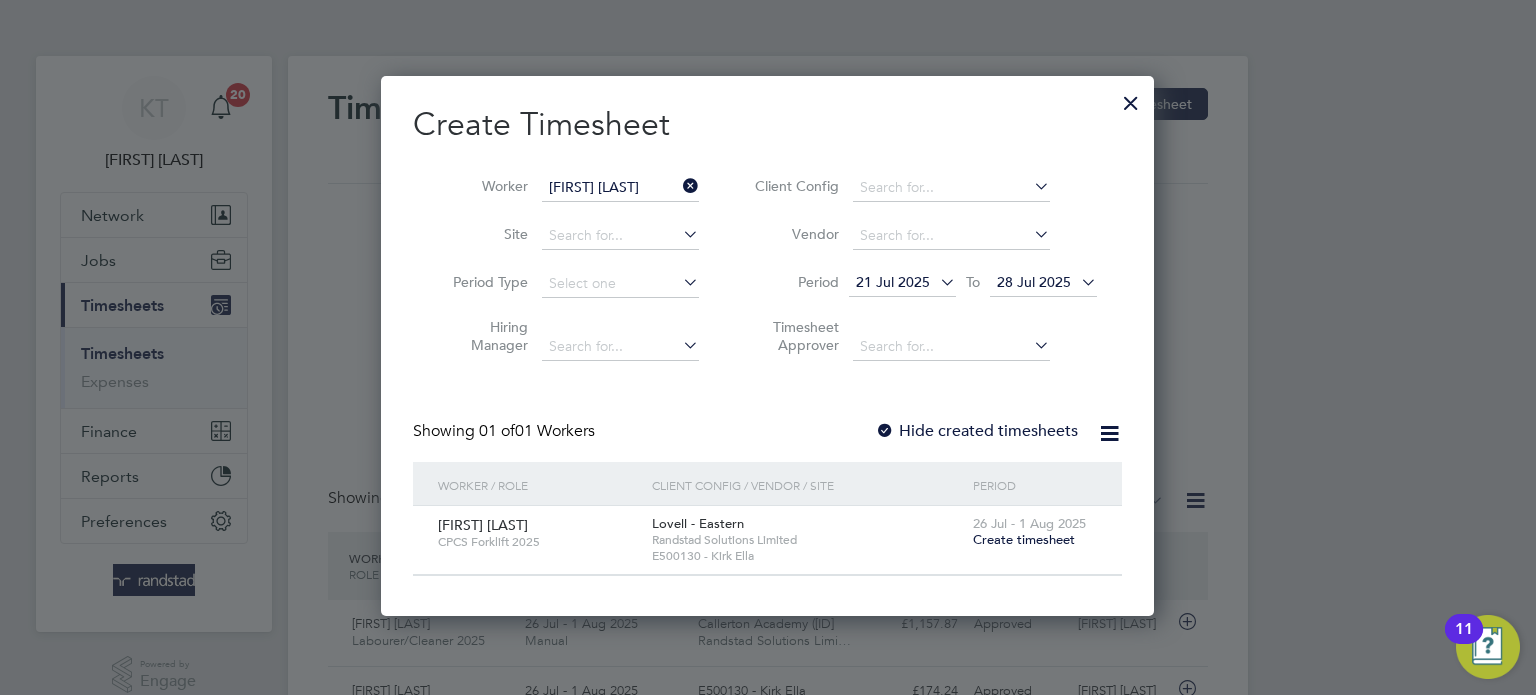 click on "Create timesheet" at bounding box center (1024, 539) 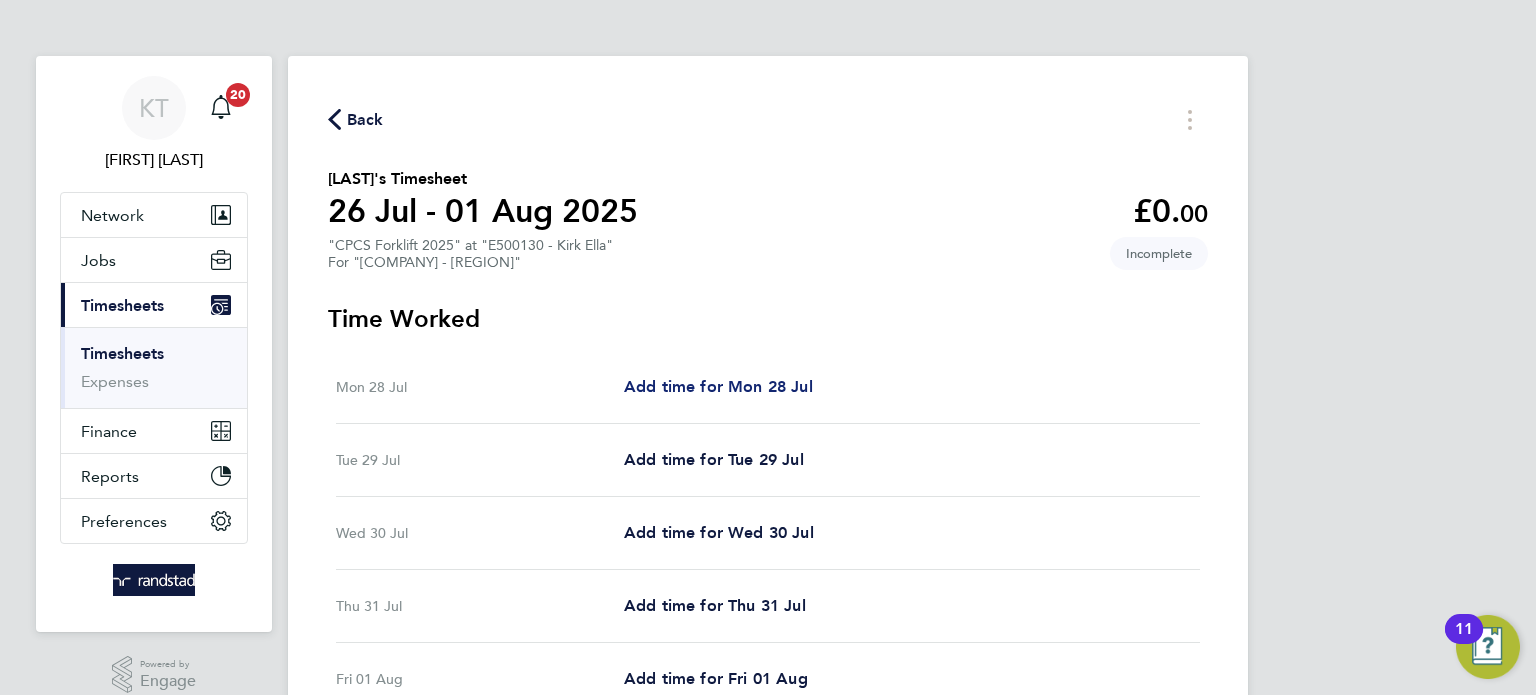 click on "Add time for Mon 28 Jul" at bounding box center (718, 386) 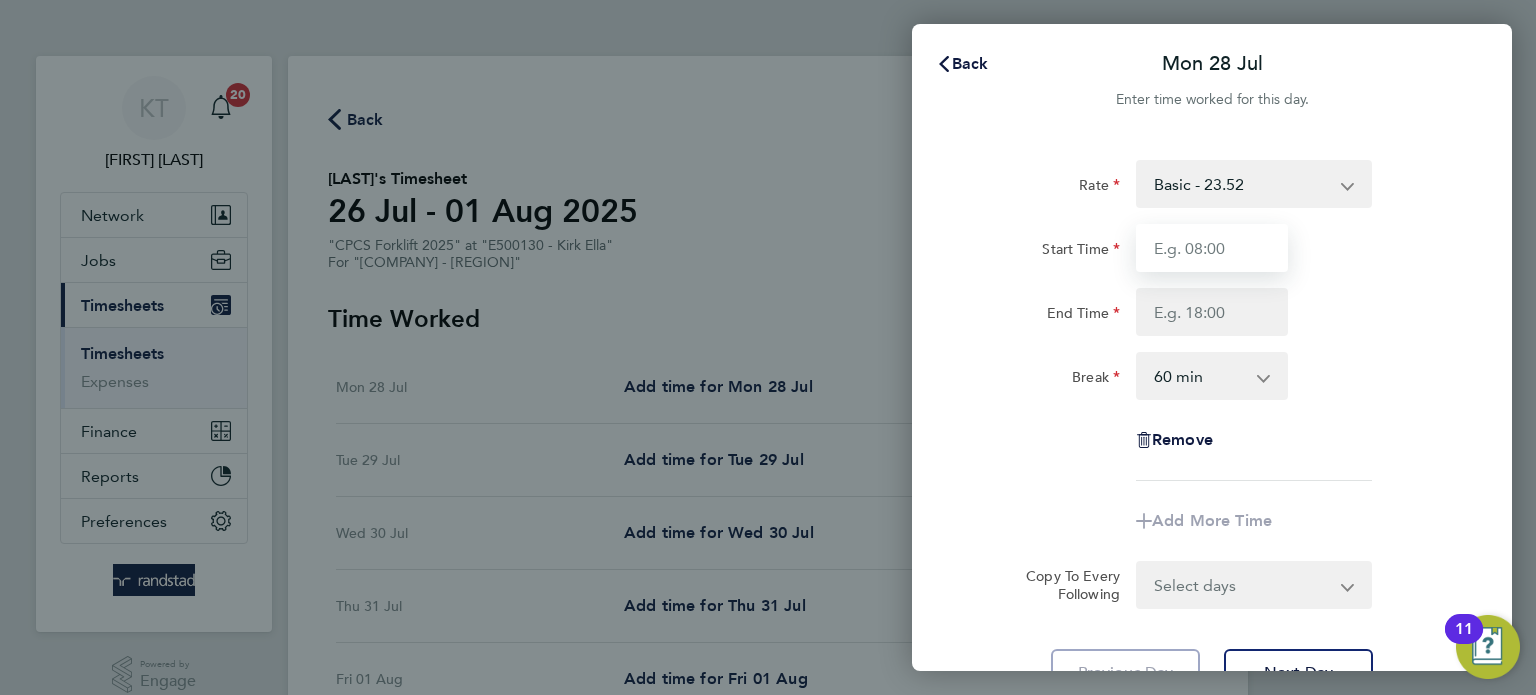 click on "Start Time" at bounding box center [1212, 248] 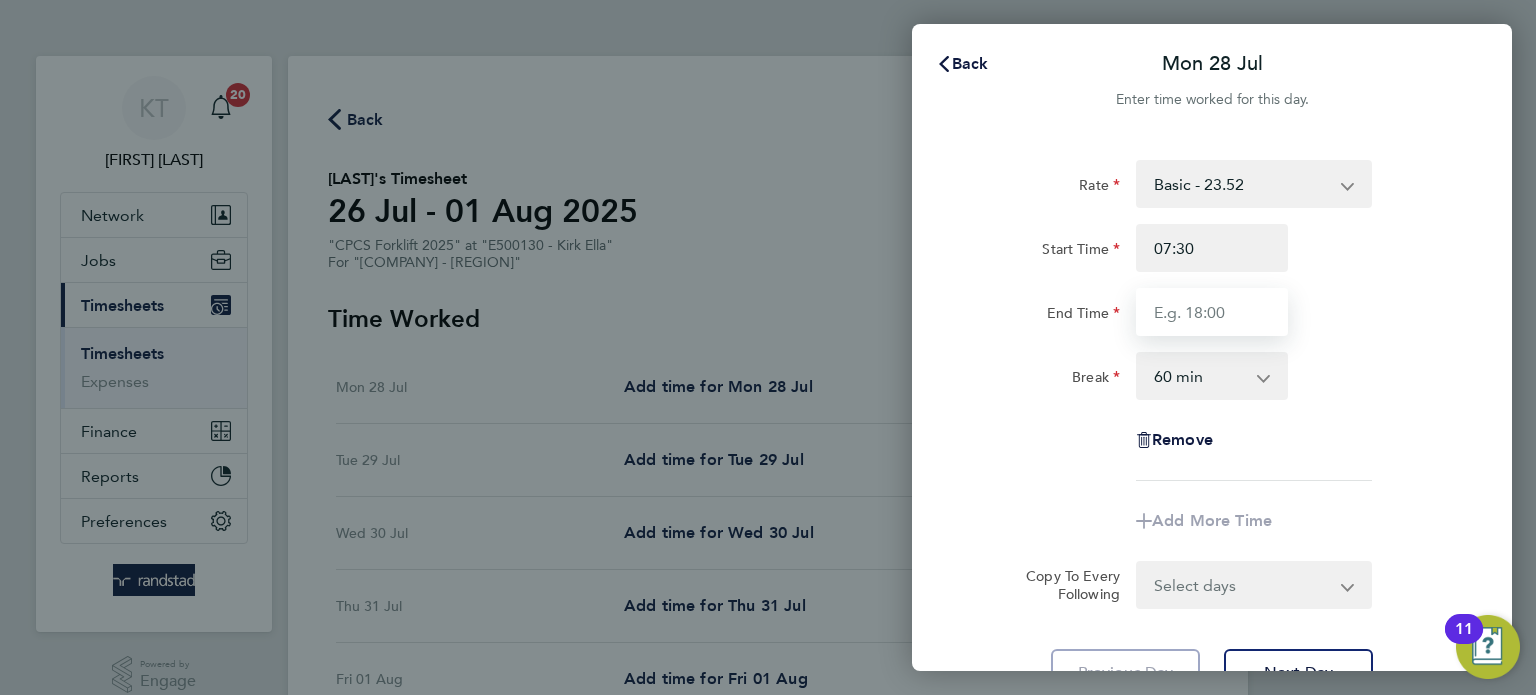 click on "End Time" at bounding box center [1212, 312] 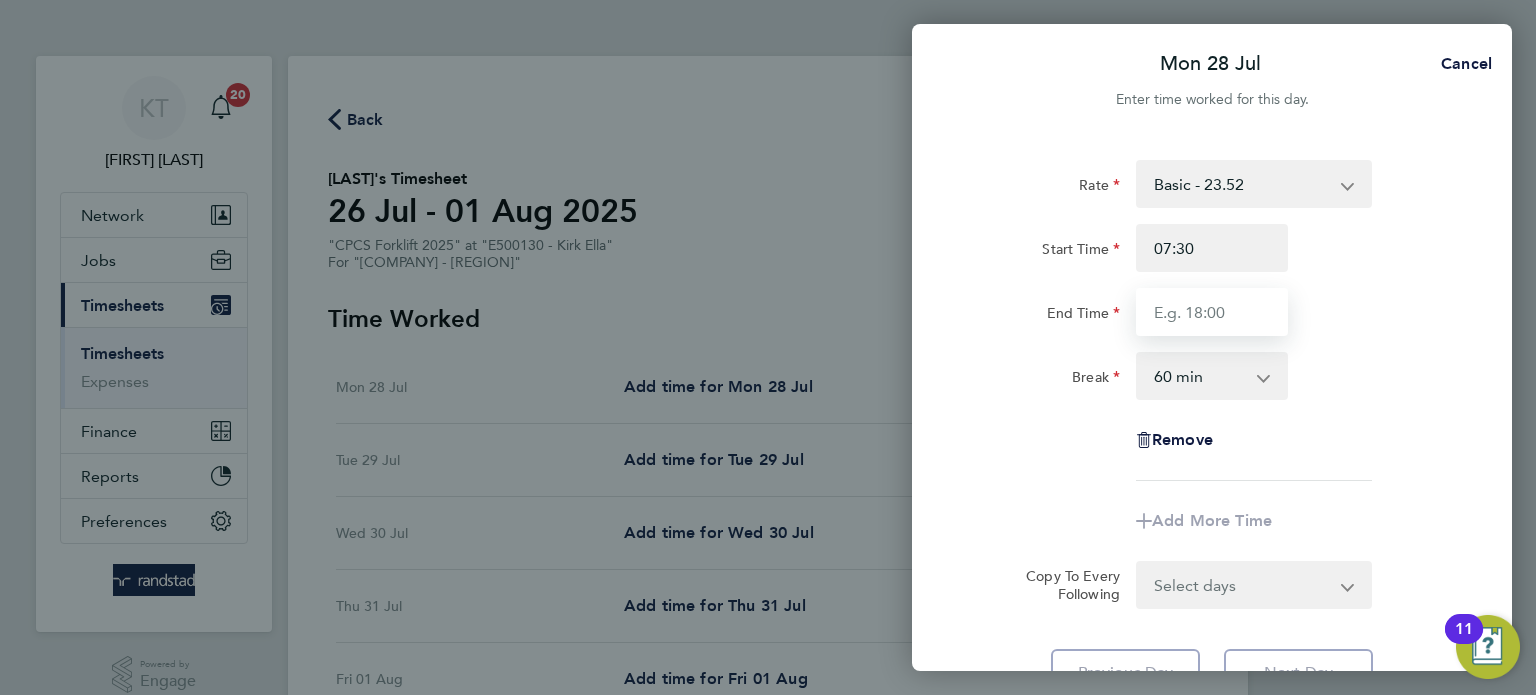 type on "16:00" 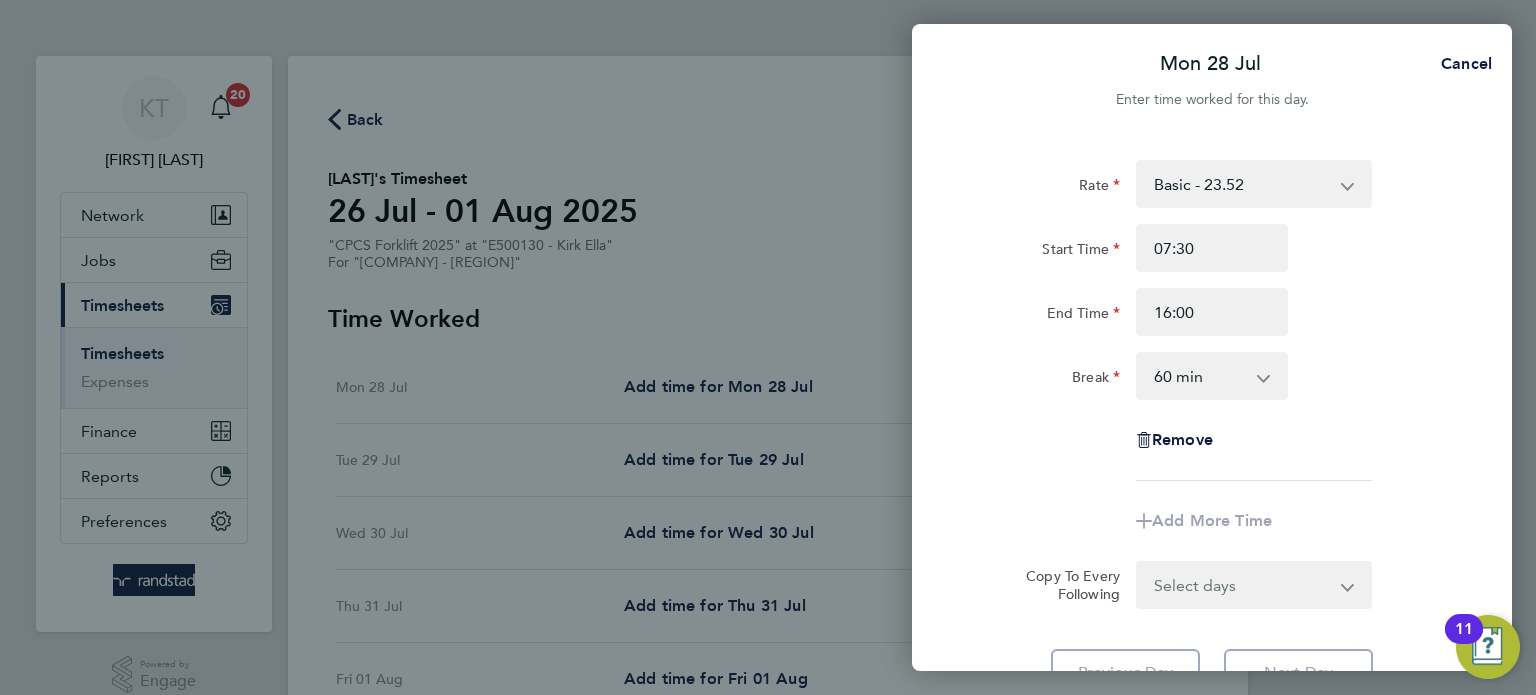 click on "0 min   15 min   30 min   45 min   60 min   75 min   90 min" at bounding box center (1200, 376) 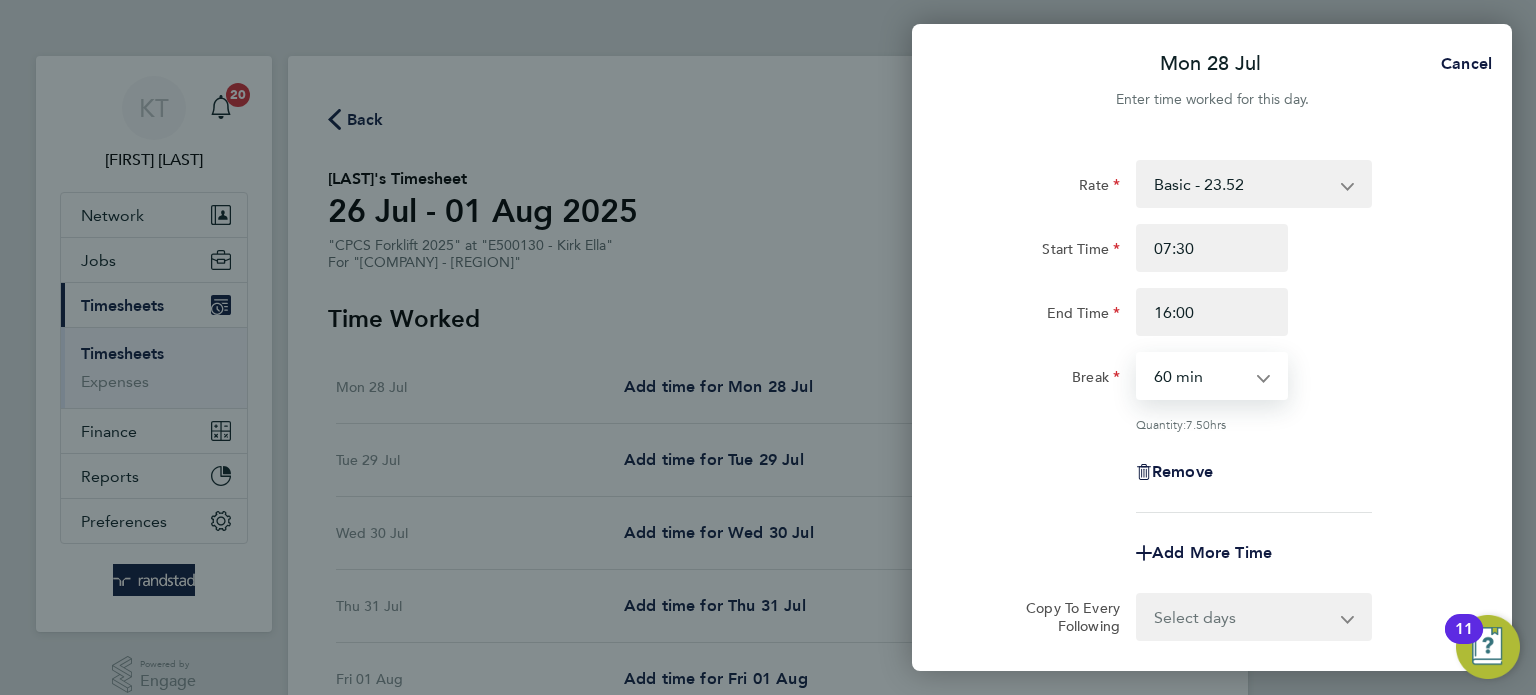 select on "30" 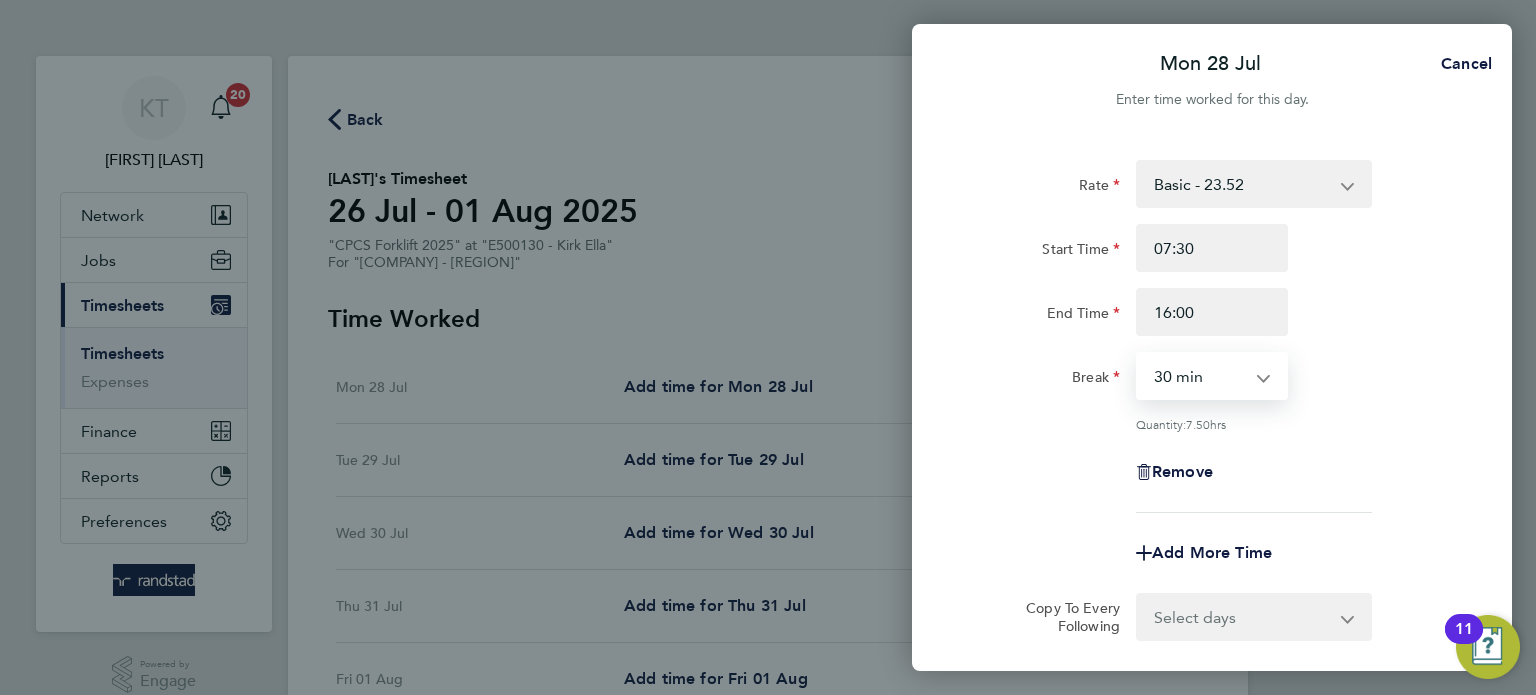 click on "0 min   15 min   30 min   45 min   60 min   75 min   90 min" at bounding box center (1200, 376) 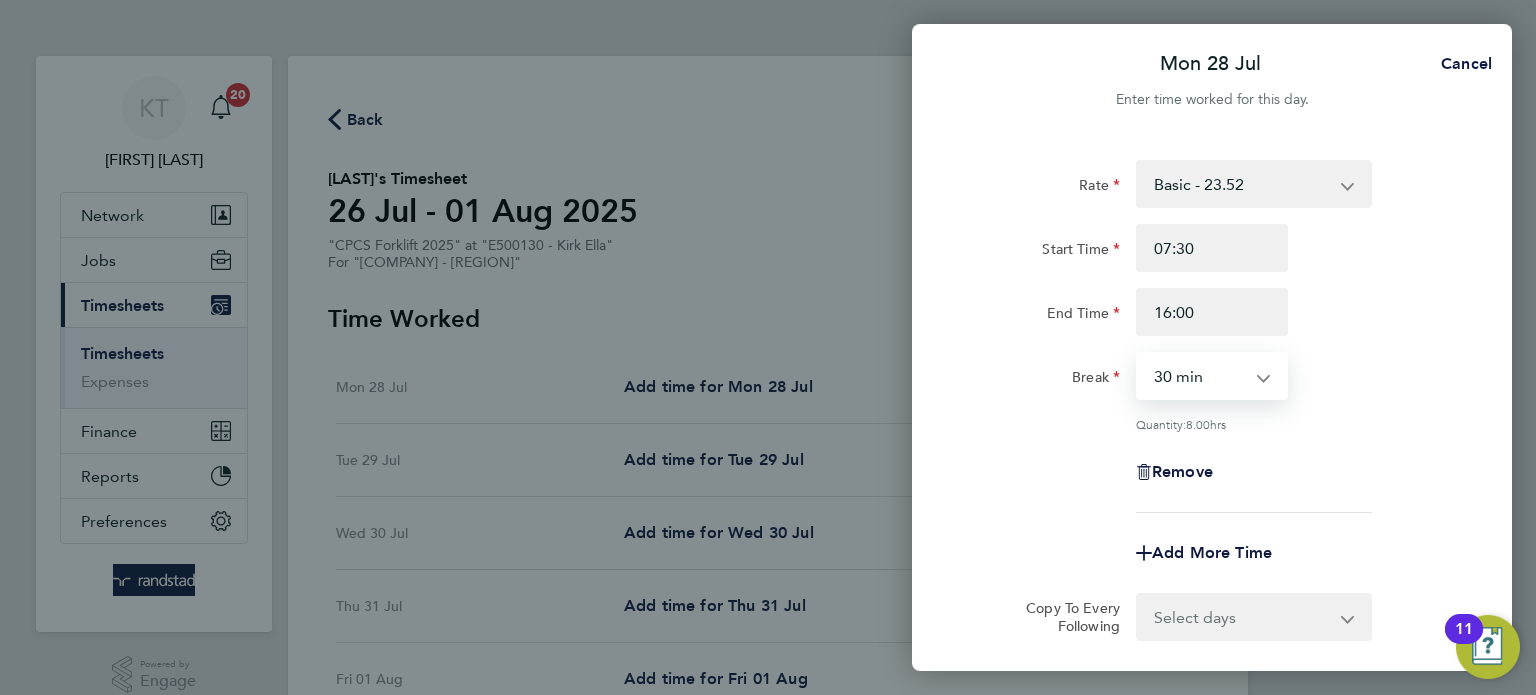 click on "Break  0 min   15 min   30 min   45 min   60 min   75 min   90 min" 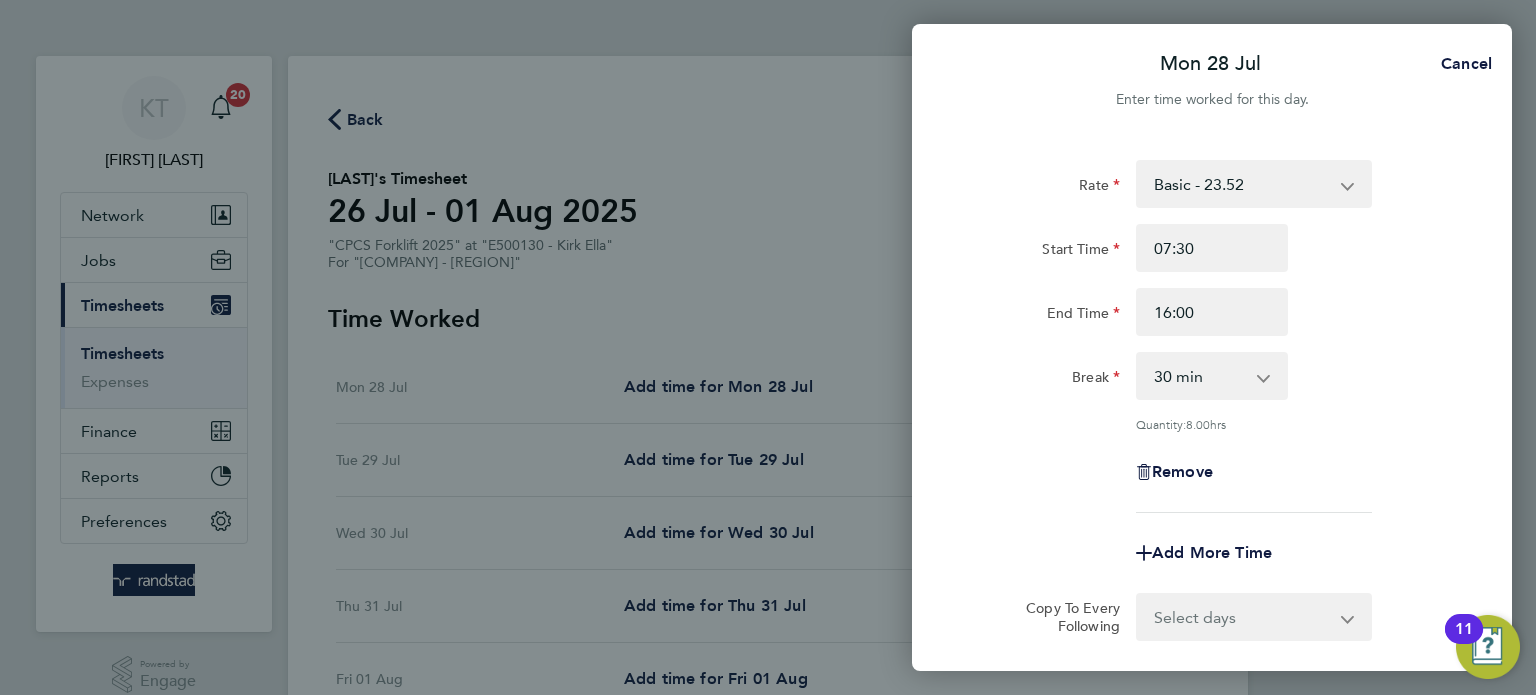click on "Select days   Day   Tuesday   Wednesday   Thursday   Friday" at bounding box center [1243, 617] 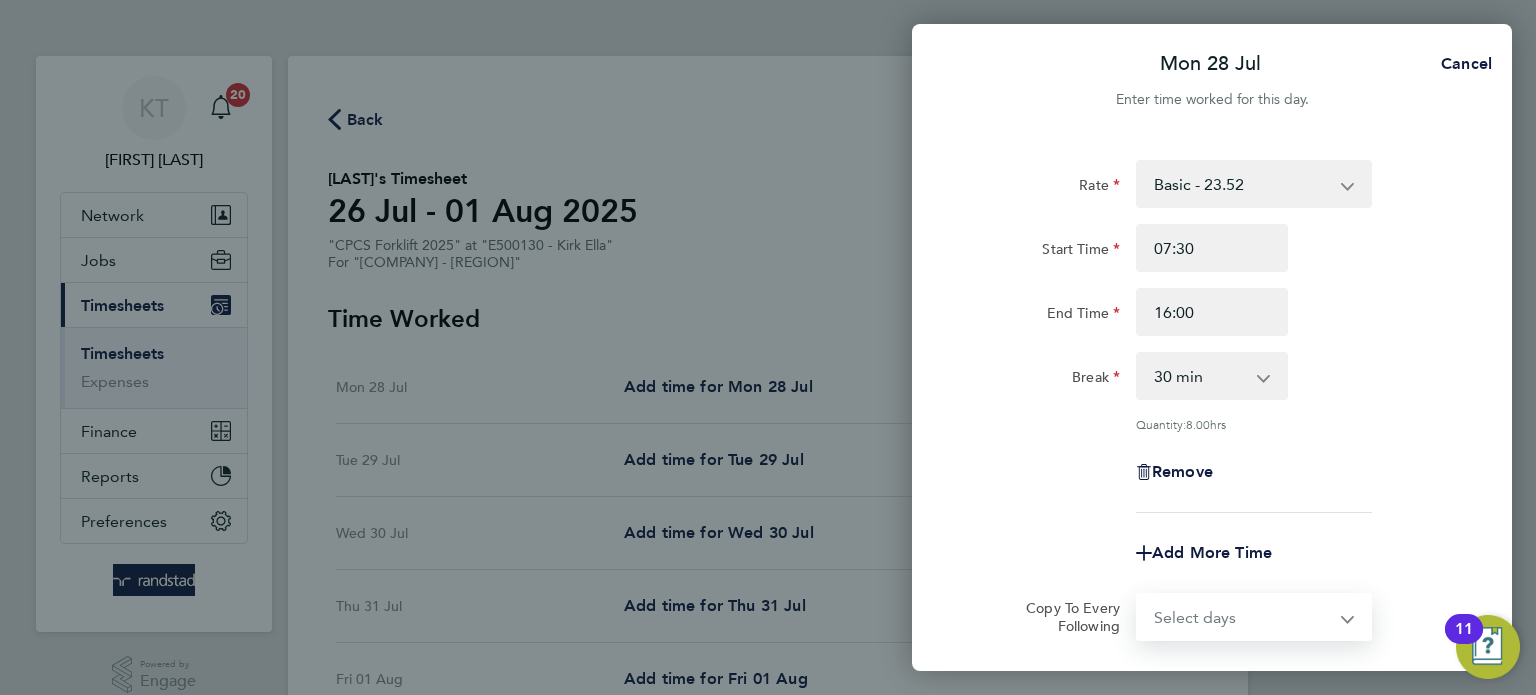 select on "DAY" 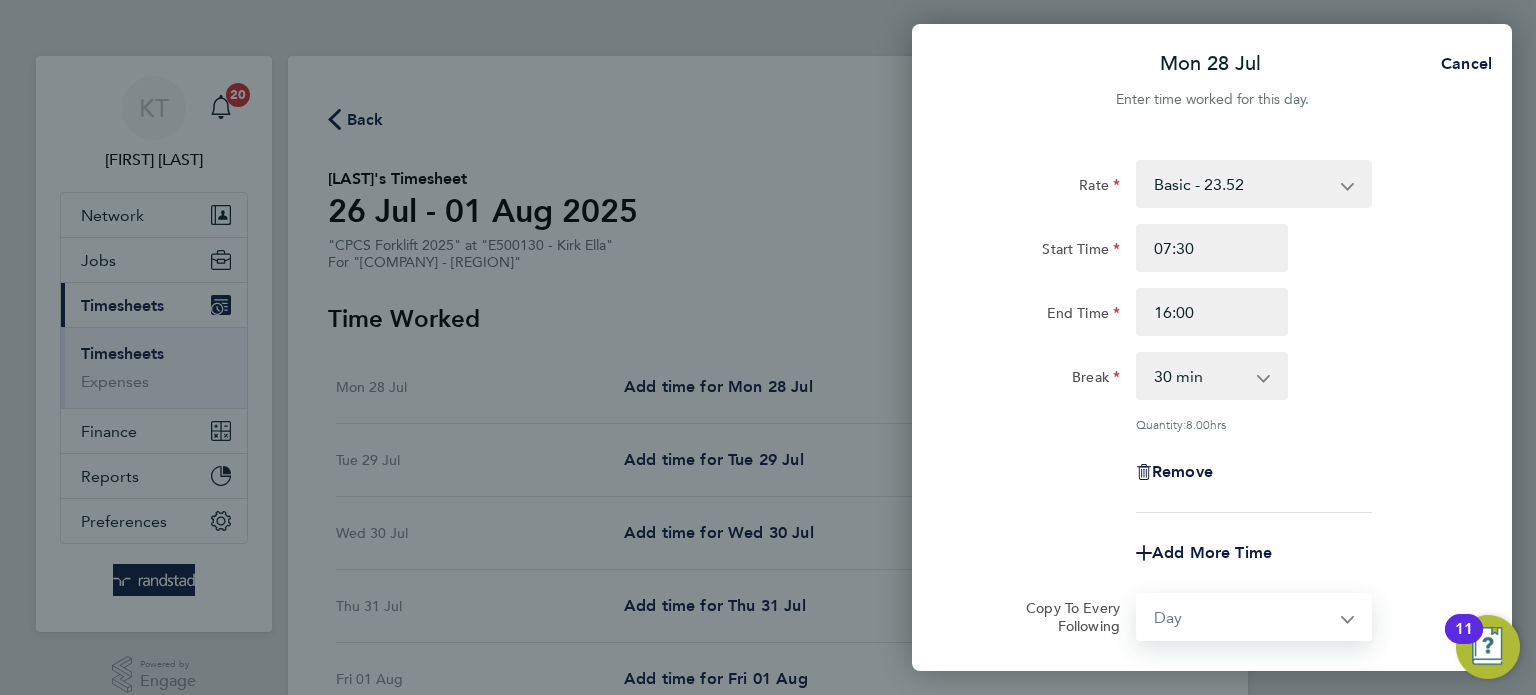 click on "Select days   Day   Tuesday   Wednesday   Thursday   Friday" at bounding box center [1243, 617] 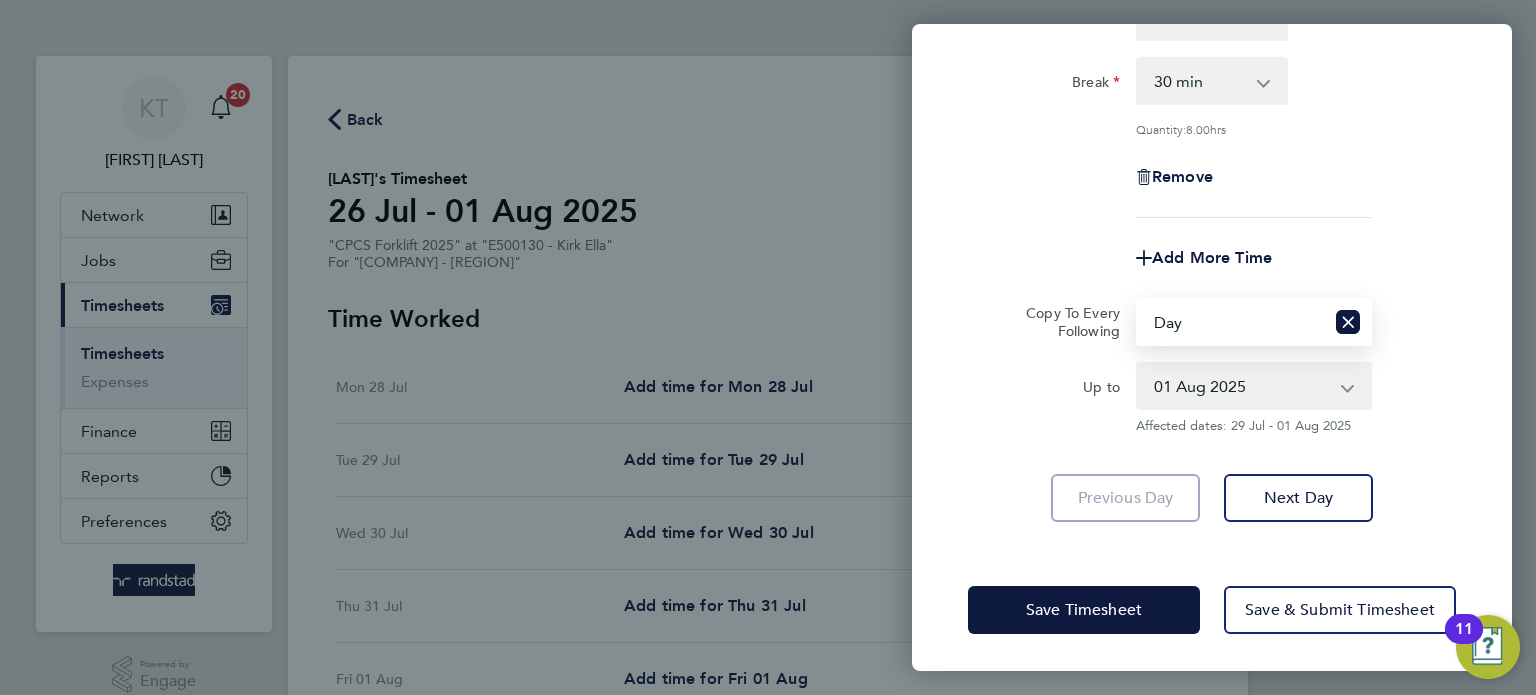 click on "[DATE]   [DATE]   [DATE]   [DATE]" at bounding box center (1242, 386) 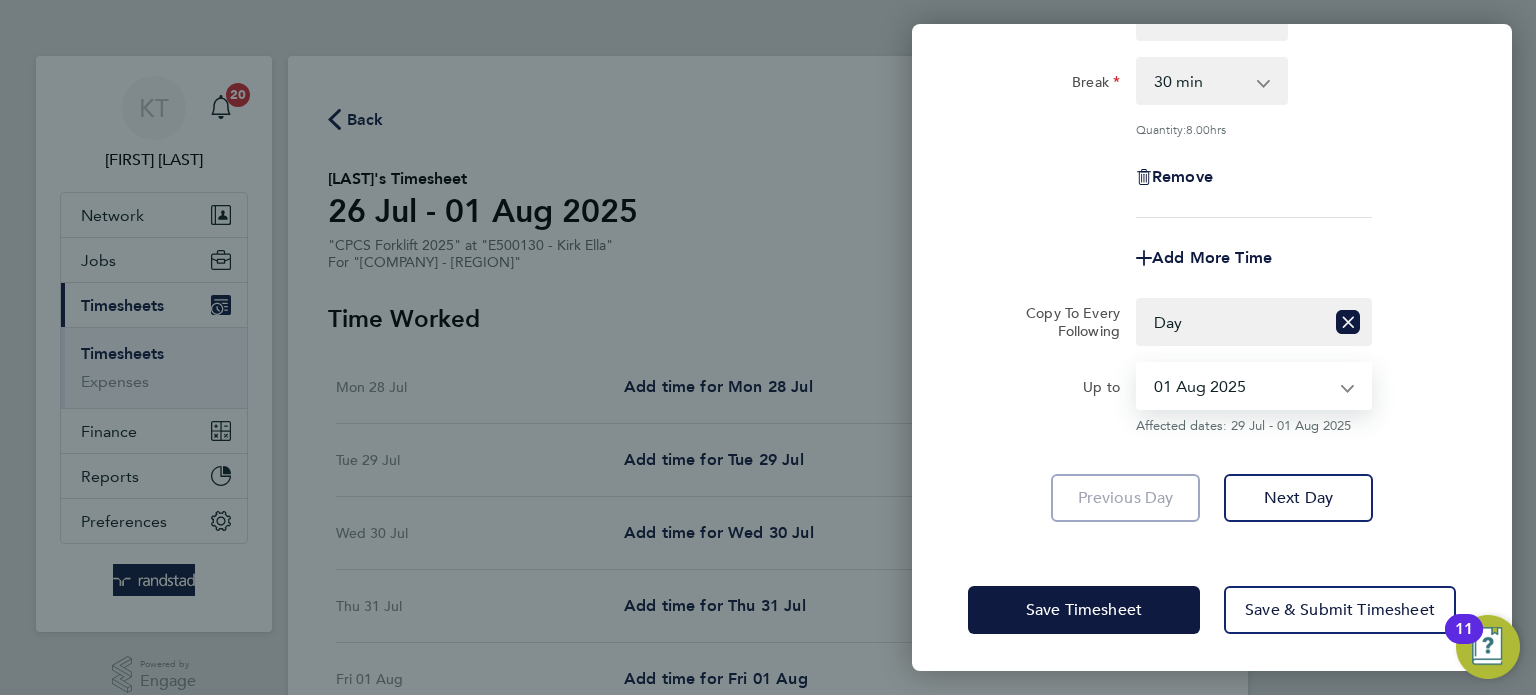 select on "[DATE]" 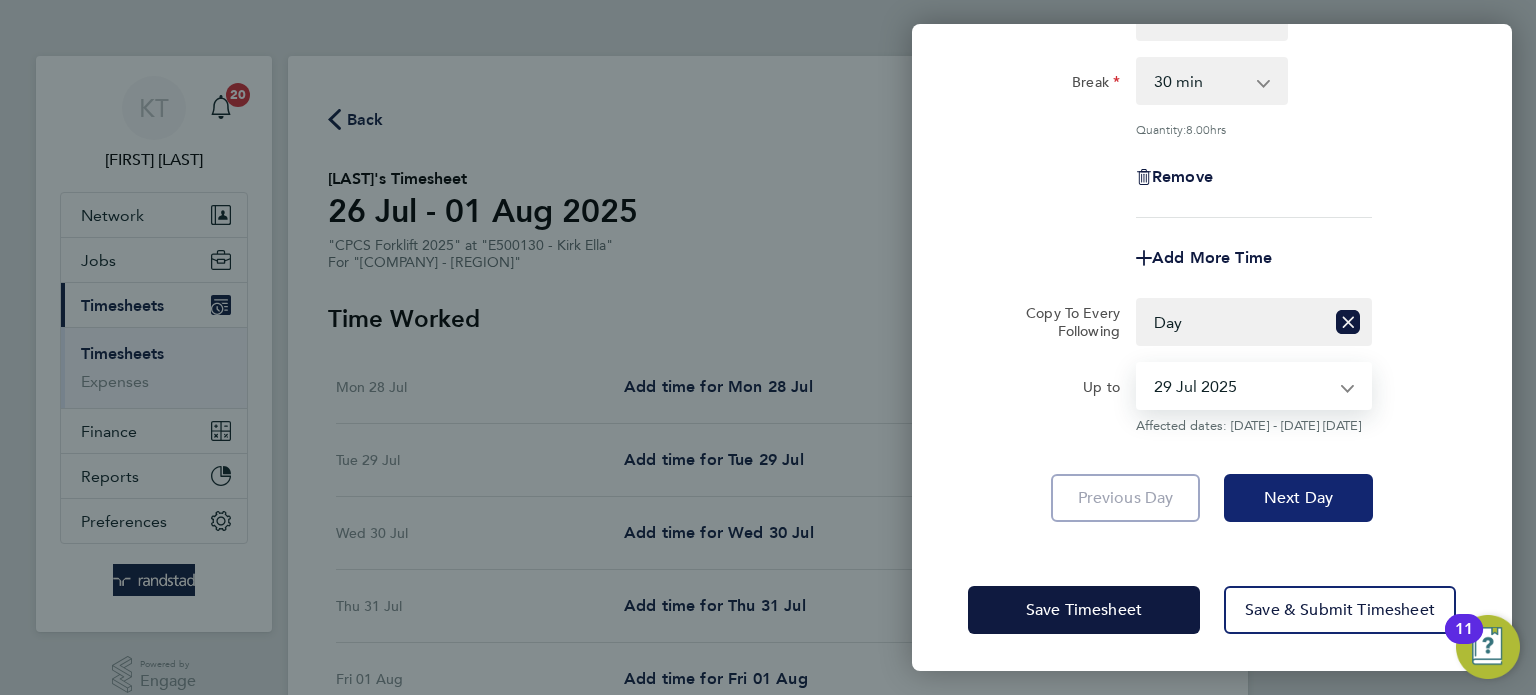 click on "Next Day" 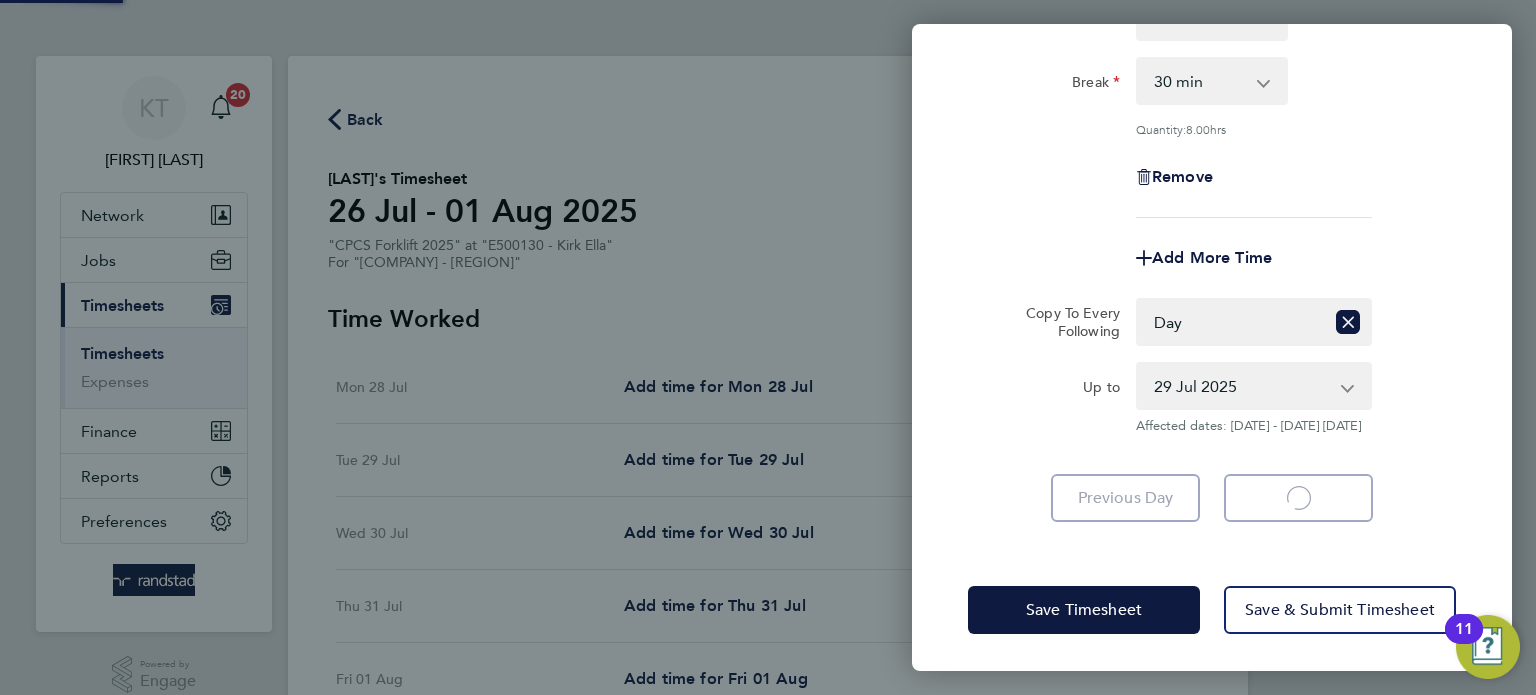 click on "Next Day
Loading" 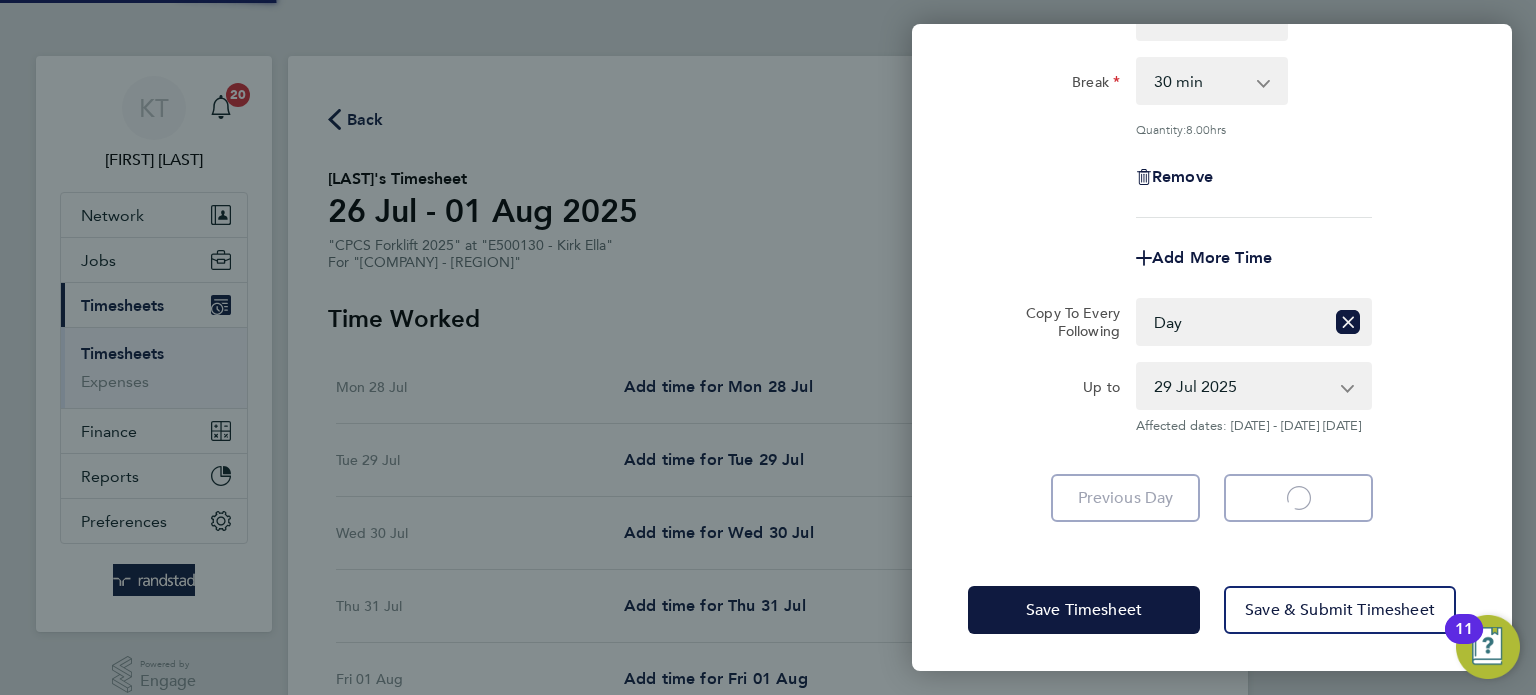 click on "Next Day
Loading" 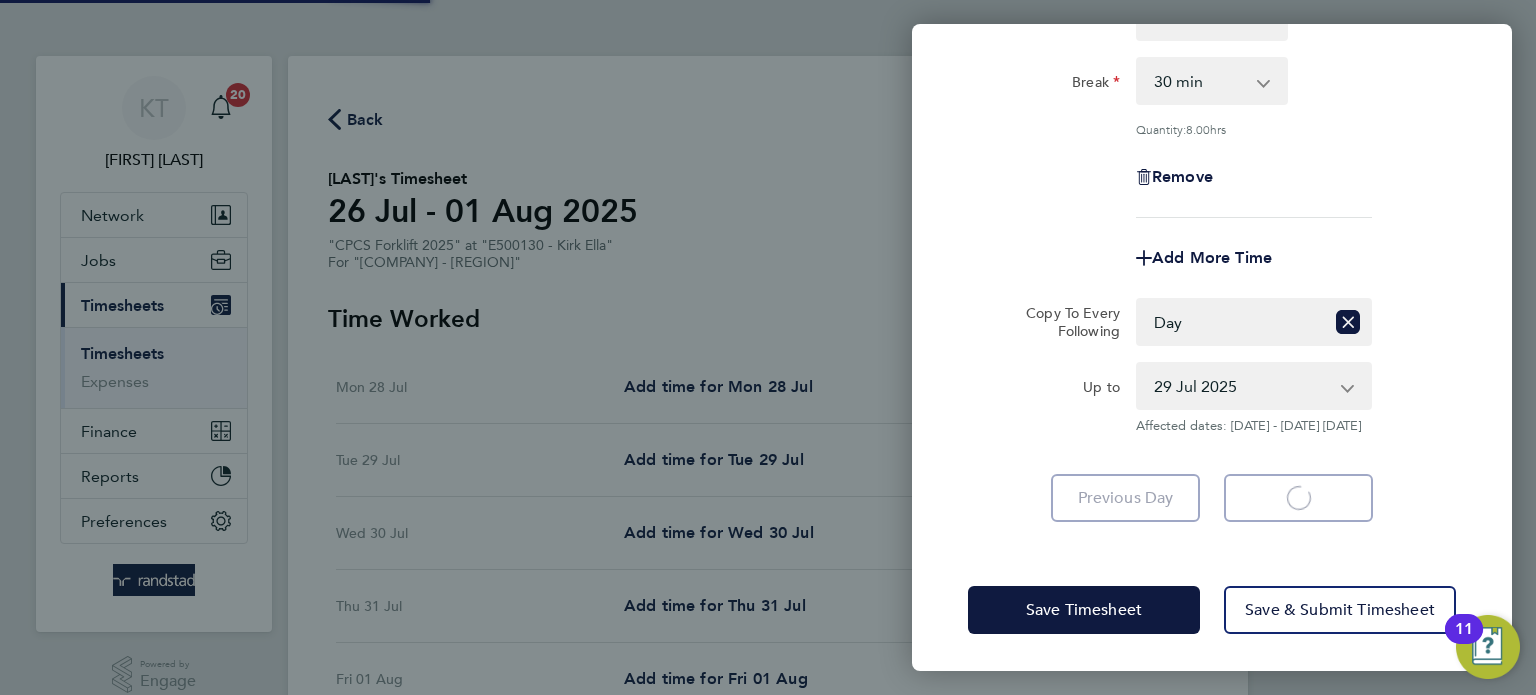 click on "Next Day
Loading" 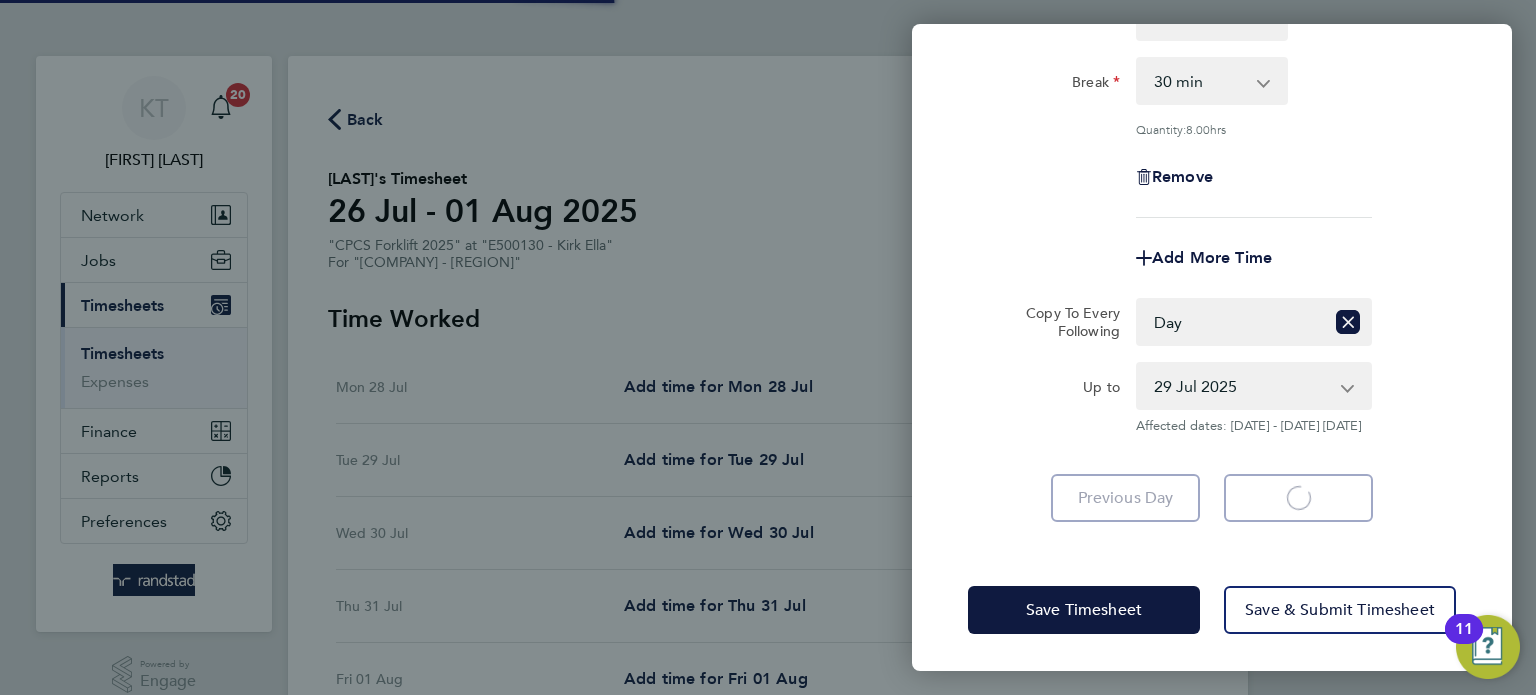 click on "Next Day
Loading" 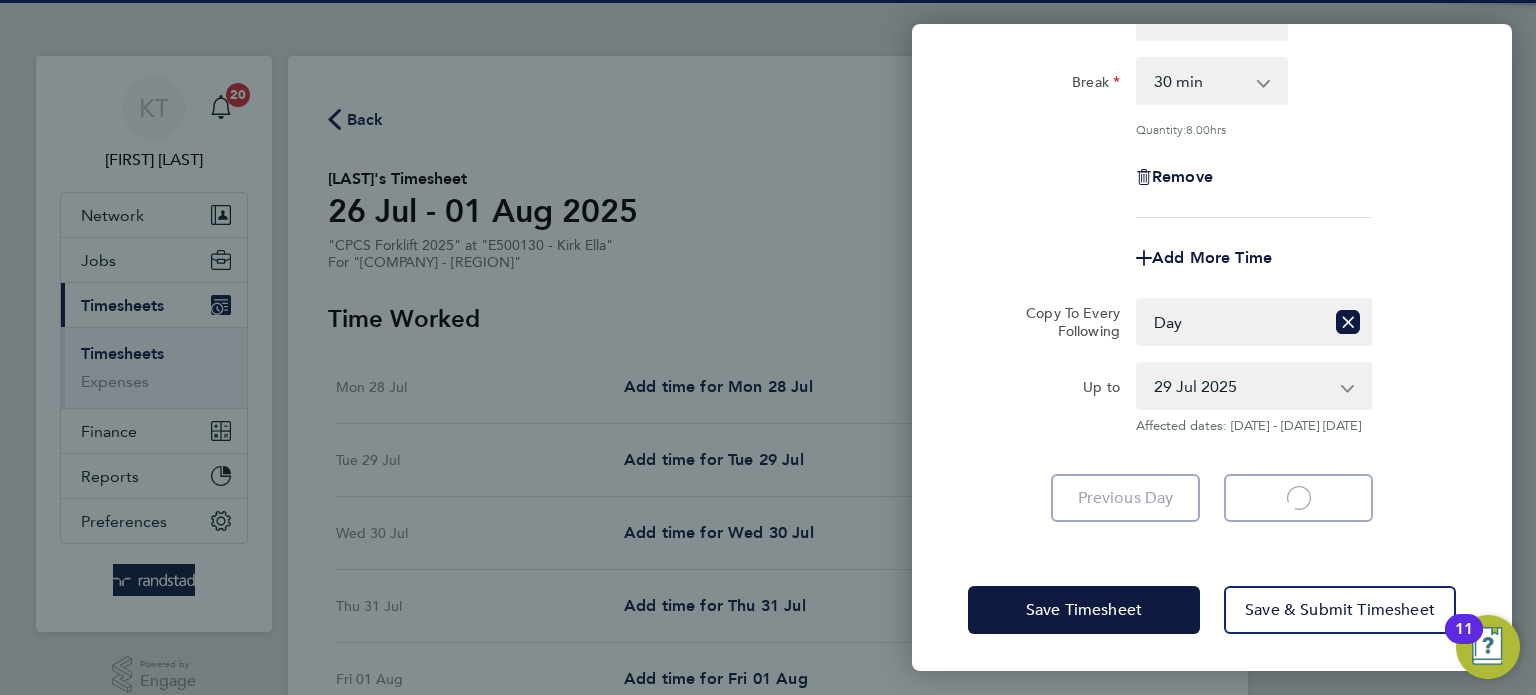 click on "Next Day
Loading" 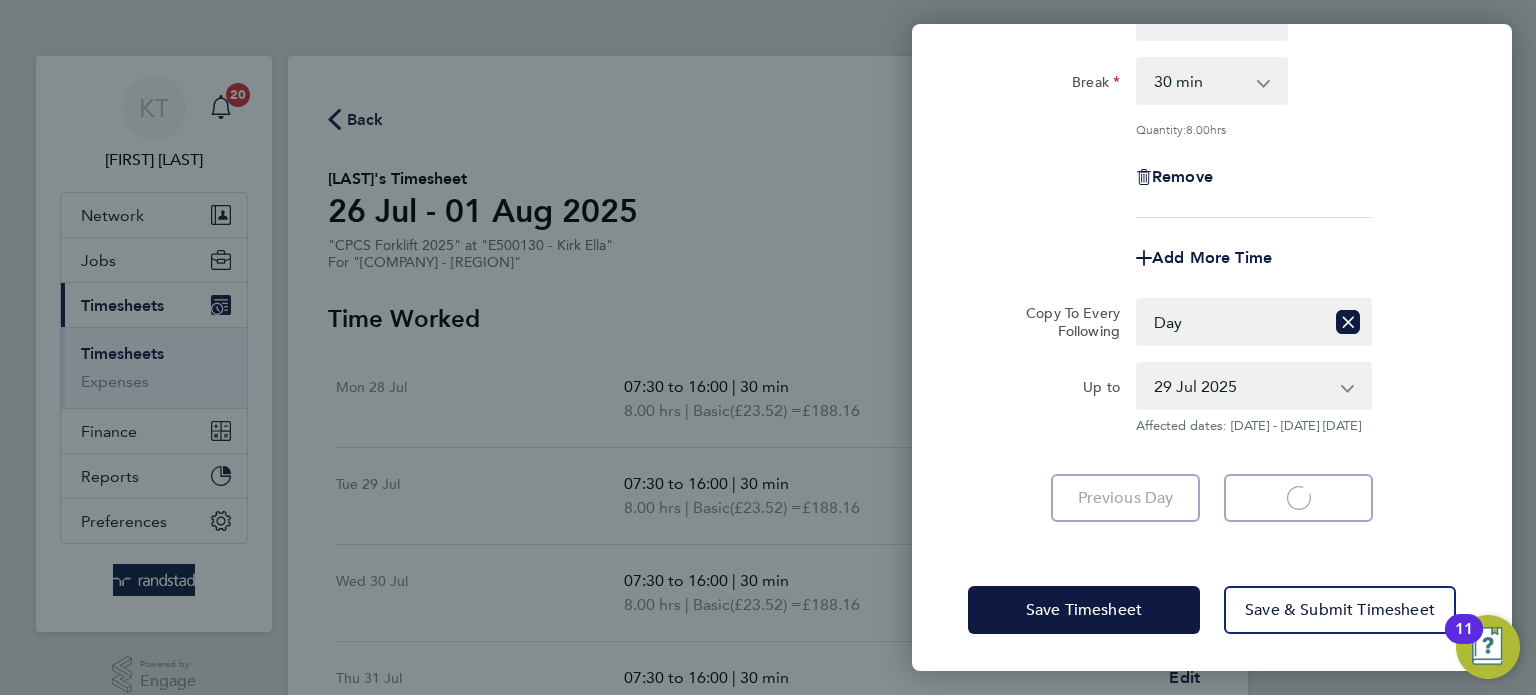 select on "30" 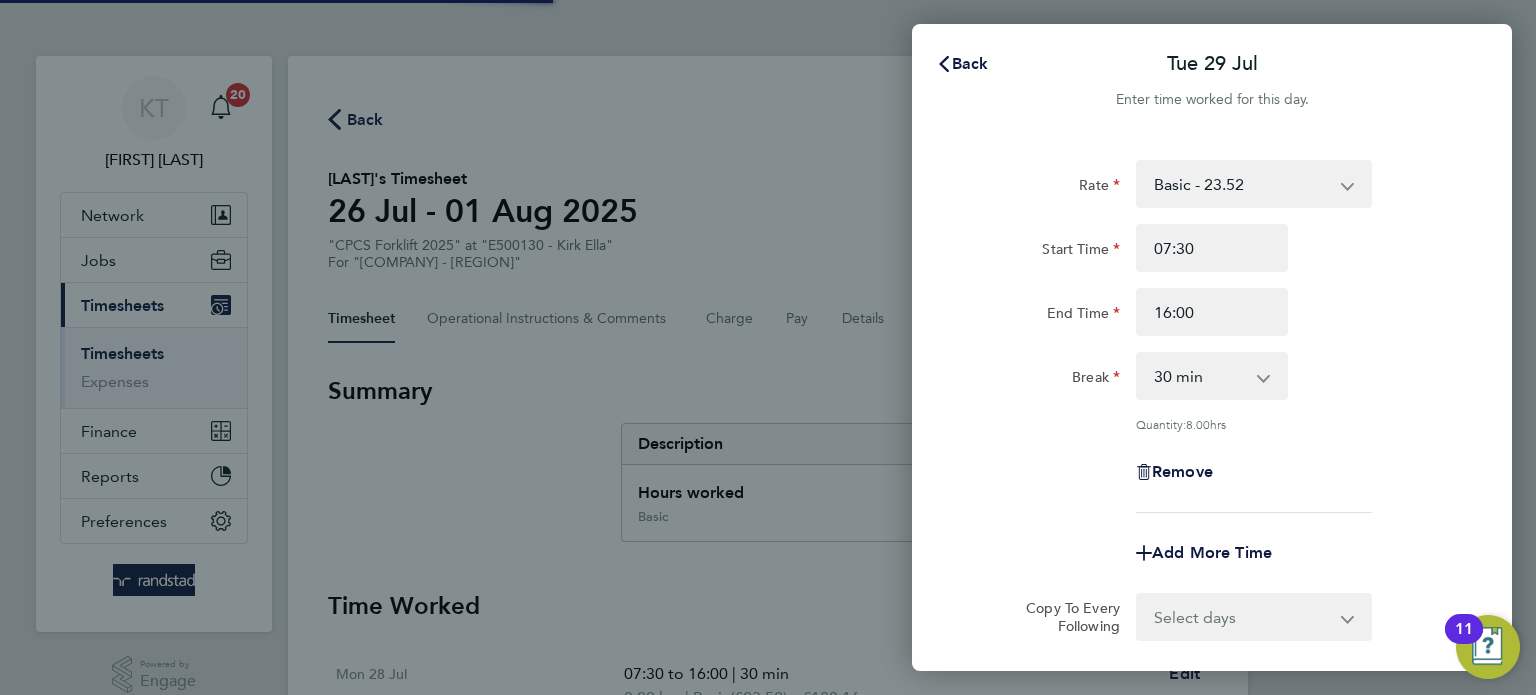 click on "Rate  Basic - 23.52   Overtime - 33.98
Start Time 07:30 End Time 16:00 Break  0 min   15 min   30 min   45 min   60 min   75 min   90 min
Quantity:  8.00  hrs
Remove" 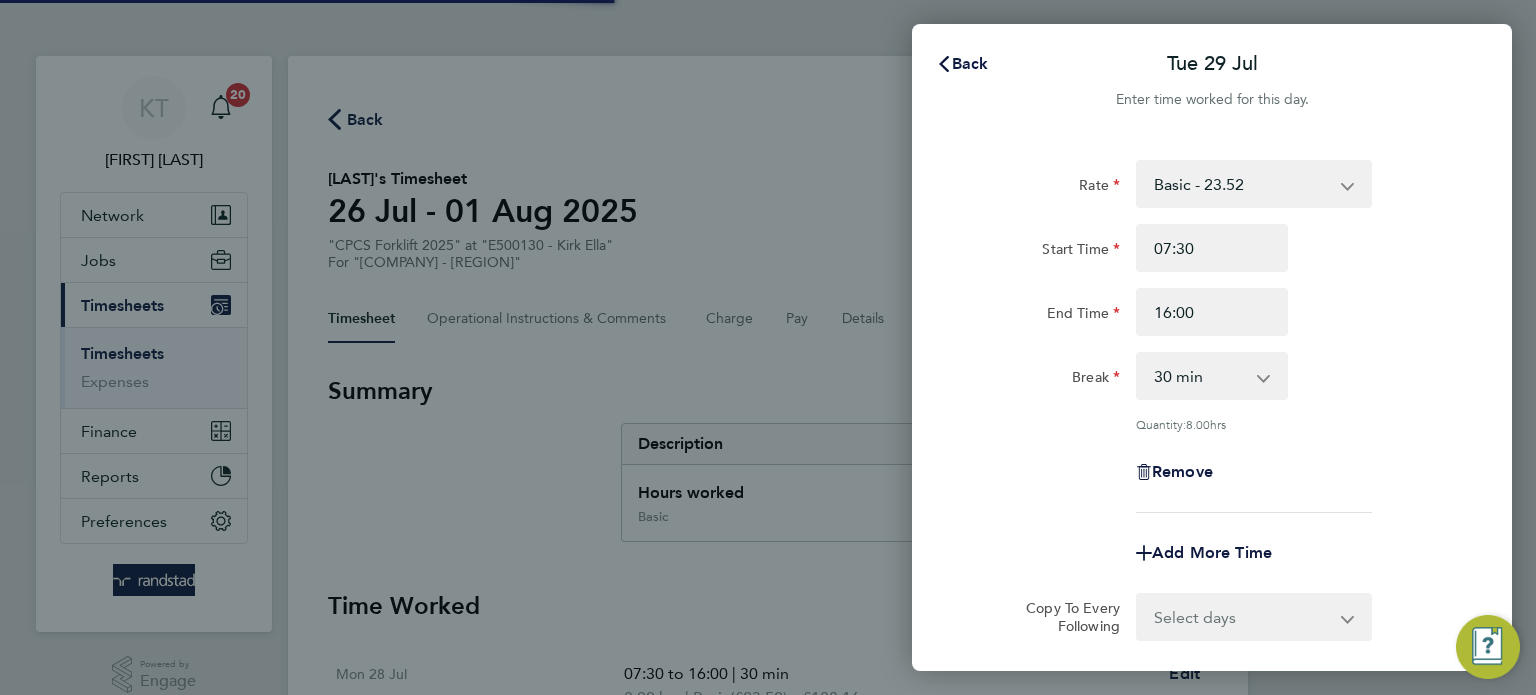 click on "Rate  Basic - 23.52   Overtime - 33.98
Start Time 07:30 End Time 16:00 Break  0 min   15 min   30 min   45 min   60 min   75 min   90 min
Quantity:  8.00  hrs
Remove" 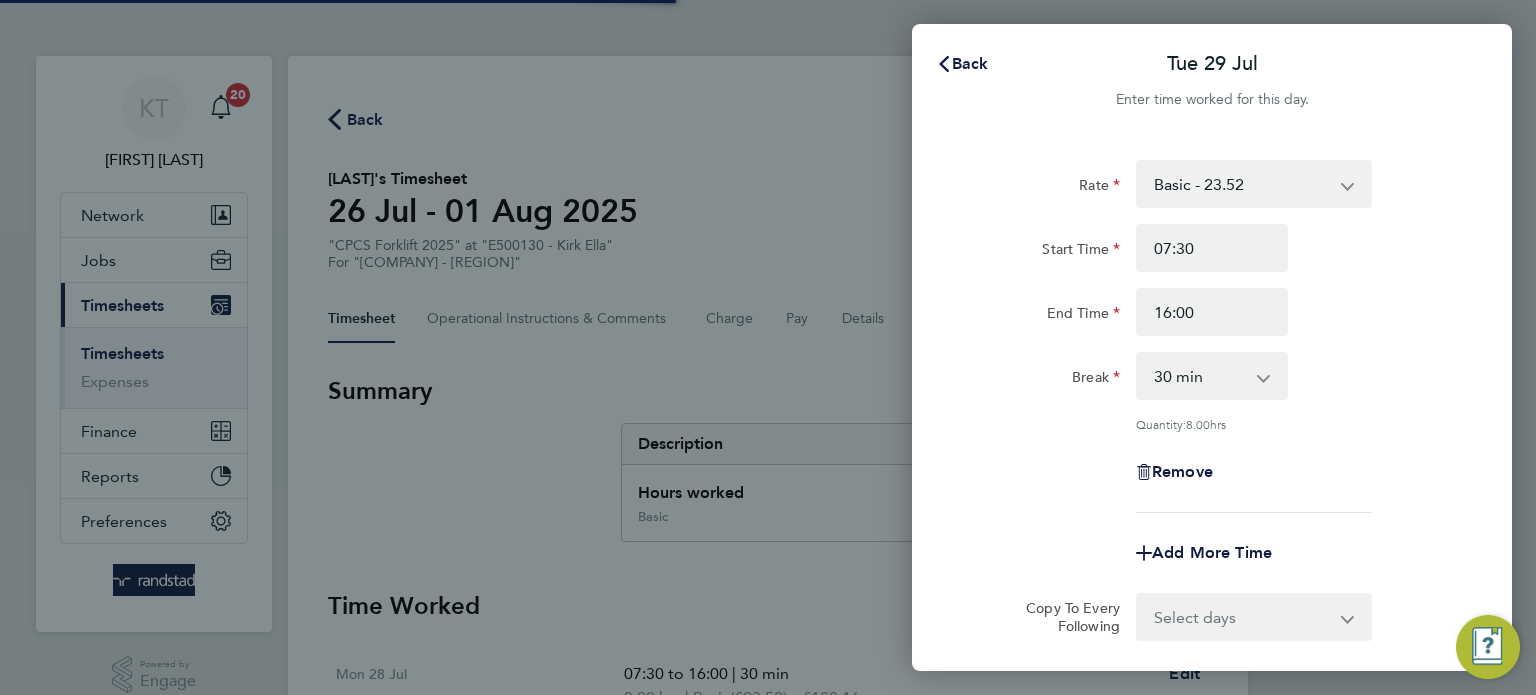 click on "Rate  Basic - 23.52   Overtime - 33.98
Start Time 07:30 End Time 16:00 Break  0 min   15 min   30 min   45 min   60 min   75 min   90 min
Quantity:  8.00  hrs
Remove" 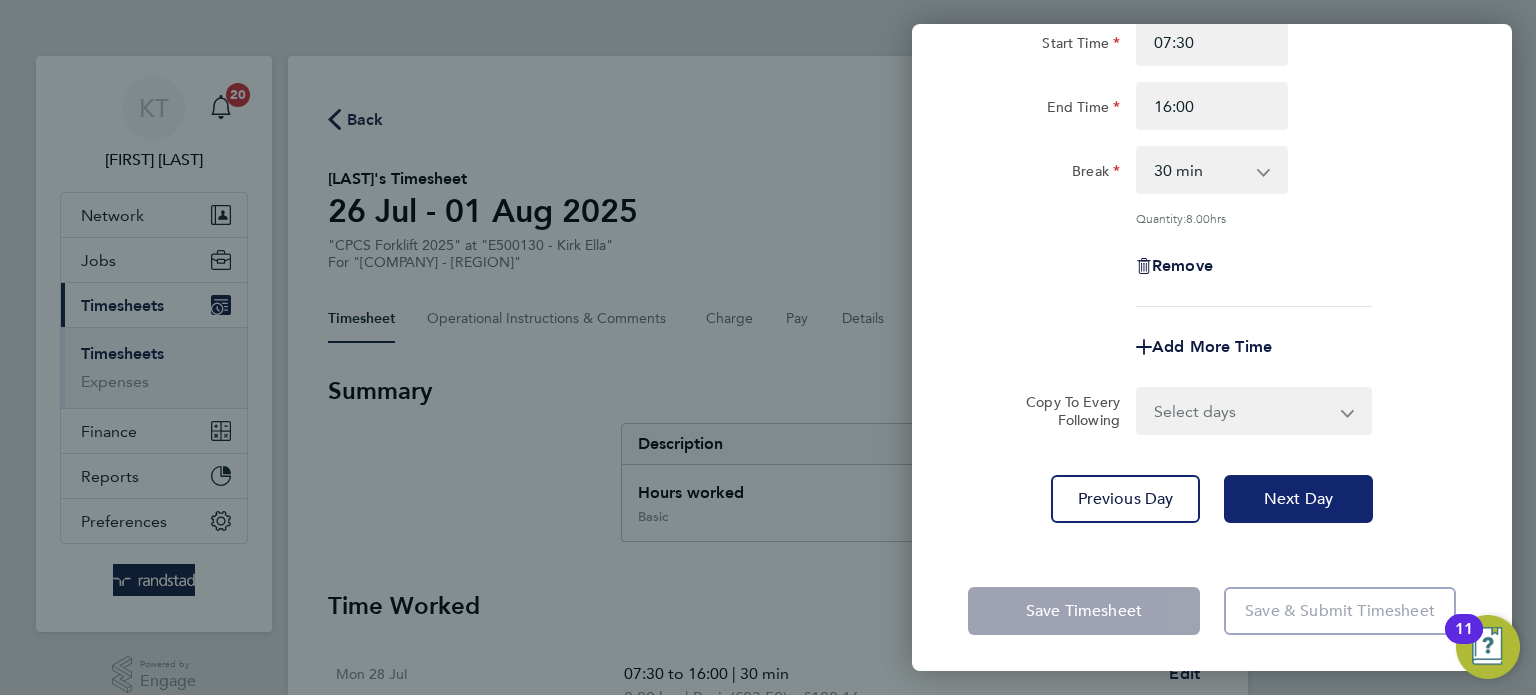 click on "Next Day" 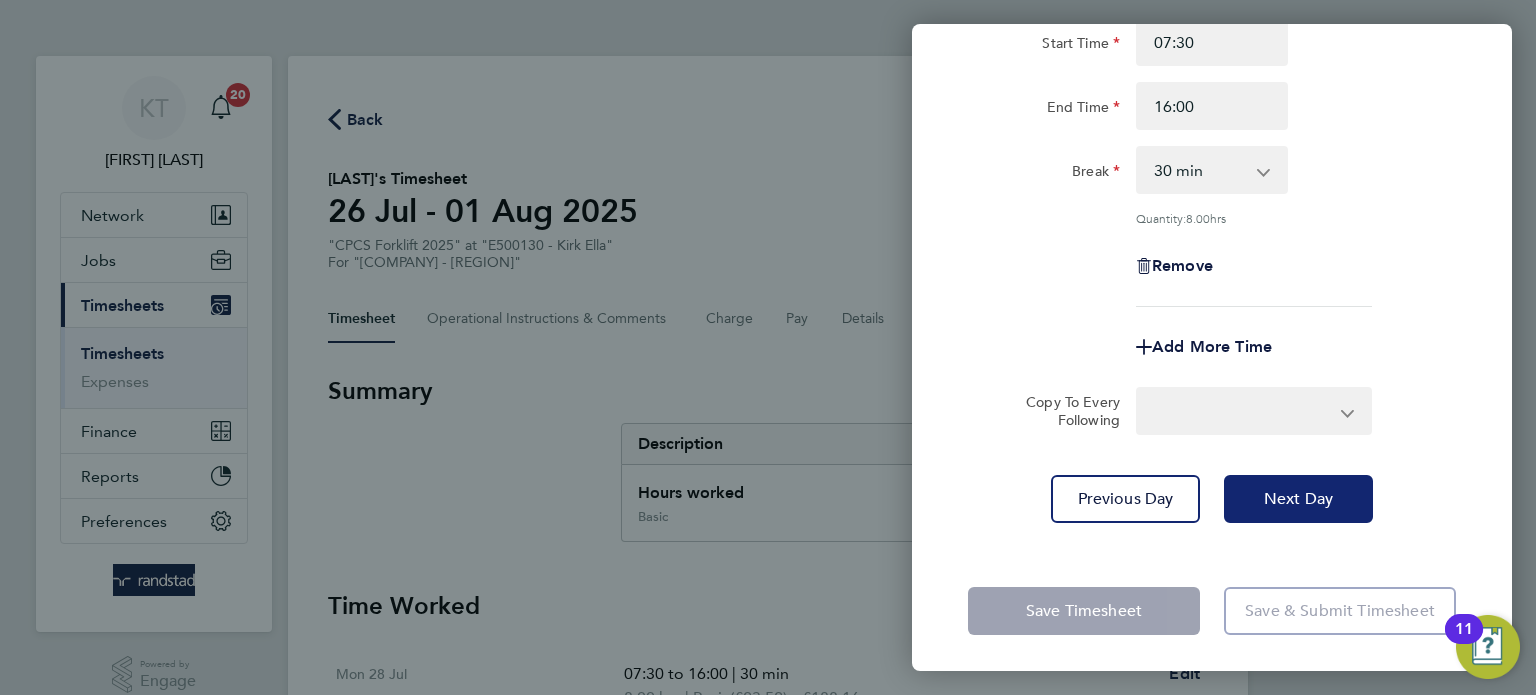 select on "60" 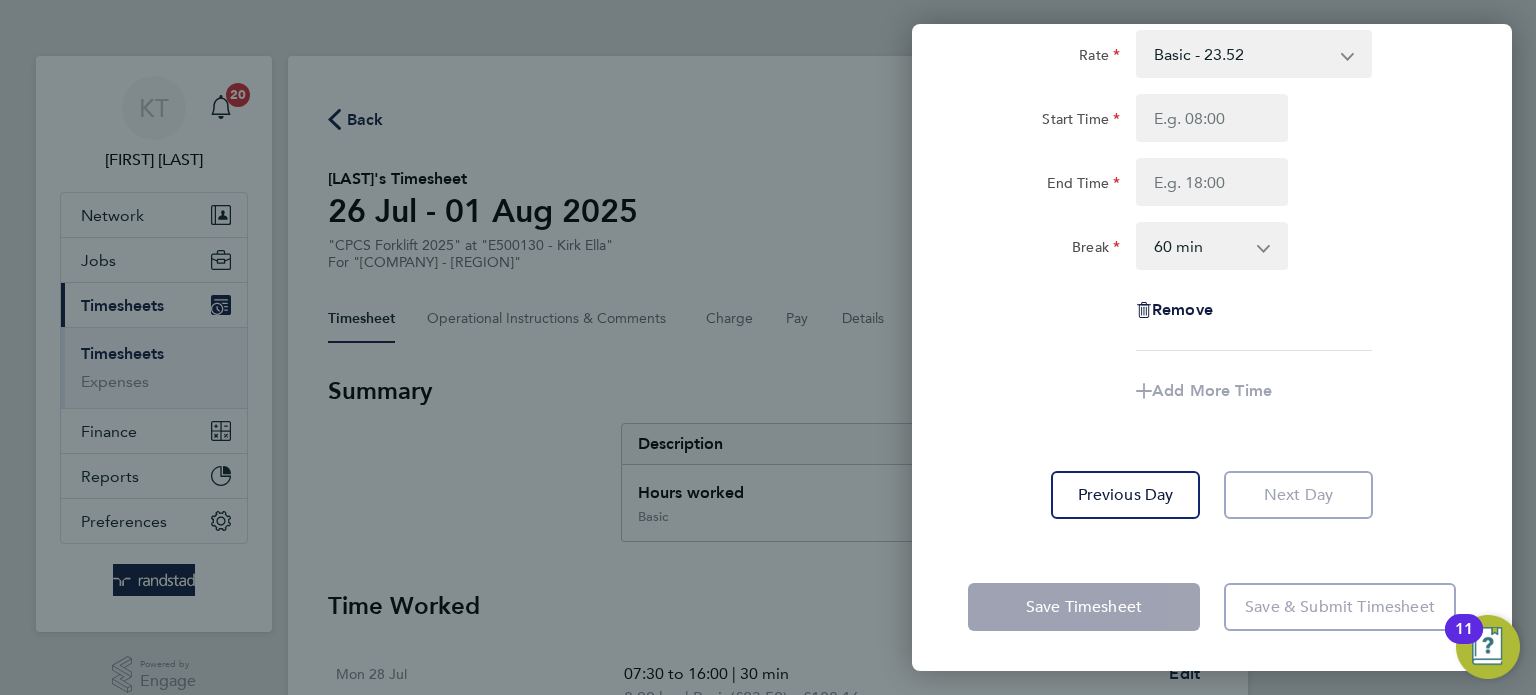 click on "Next Day" 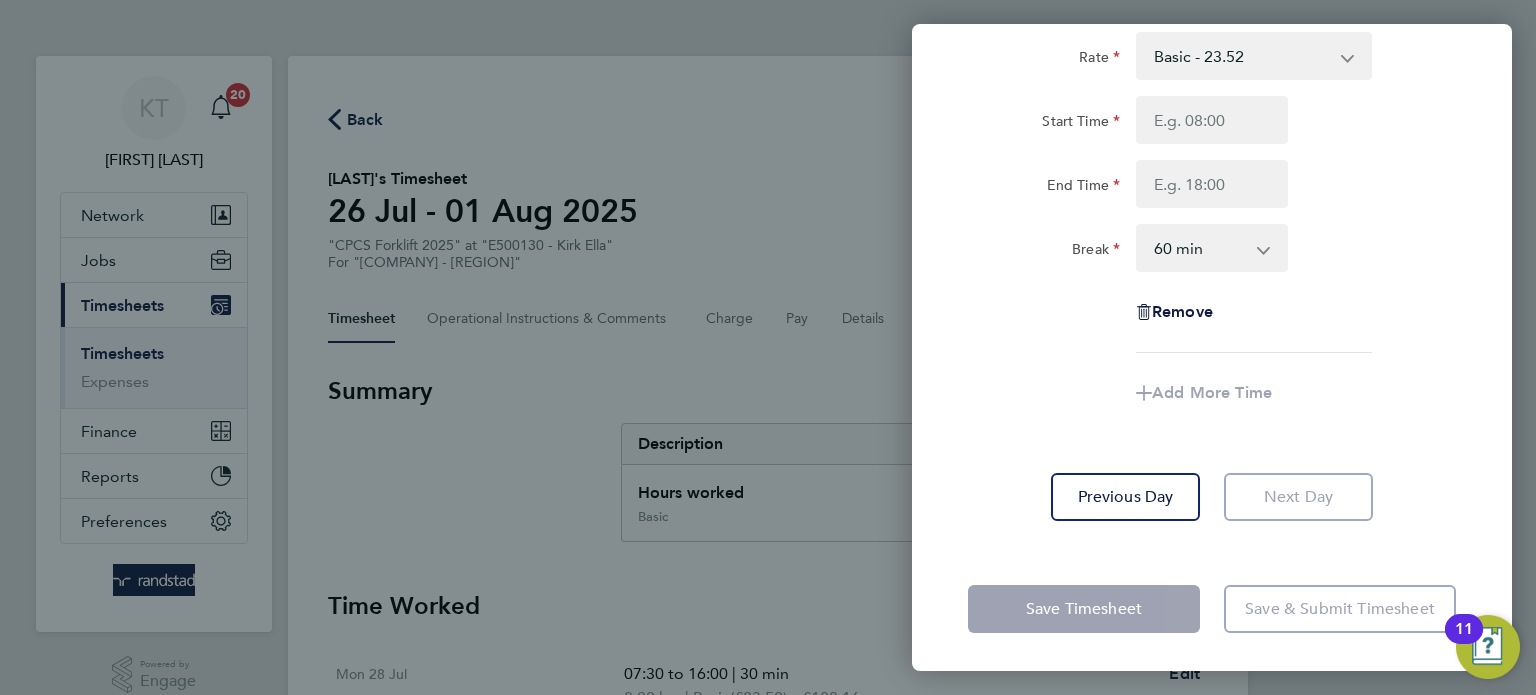click on "Next Day" 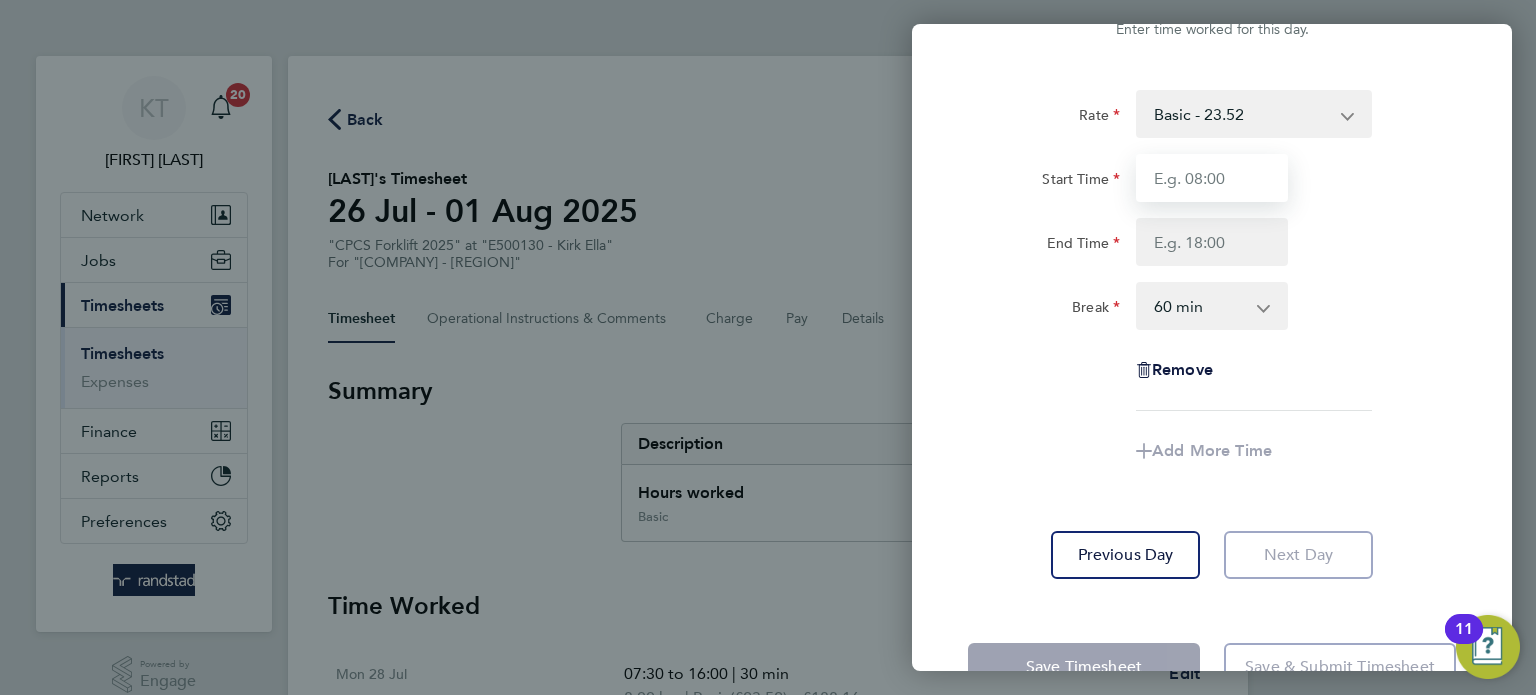 click on "Start Time" at bounding box center [1212, 178] 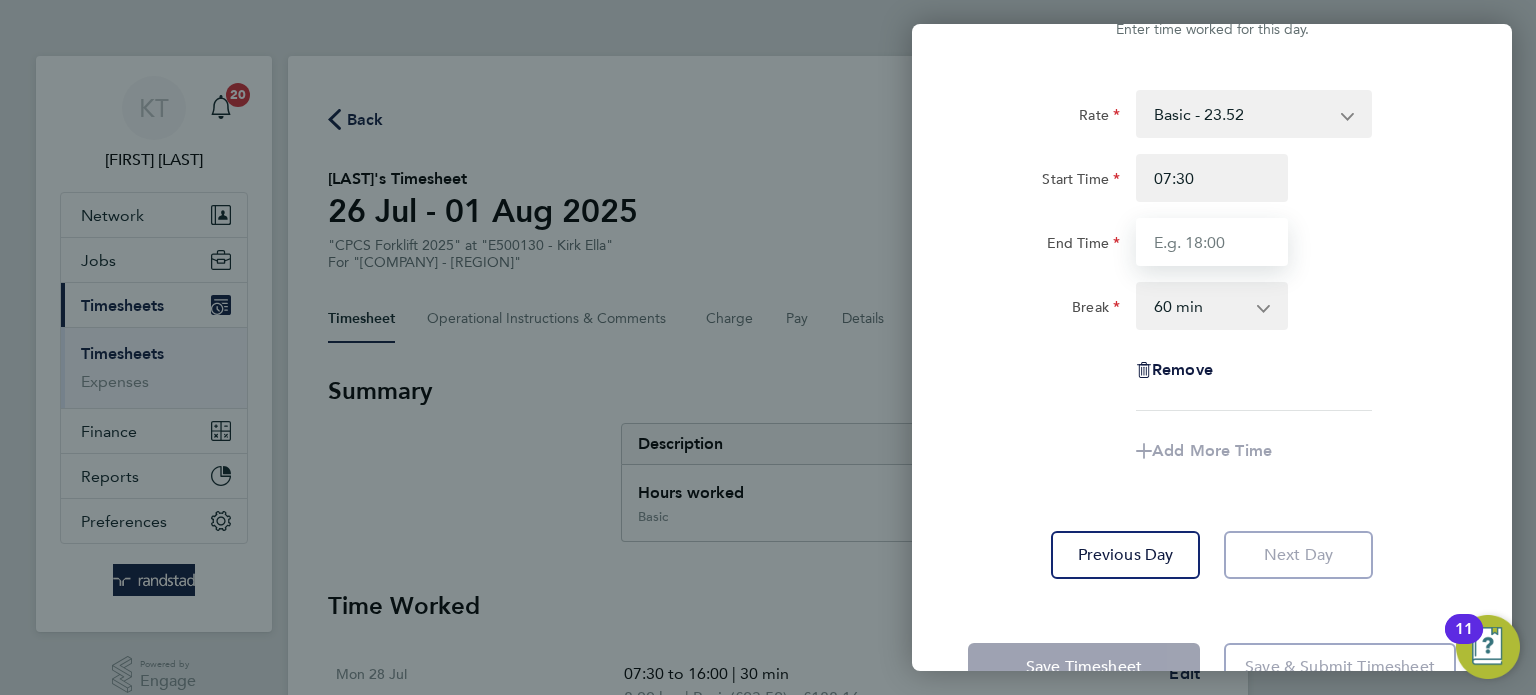 click on "End Time" at bounding box center [1212, 242] 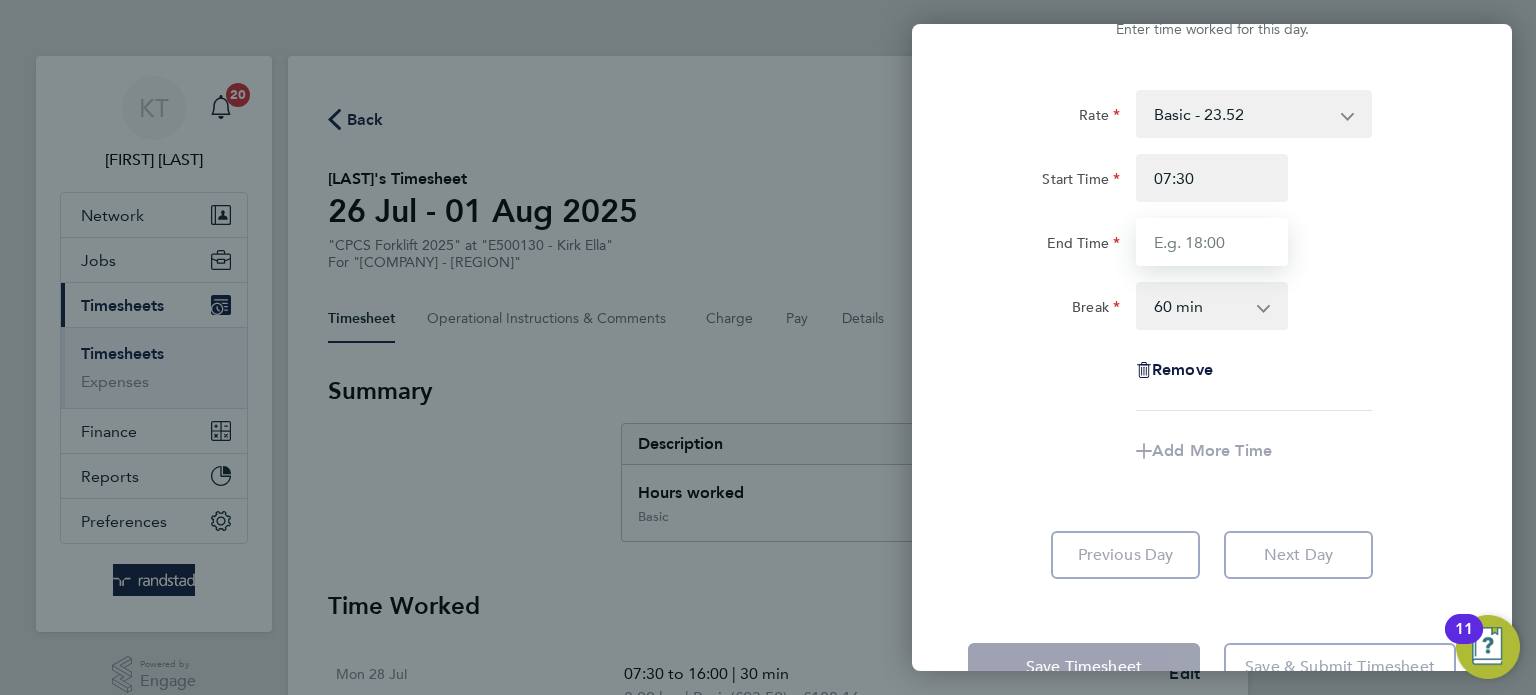 type on "15:00" 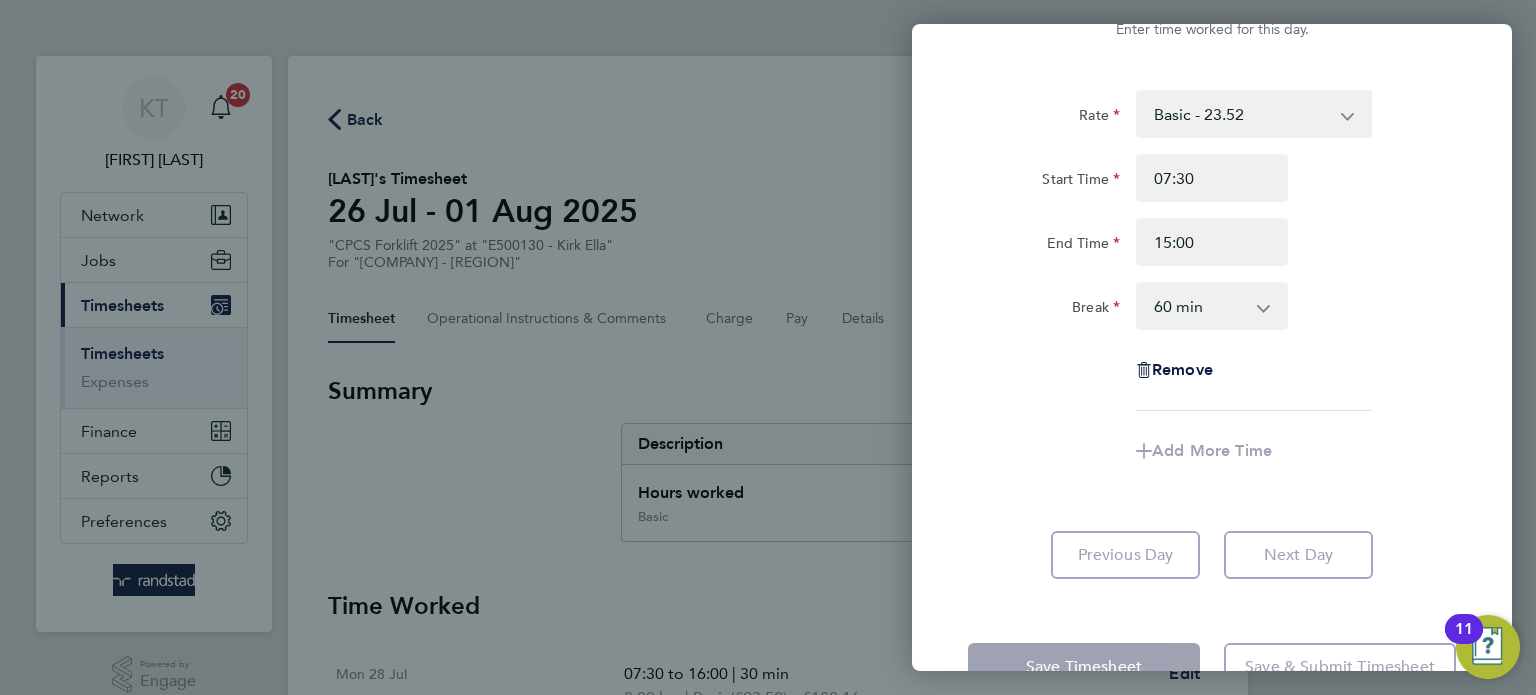 click on "0 min   15 min   30 min   45 min   60 min   75 min   90 min" at bounding box center [1200, 306] 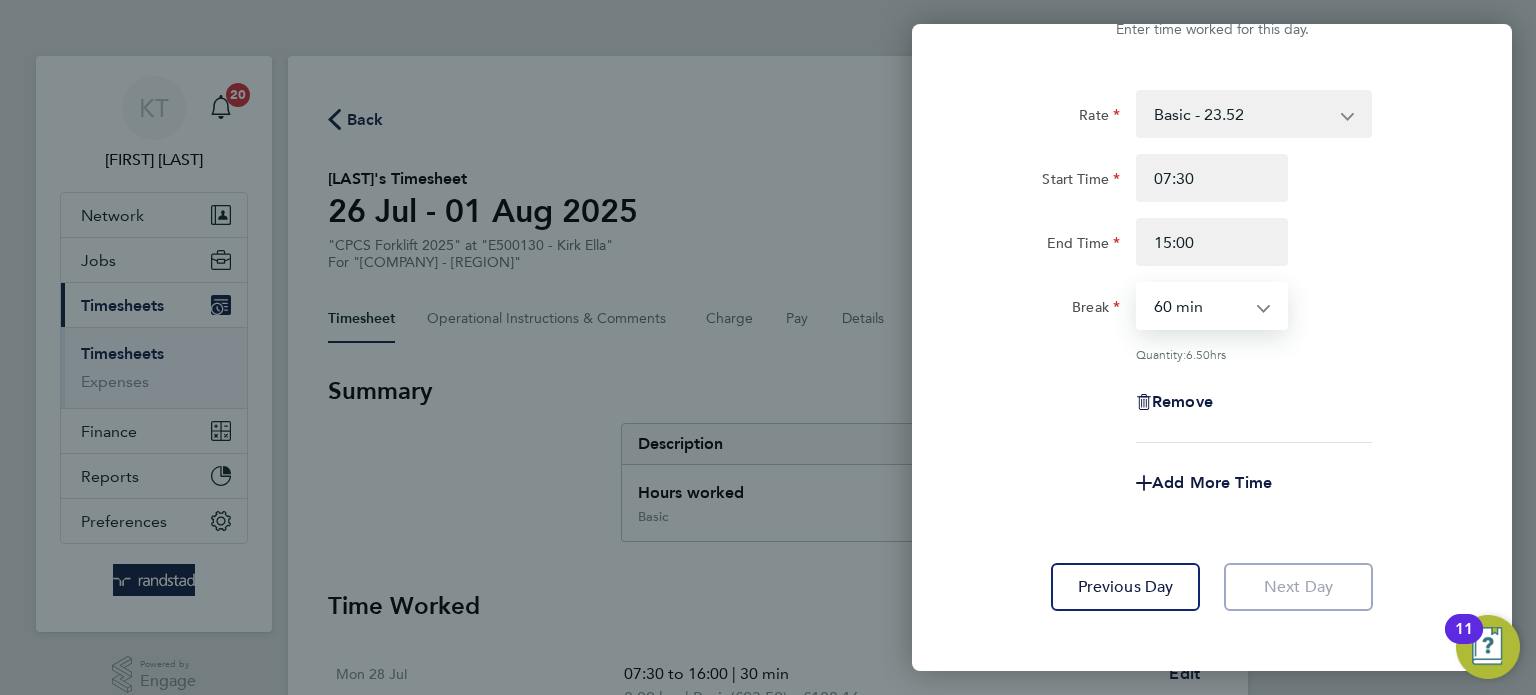 select on "30" 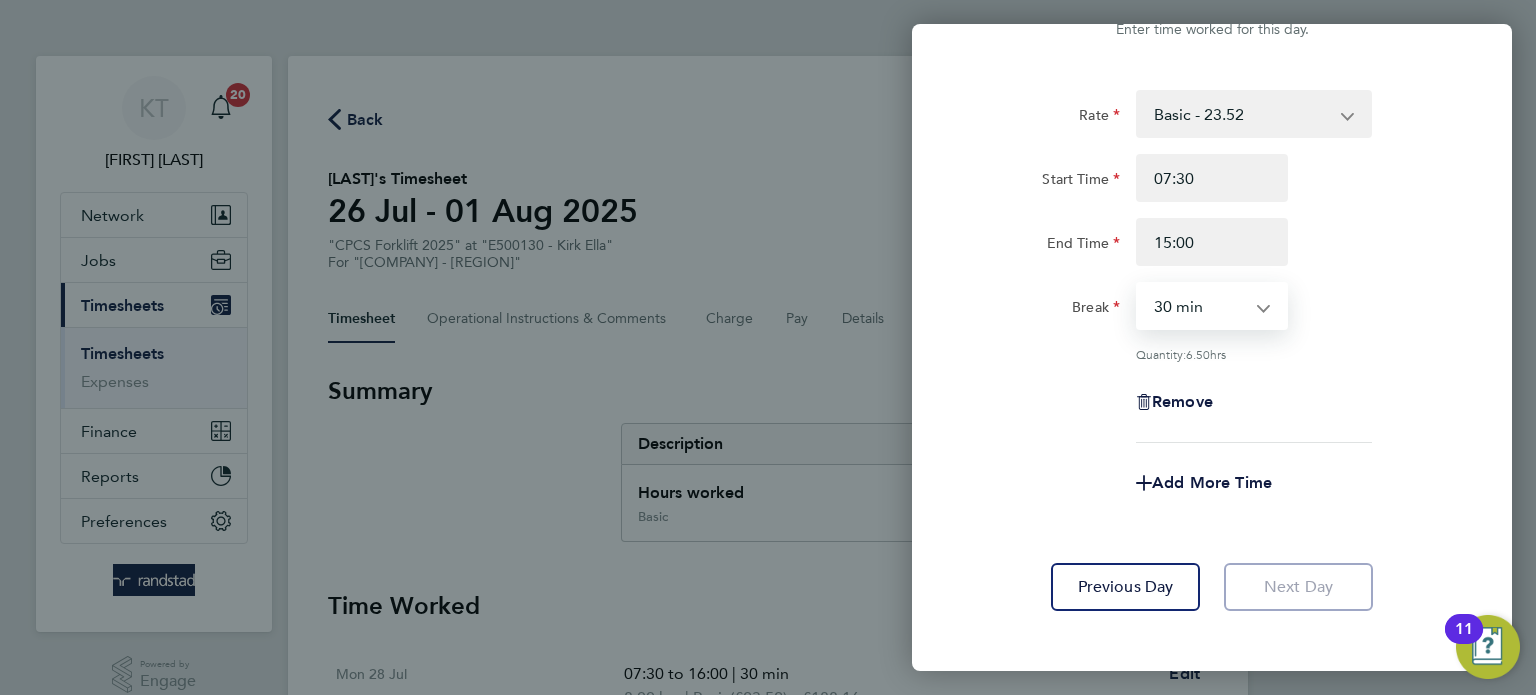 click on "0 min   15 min   30 min   45 min   60 min   75 min   90 min" at bounding box center (1200, 306) 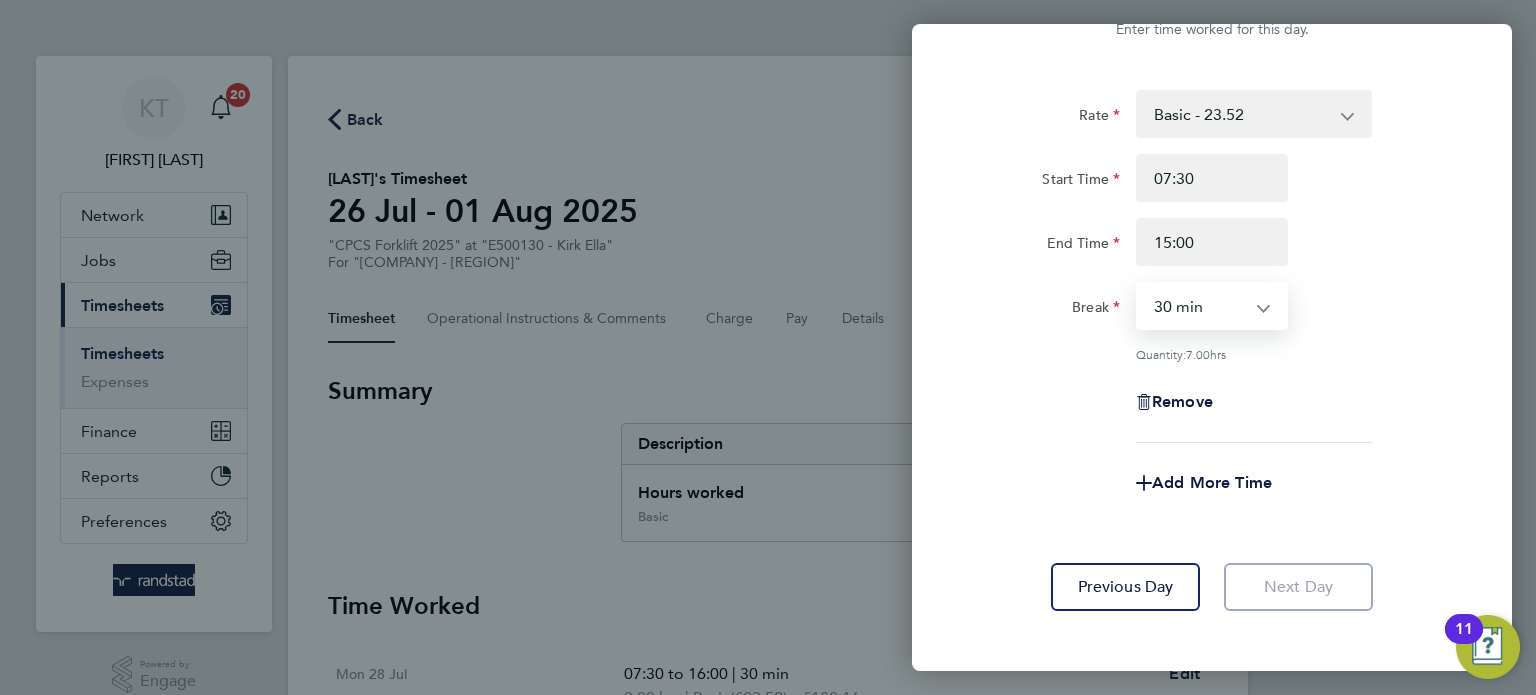 click on "Add More Time" 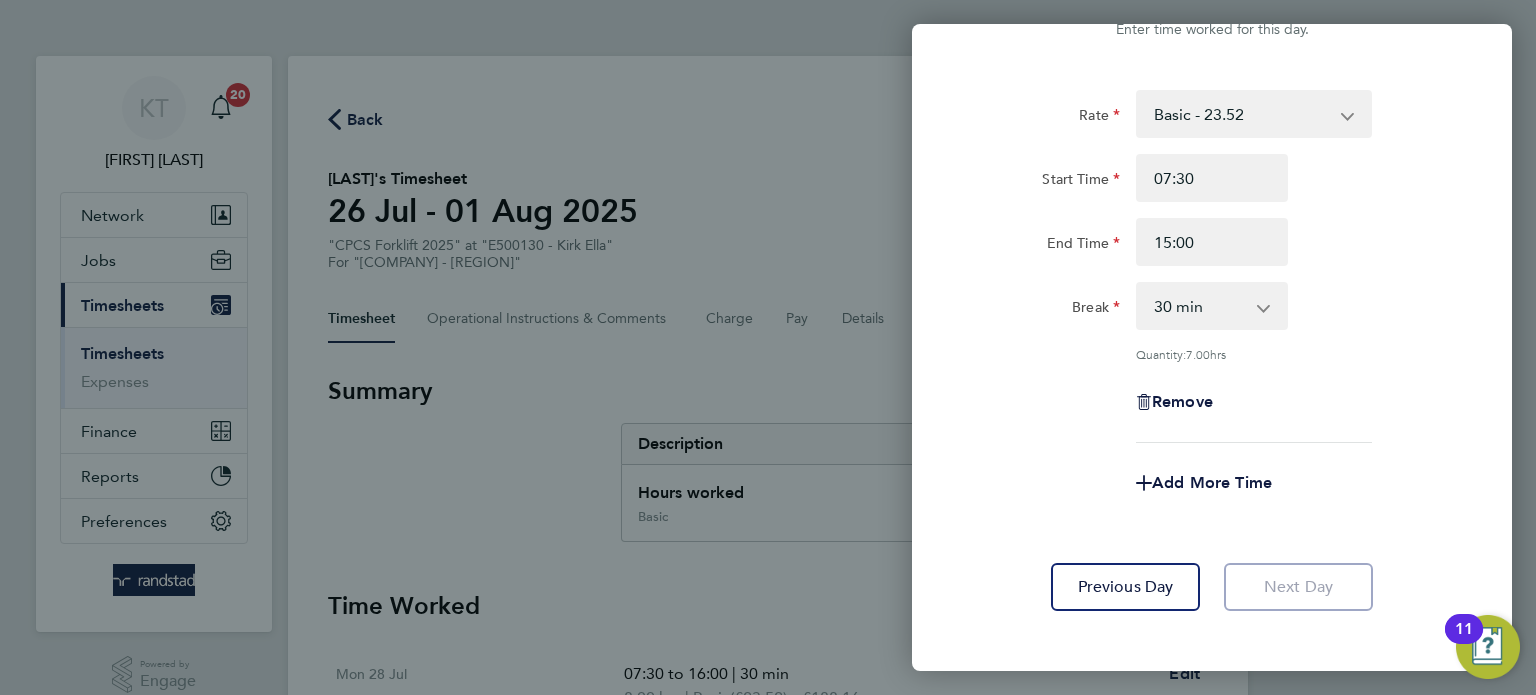 scroll, scrollTop: 159, scrollLeft: 0, axis: vertical 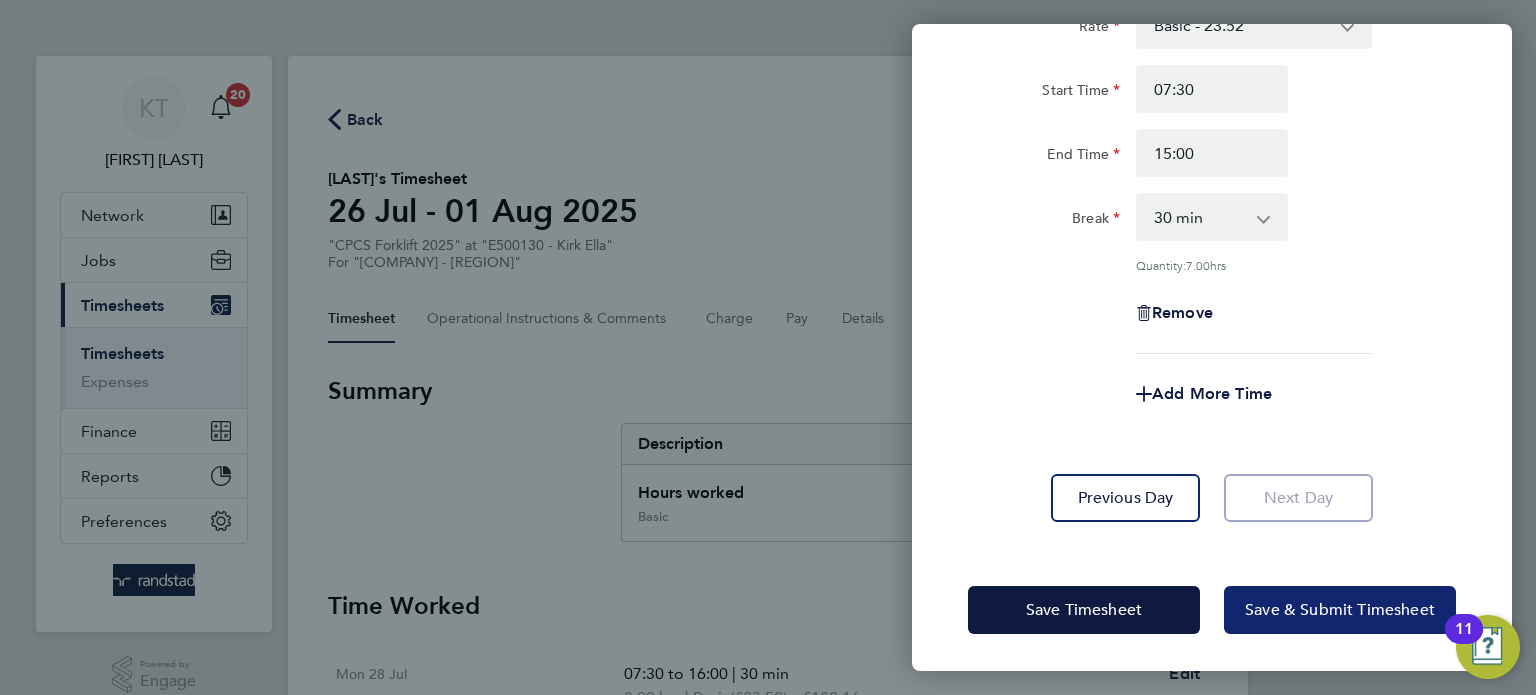click on "Save & Submit Timesheet" 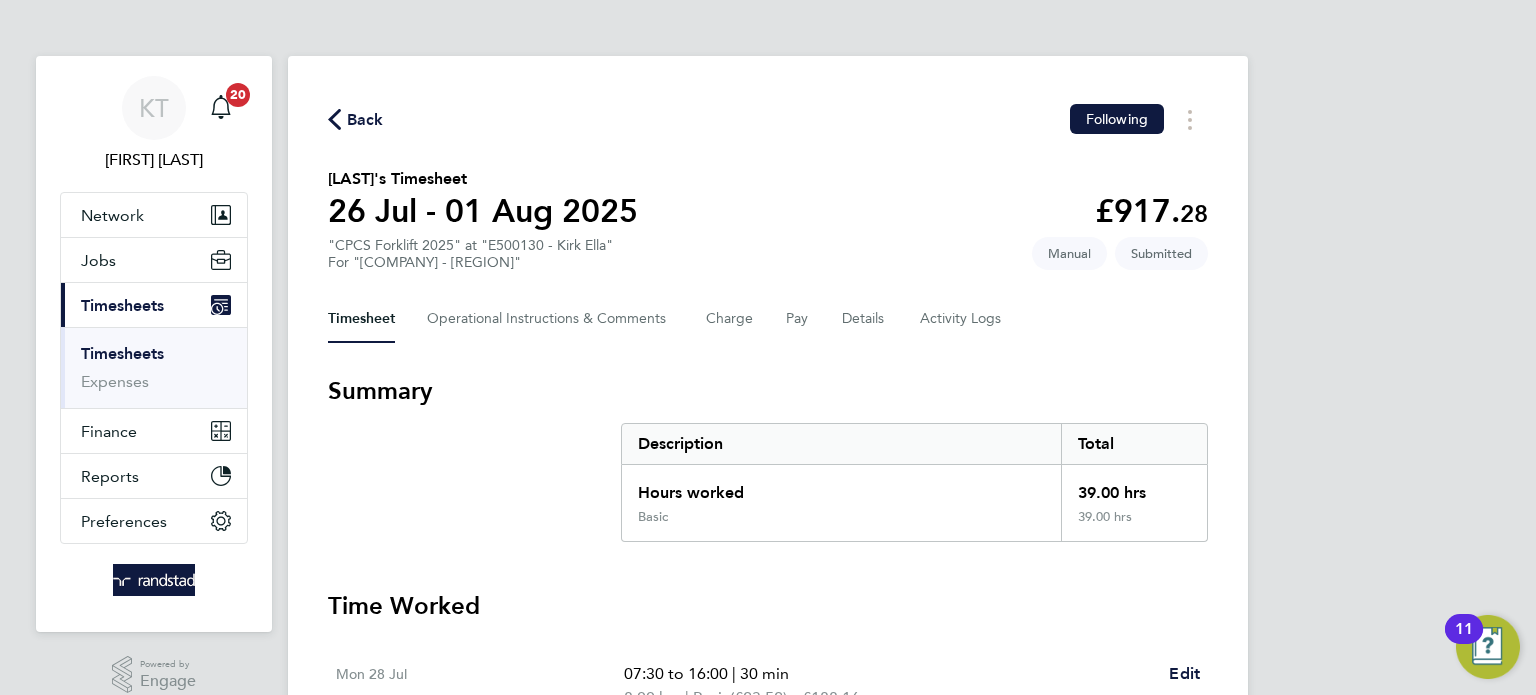 click on "Back" 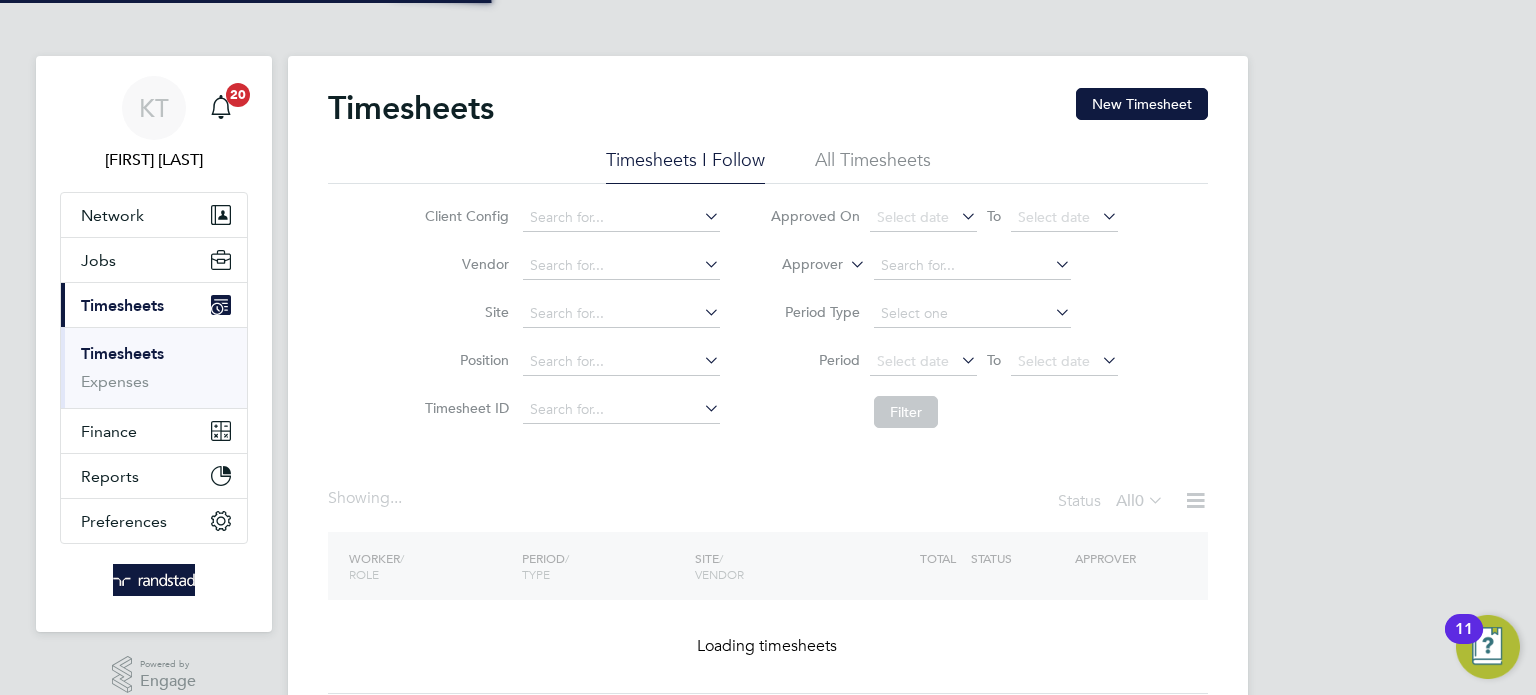click on "Timesheets New Timesheet" 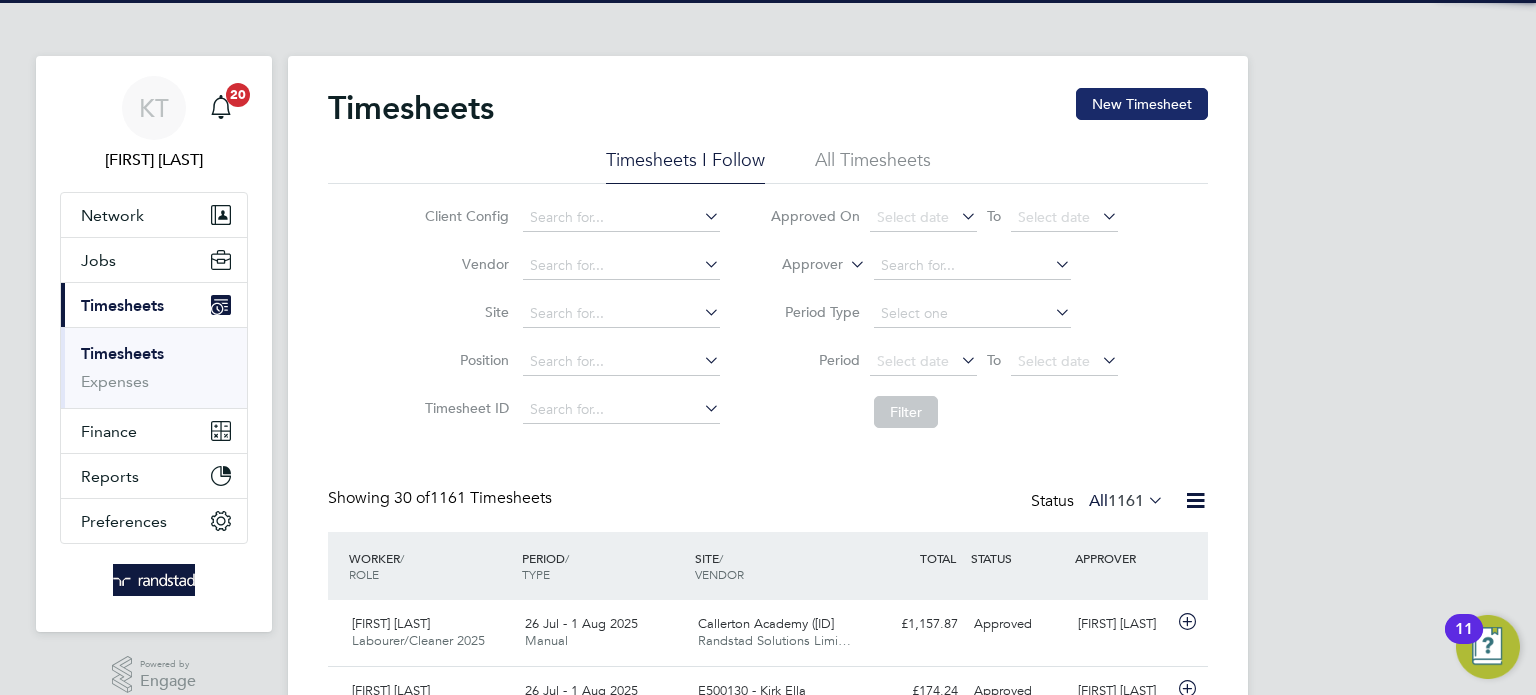 click on "New Timesheet" 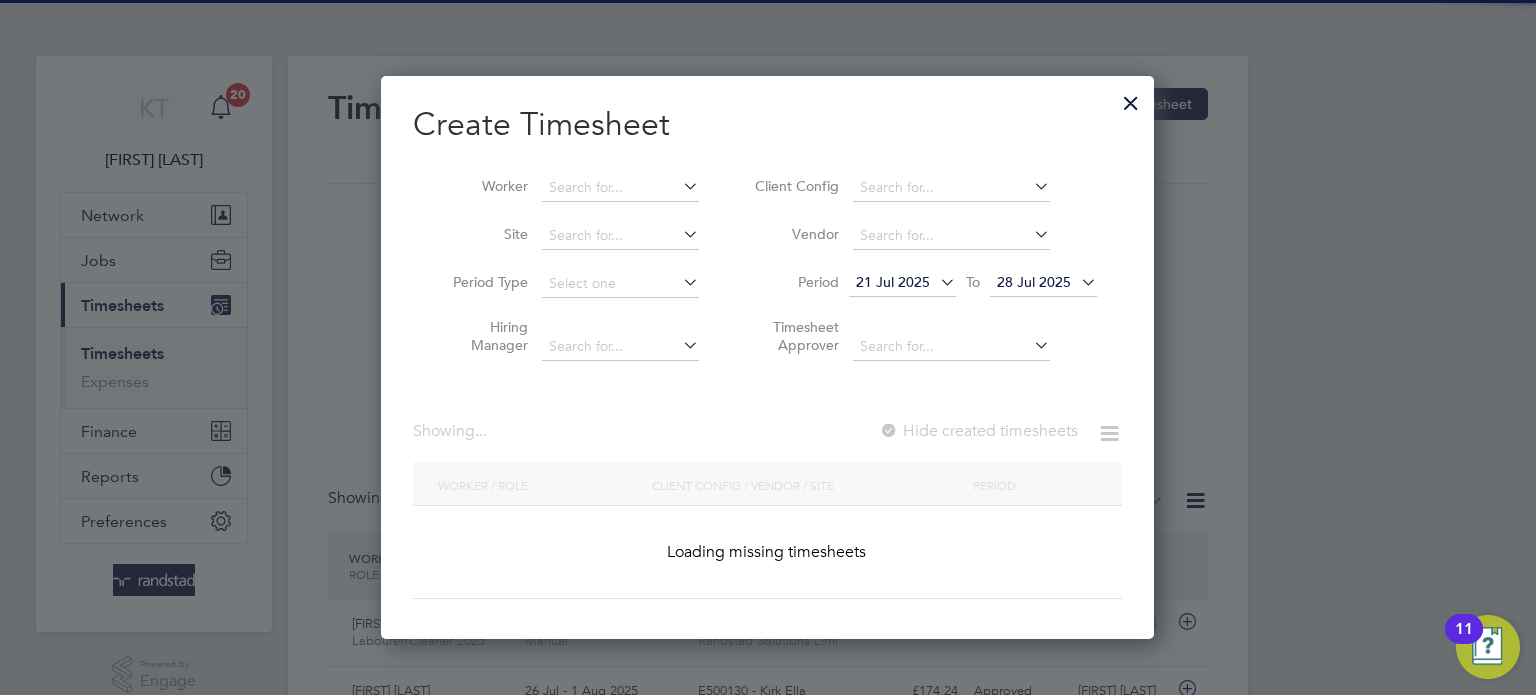 click on "Worker" at bounding box center [568, 188] 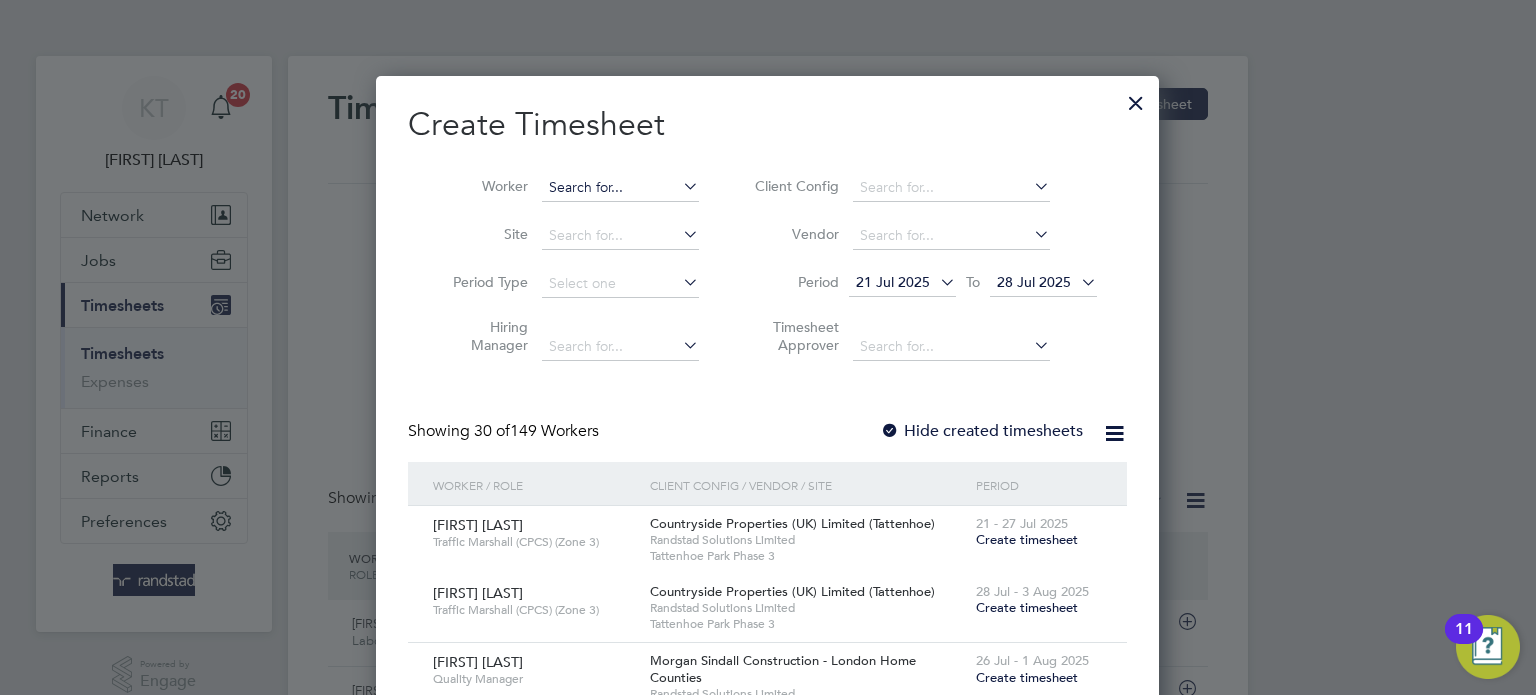 click at bounding box center (620, 188) 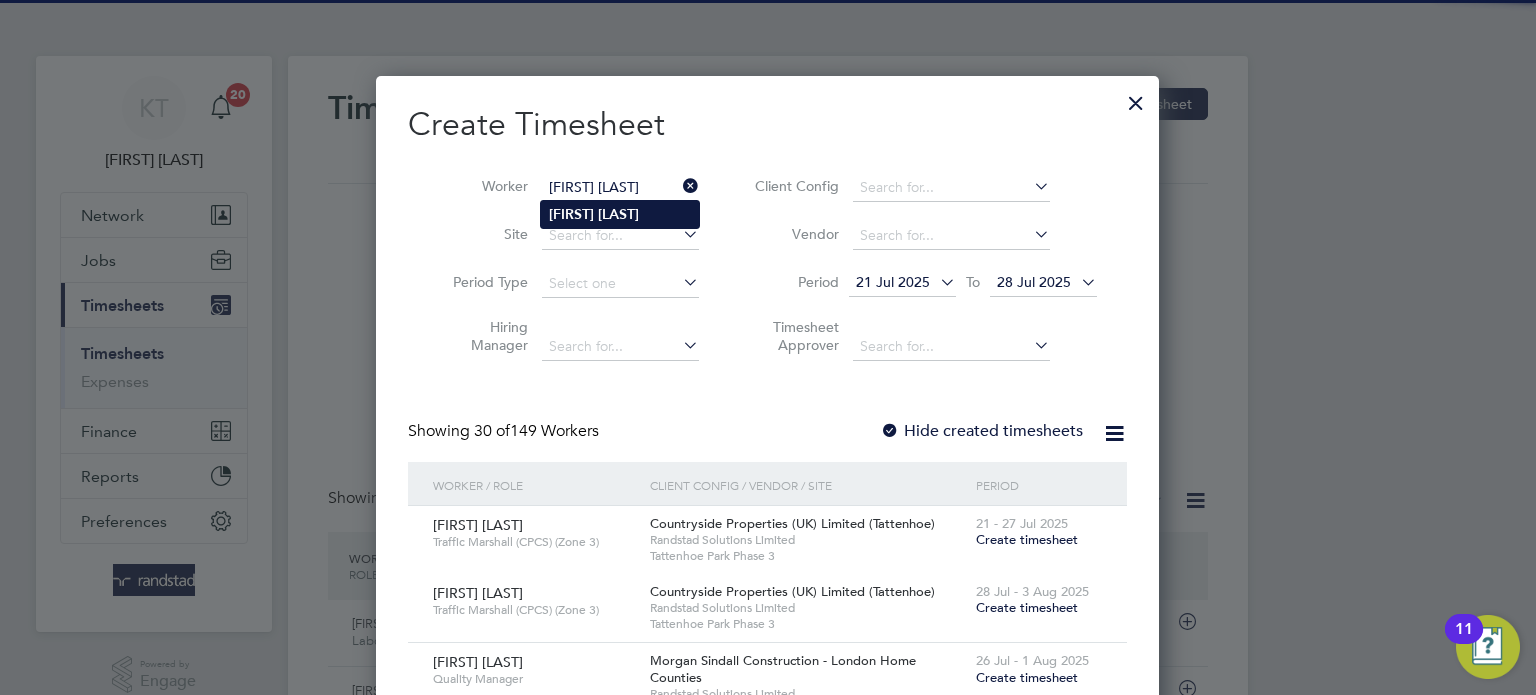 click on "[LAST]" 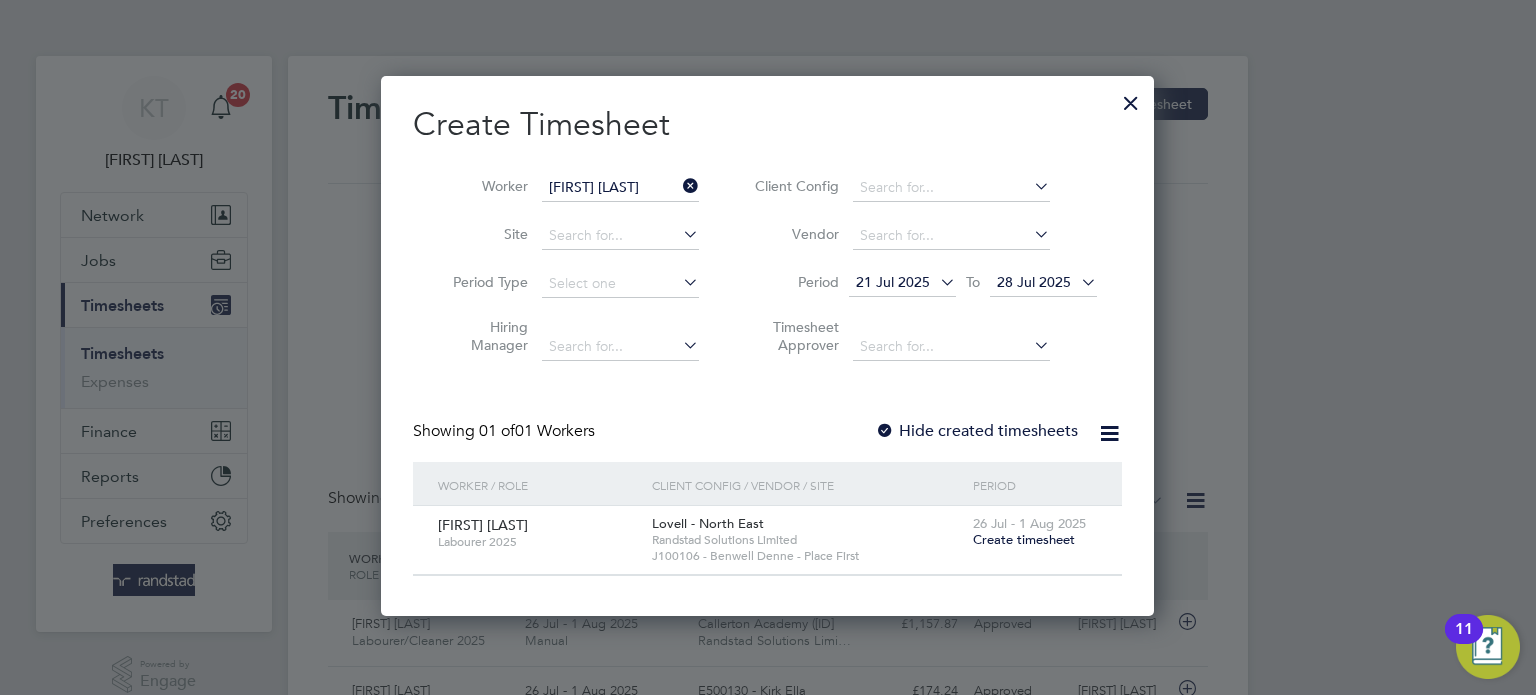 click on "Hide created timesheets" at bounding box center [976, 431] 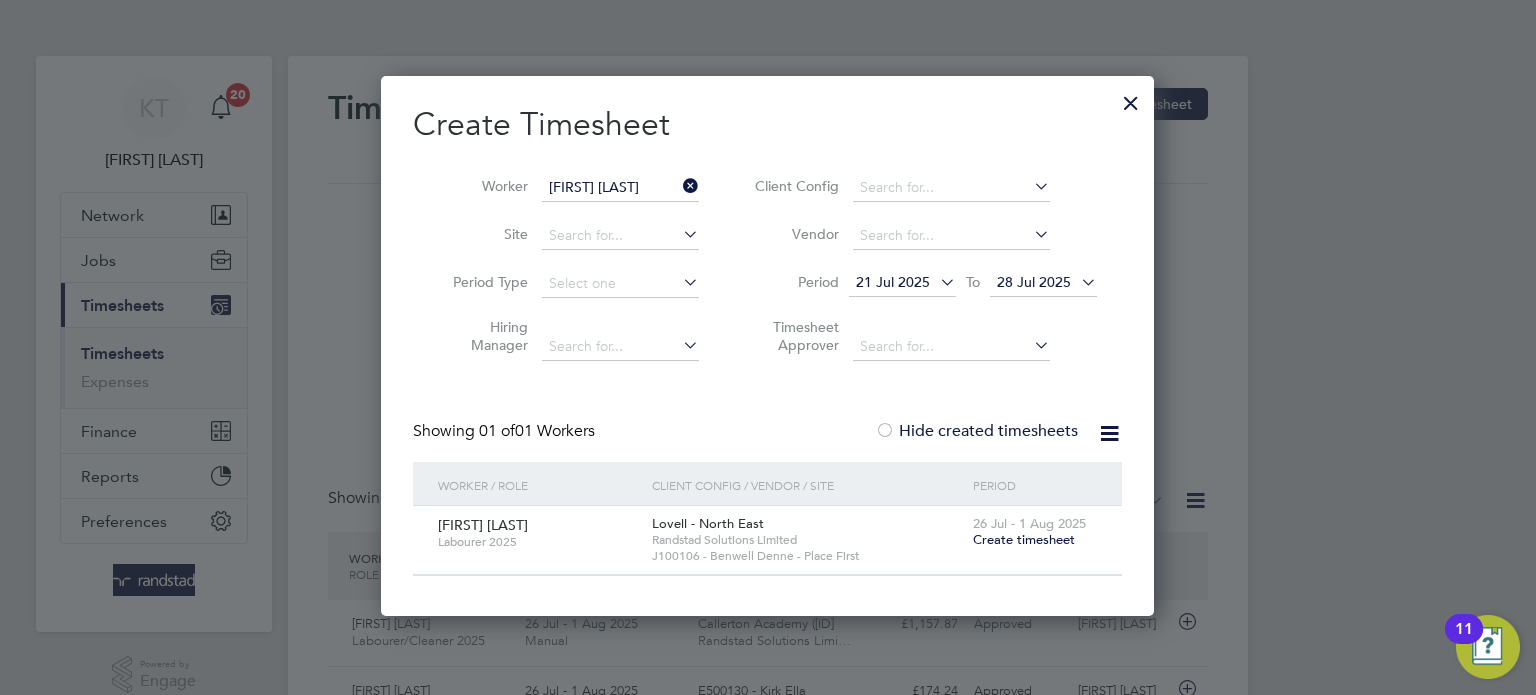 click at bounding box center [679, 186] 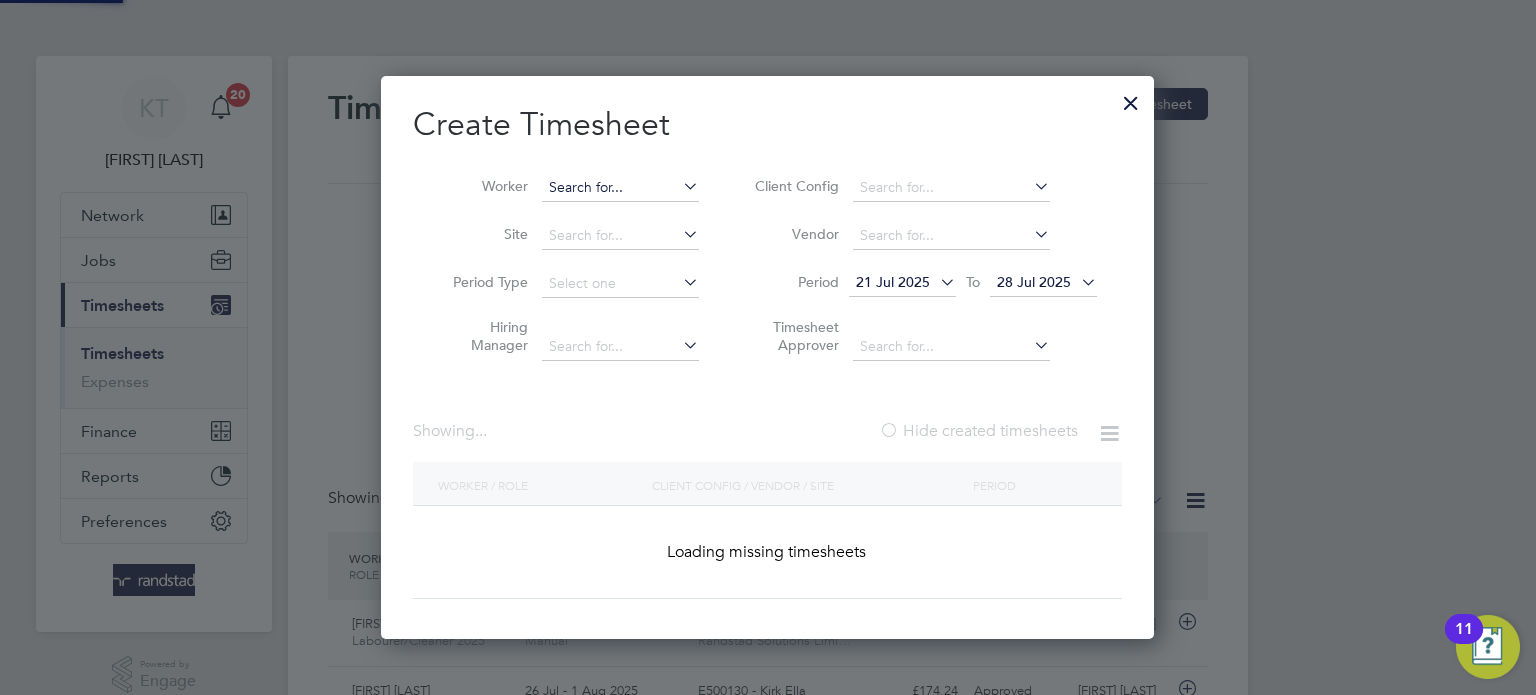 click at bounding box center [620, 188] 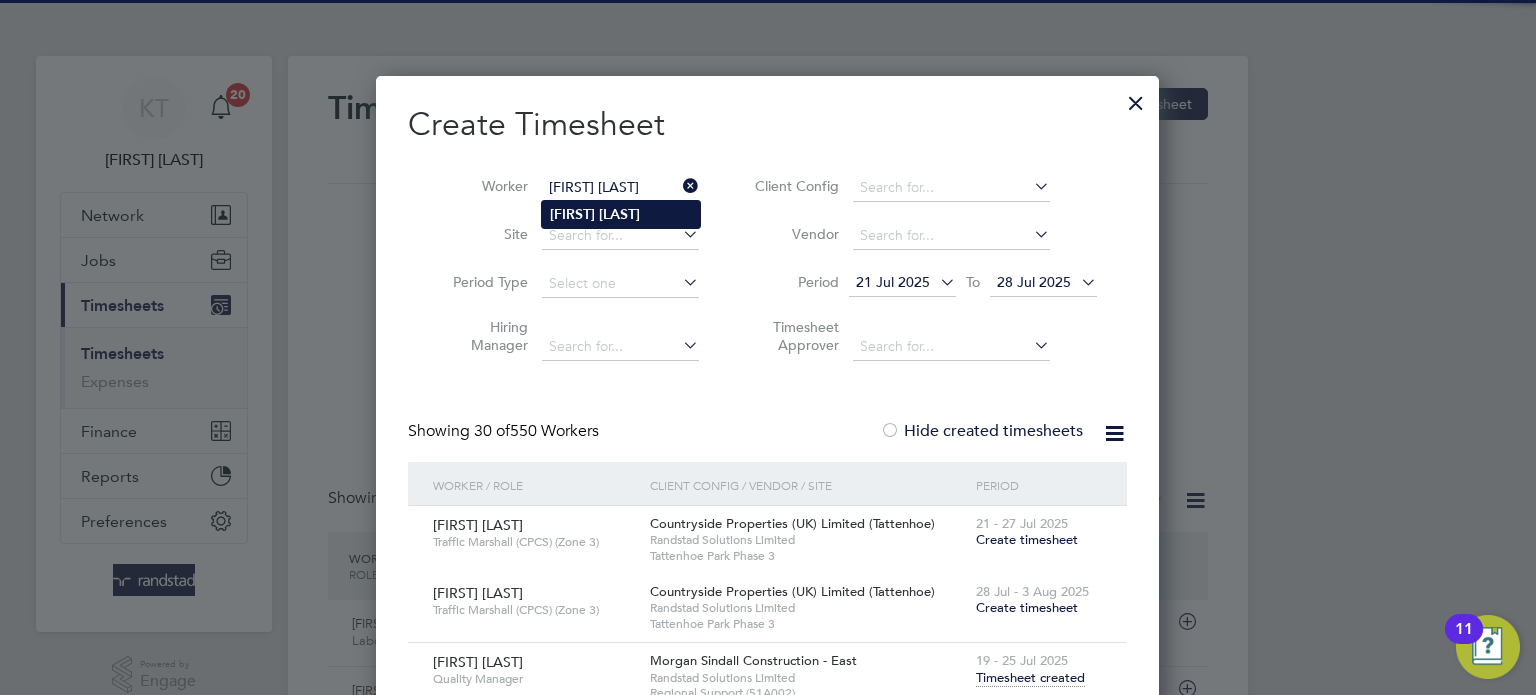 click on "[FIRST]" 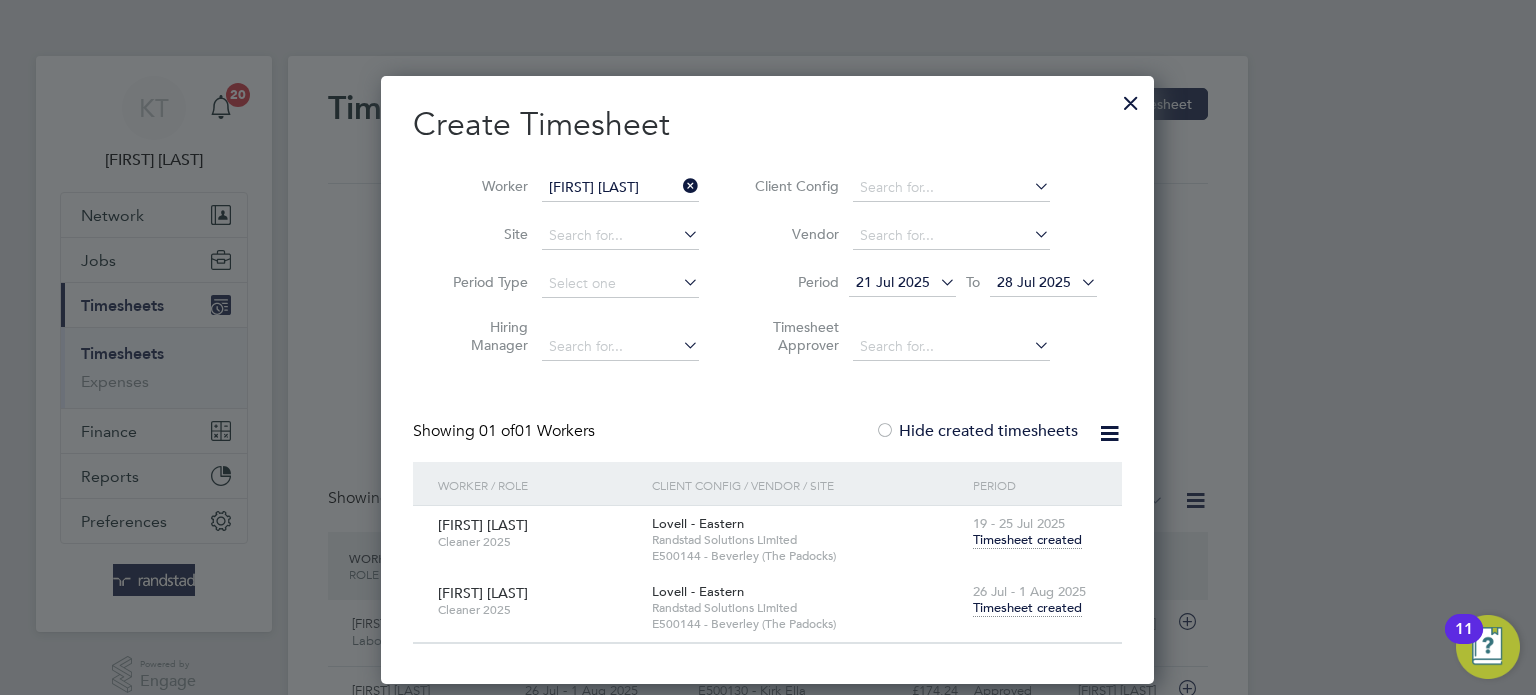 click on "Timesheet created" at bounding box center [1027, 608] 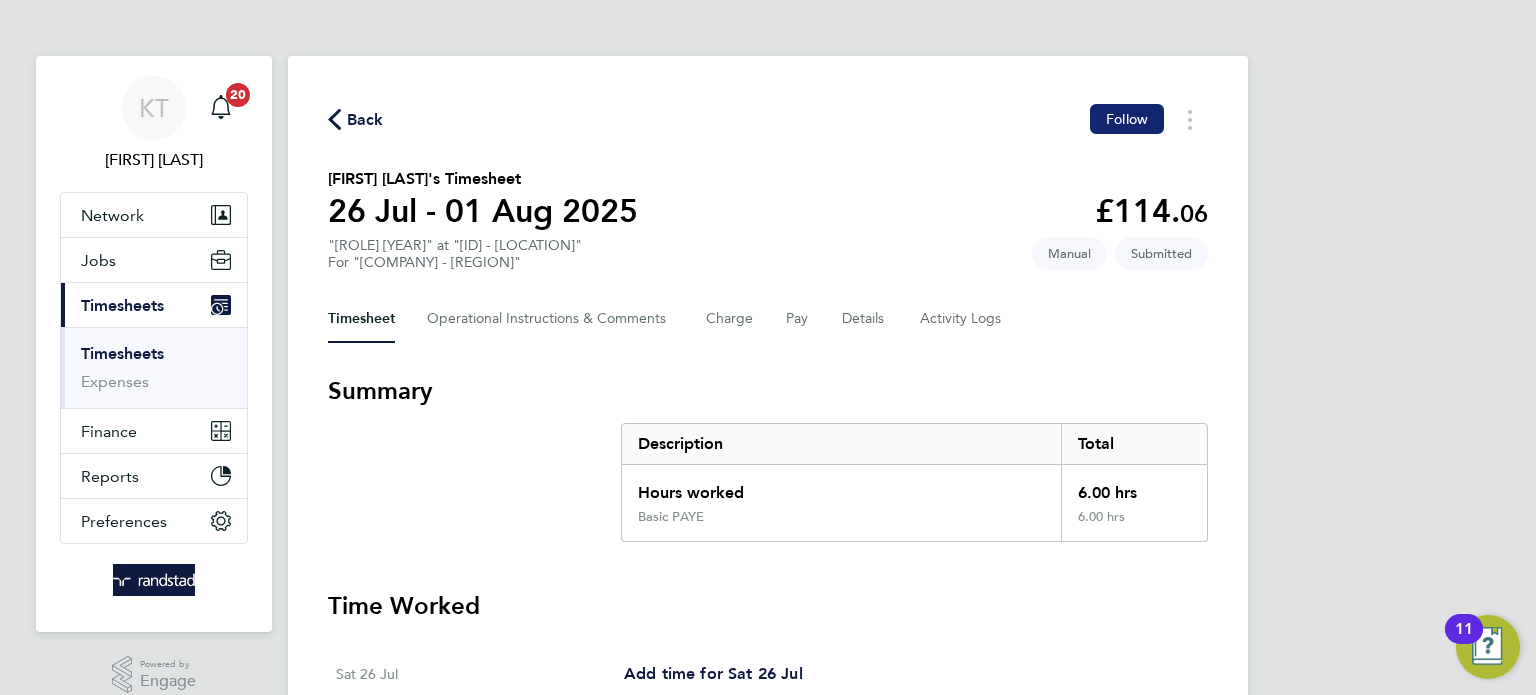 click on "Follow" 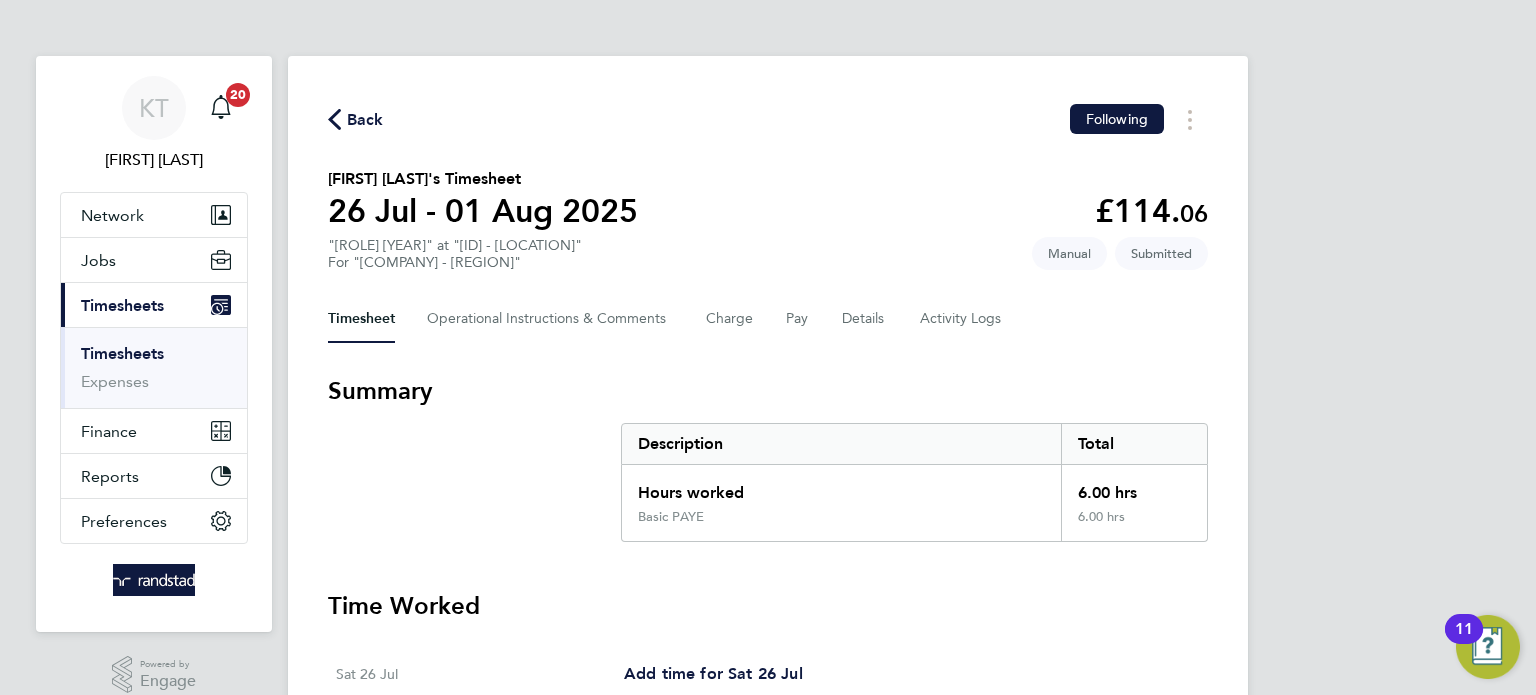 click on "Back" 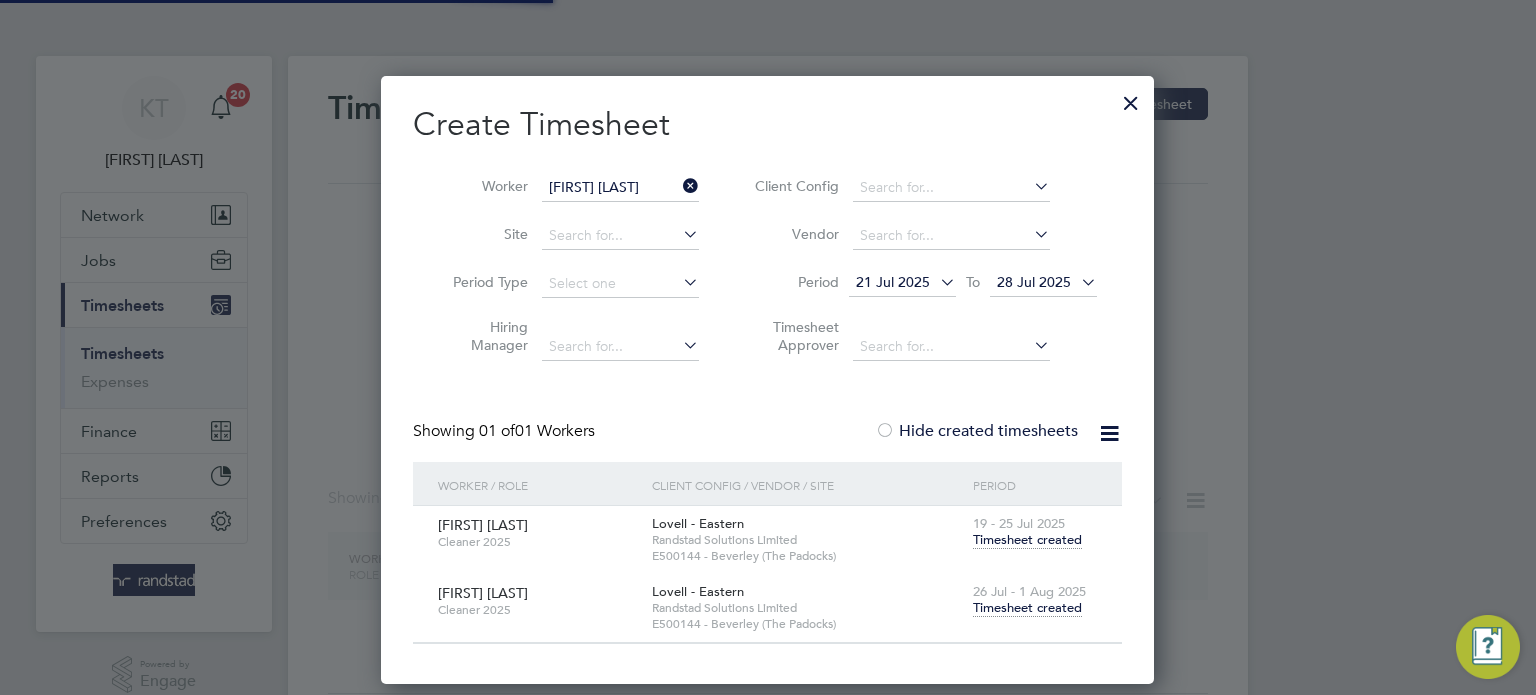 click at bounding box center (679, 186) 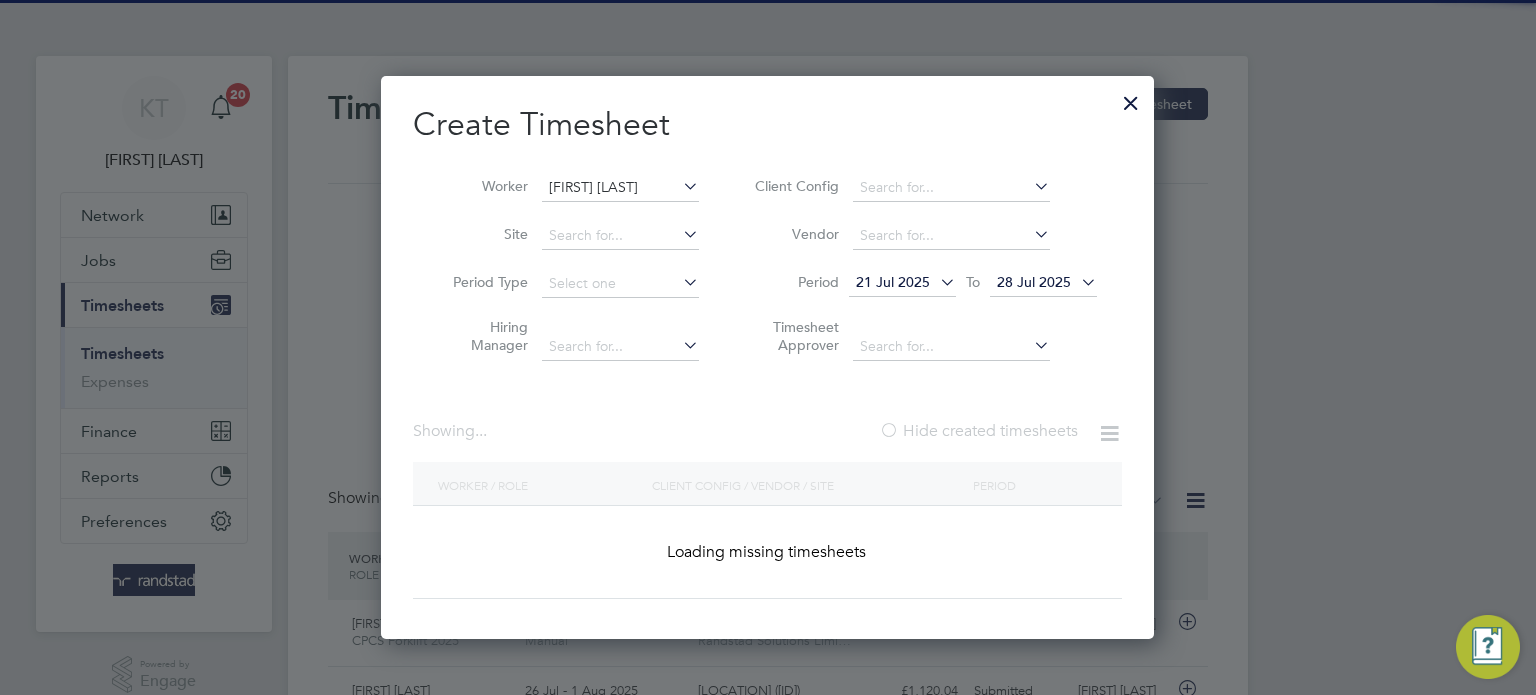 click on "[FIRST] [LAST]" at bounding box center (620, 188) 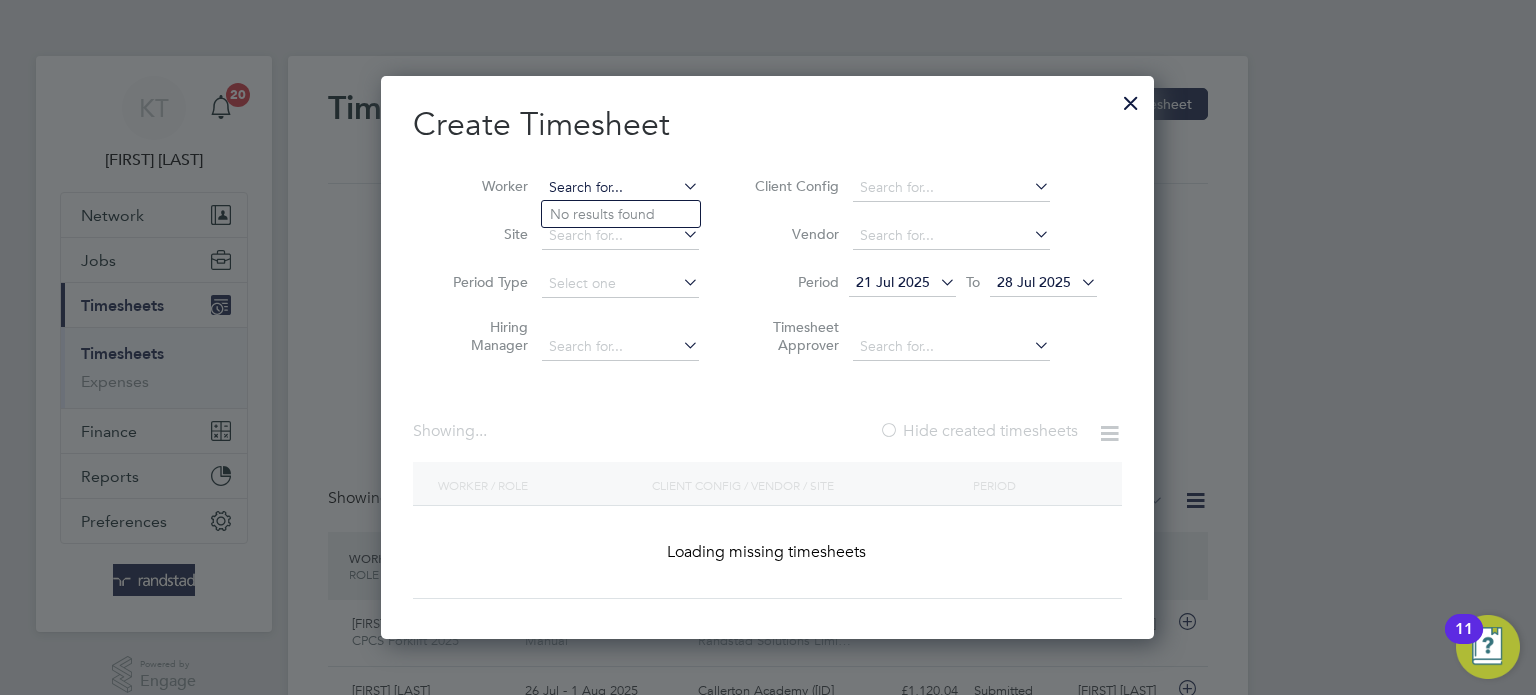 click at bounding box center [620, 188] 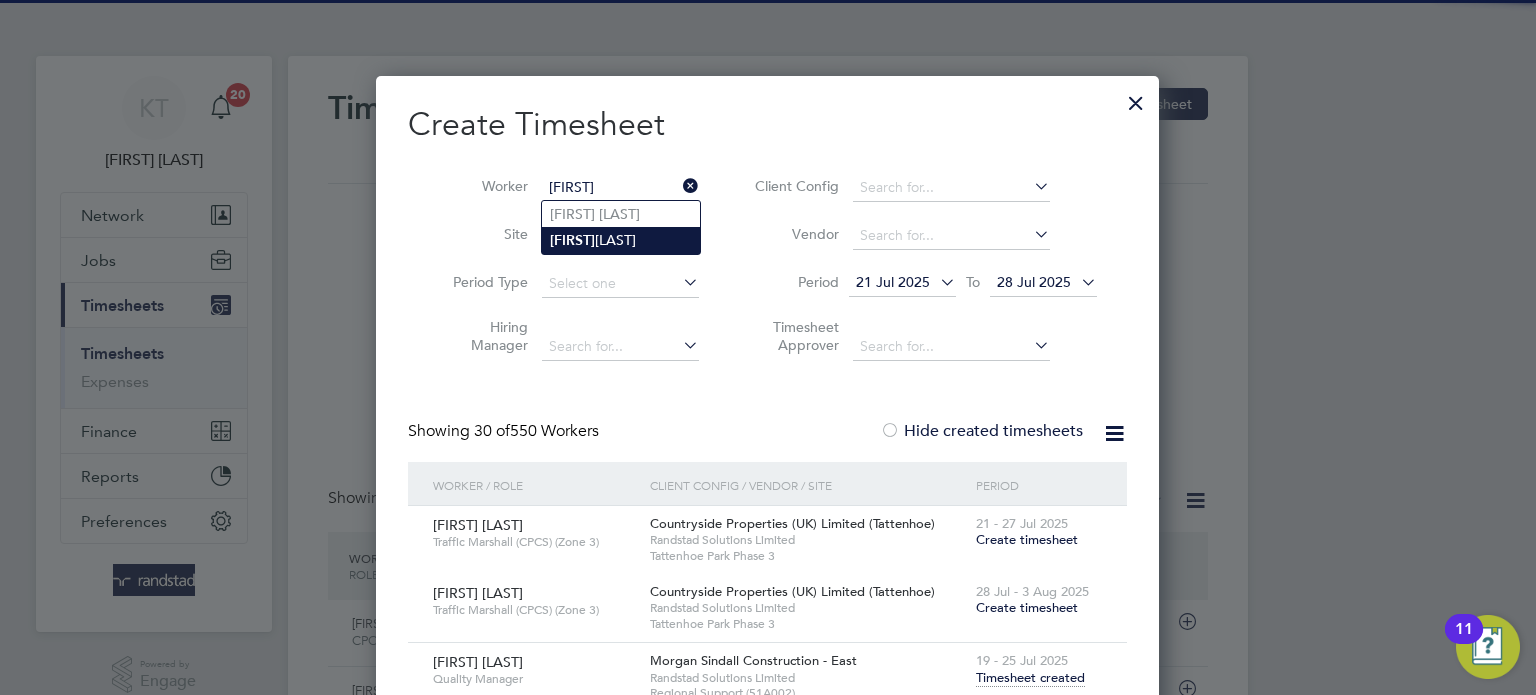 click on "[FIRST] [LAST]" 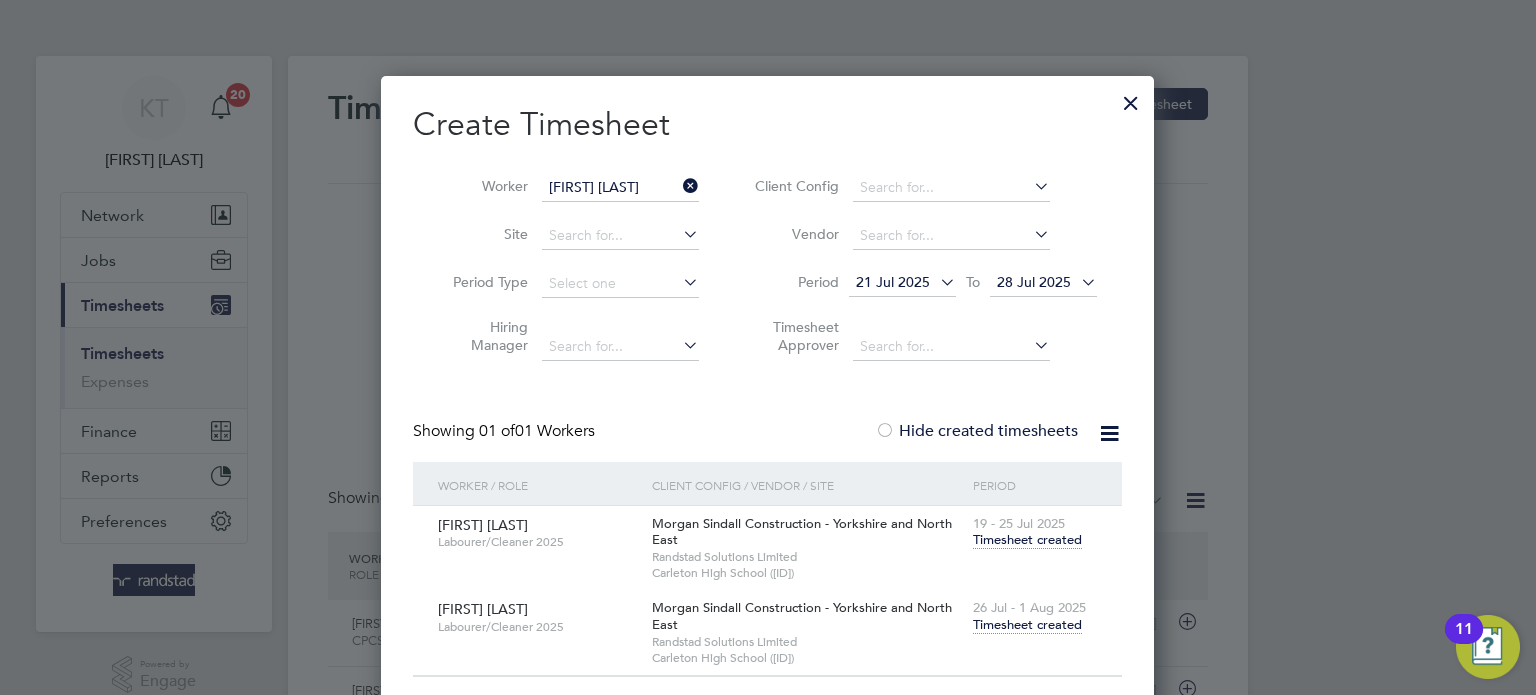 click on "Timesheet created" at bounding box center [1027, 625] 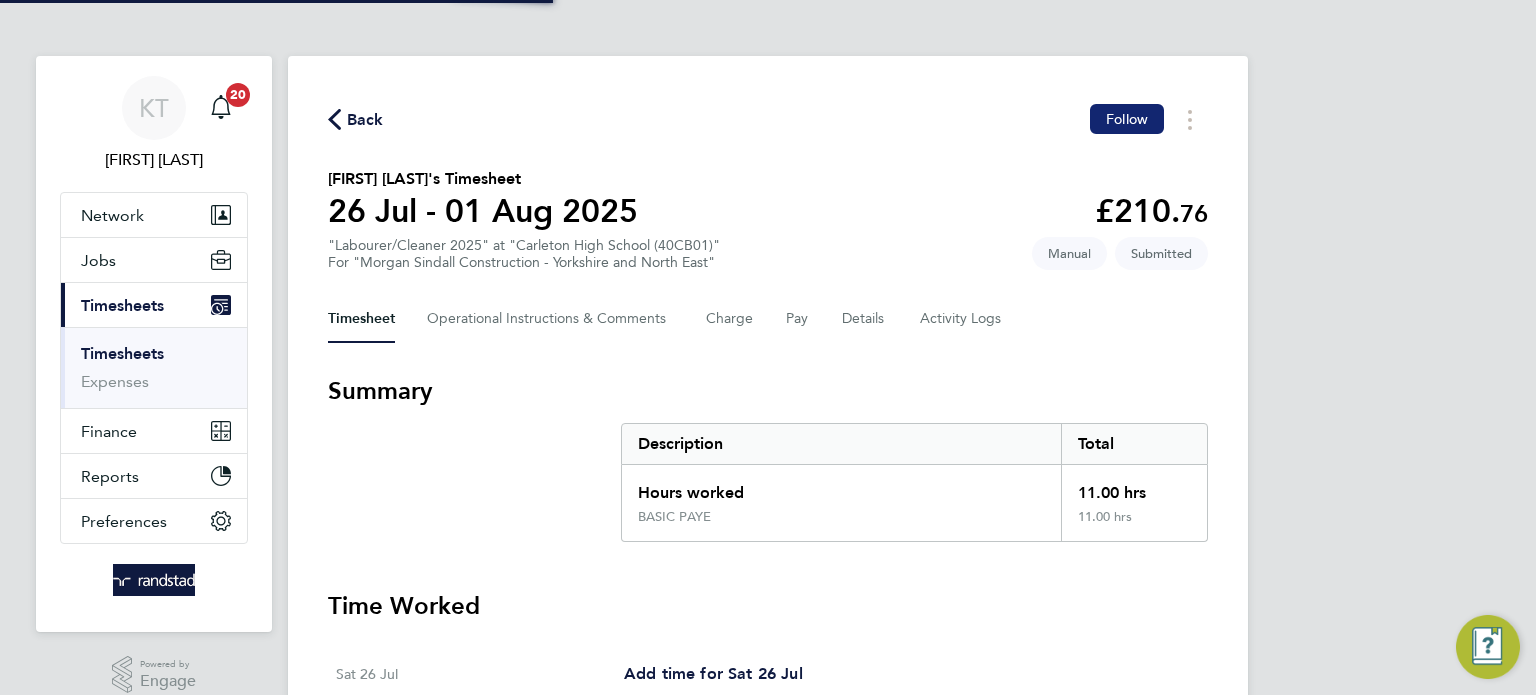 click on "Follow" 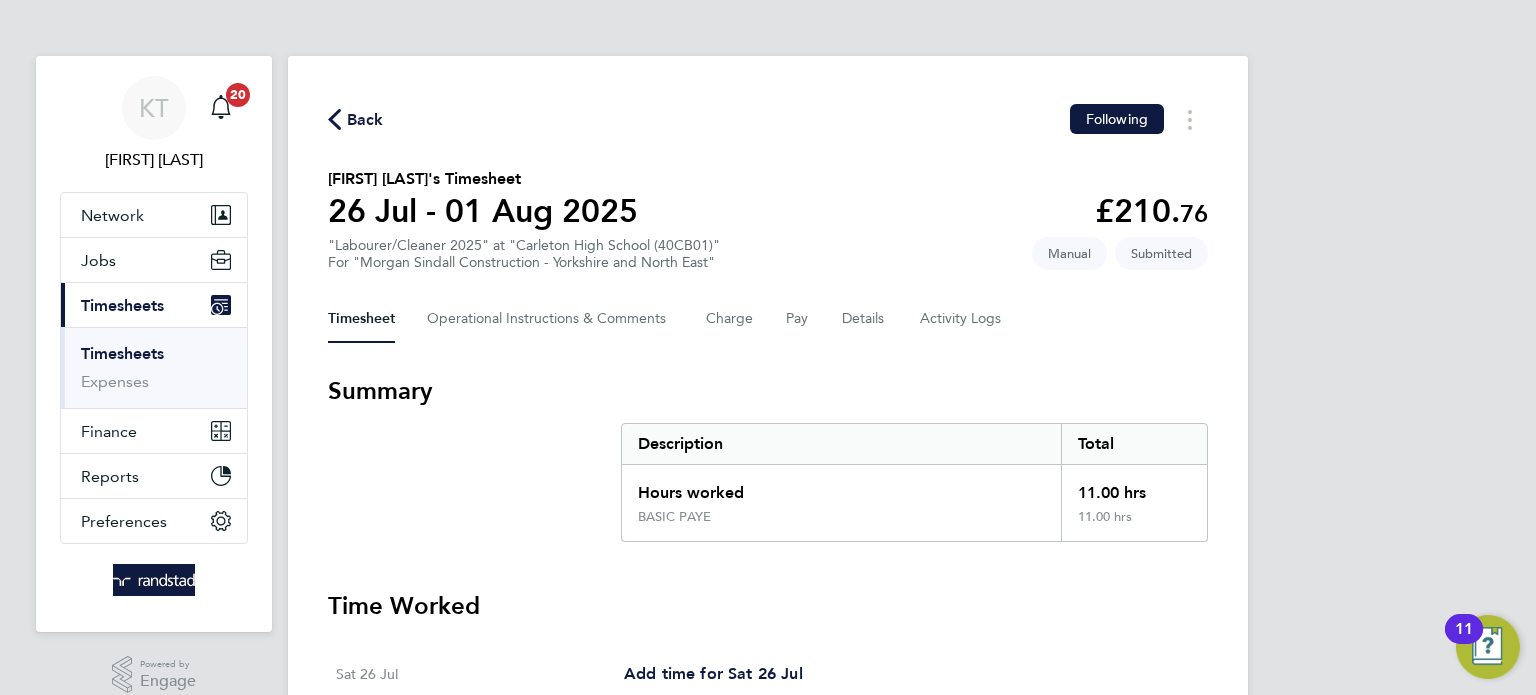 click on "Back" 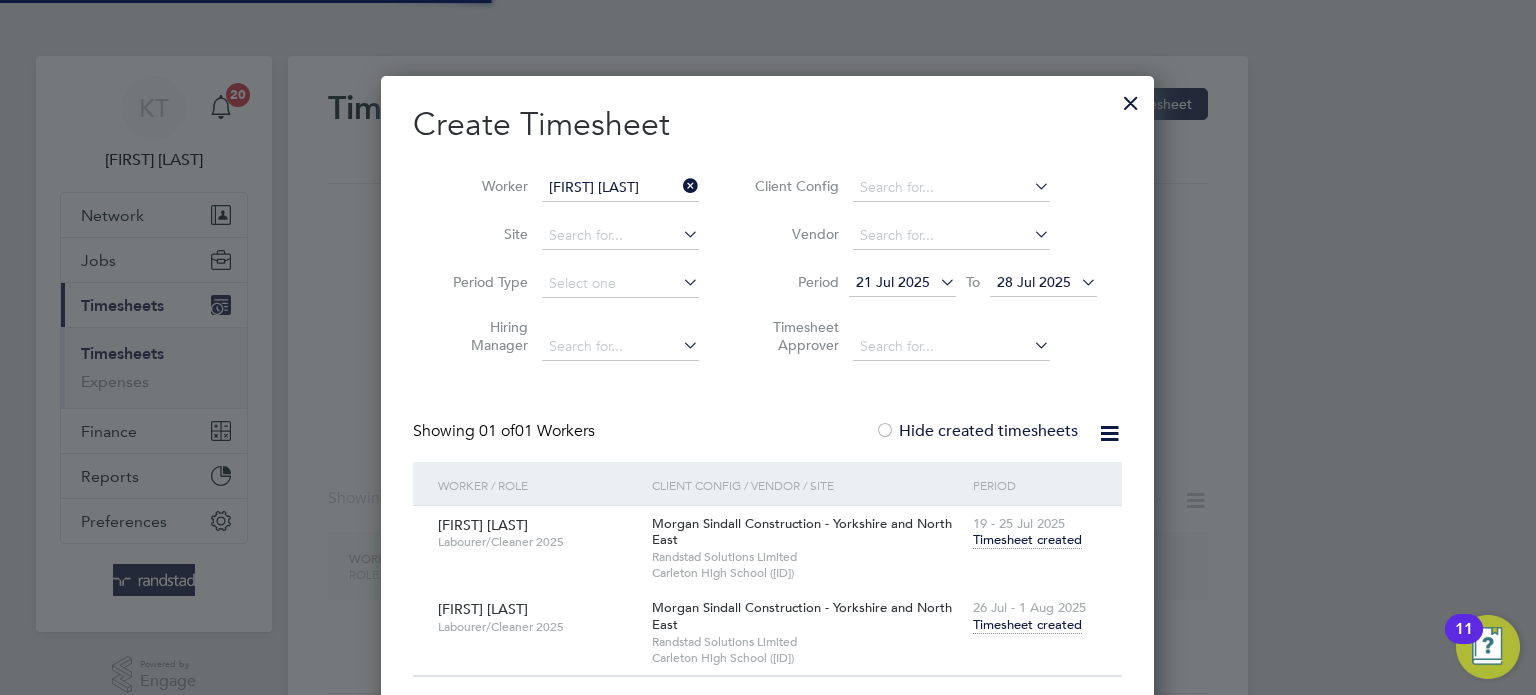 click at bounding box center (679, 186) 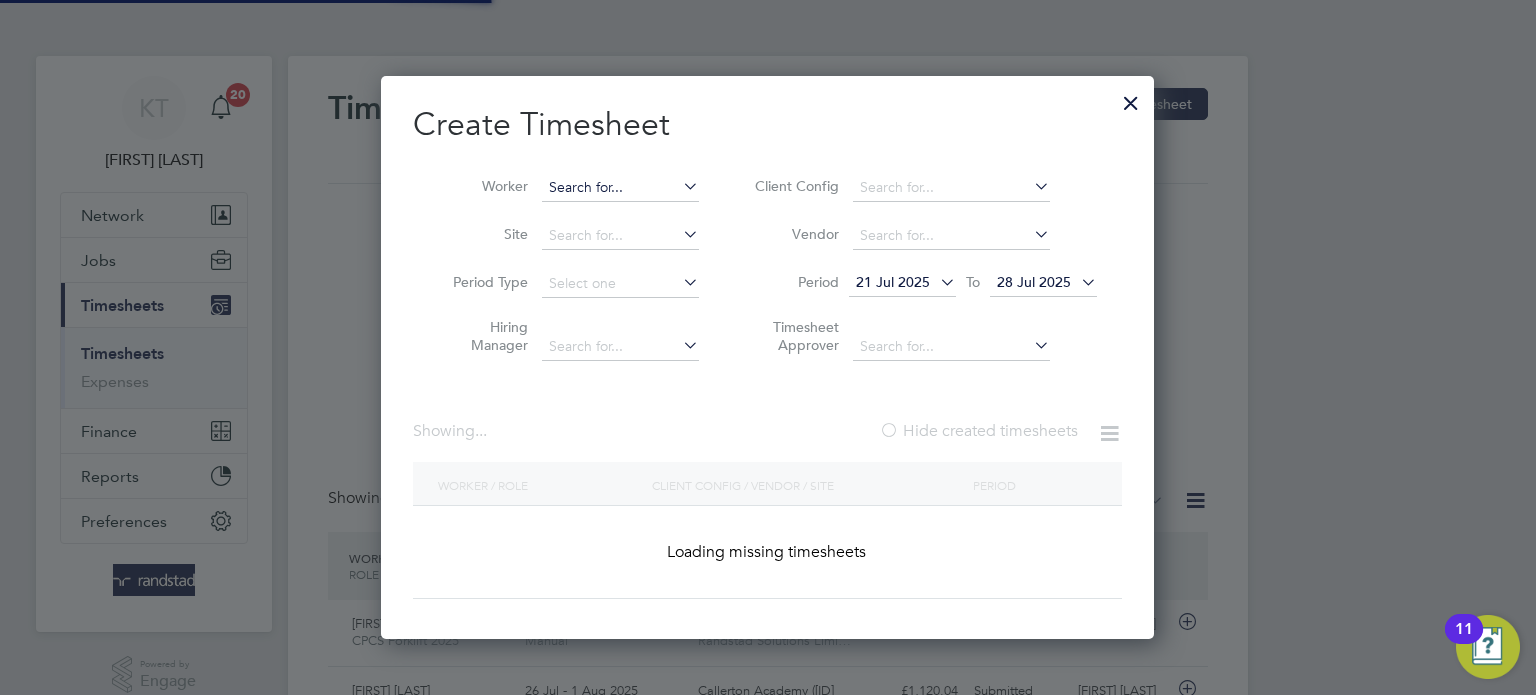 click at bounding box center (620, 188) 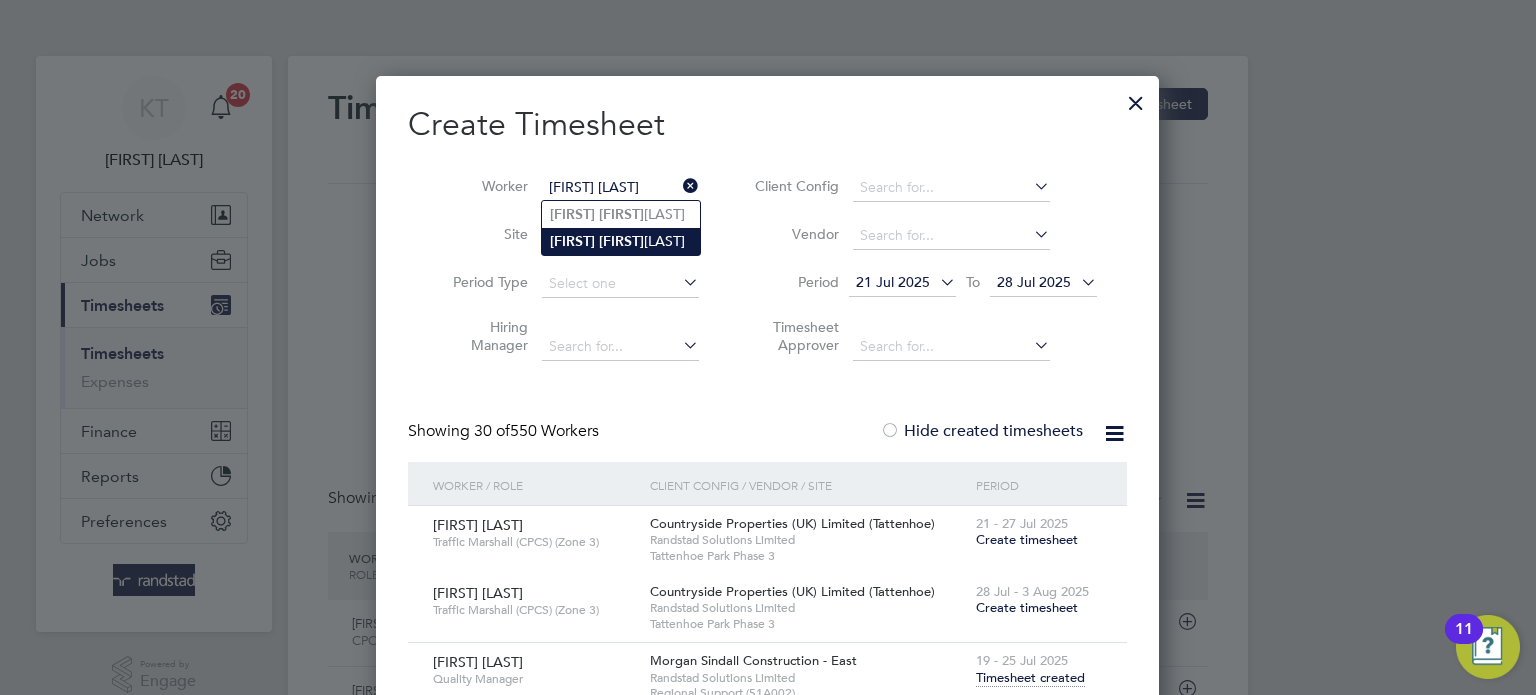 click on "[FIRST]   [LAST]" 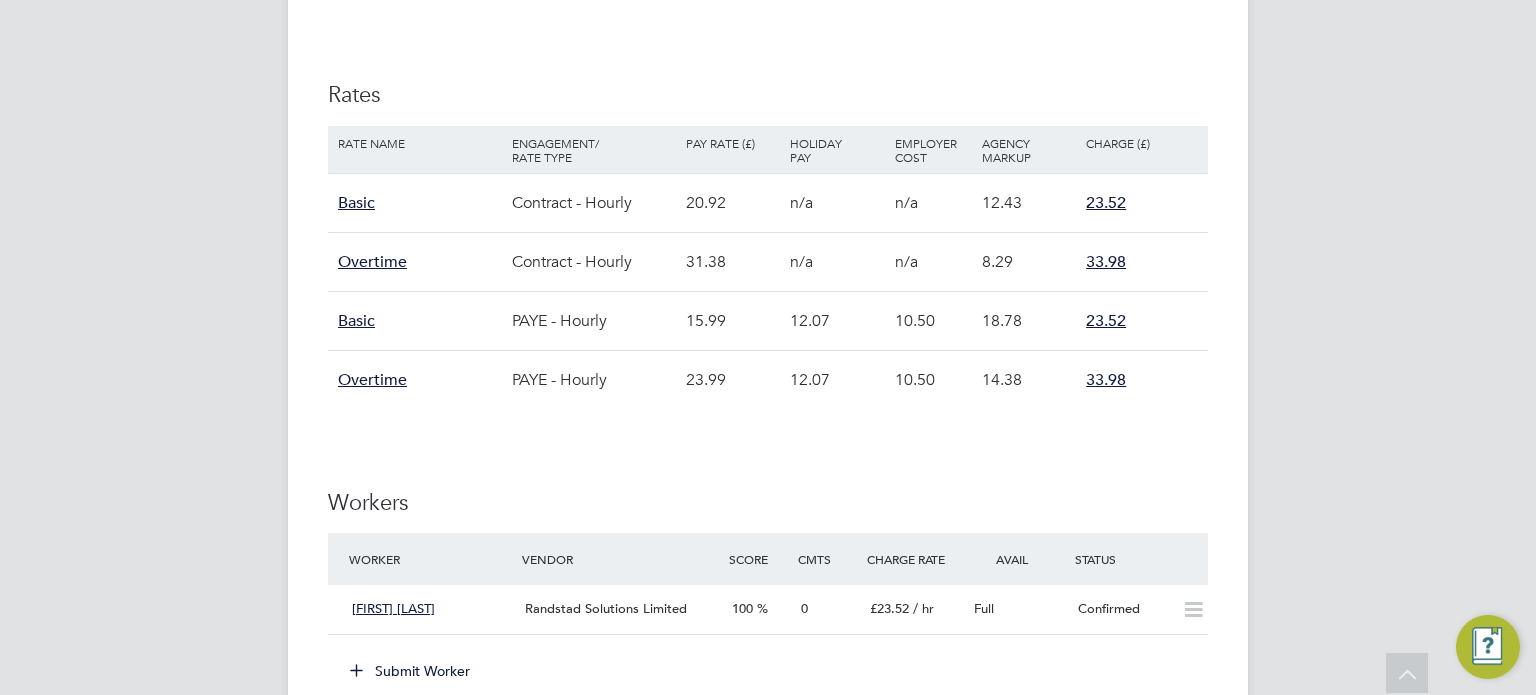 scroll, scrollTop: 1521, scrollLeft: 0, axis: vertical 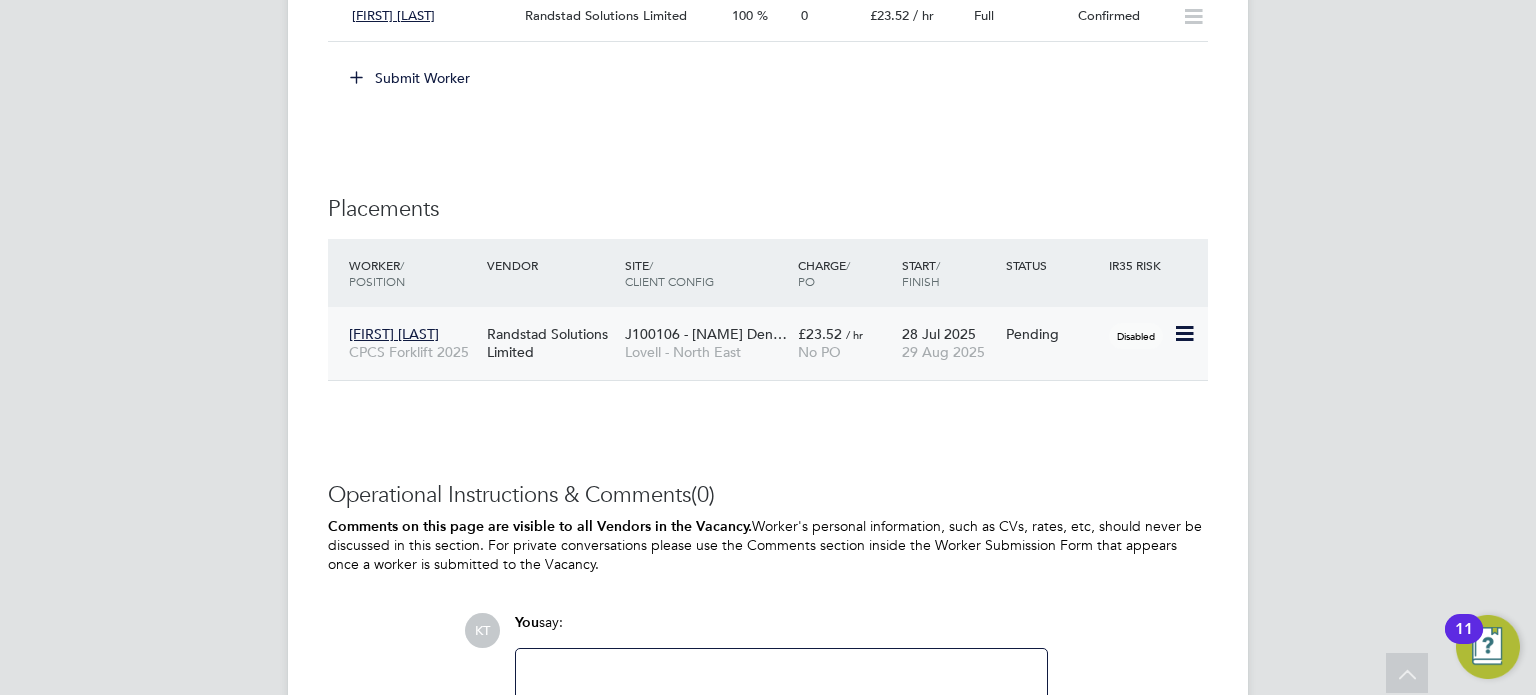 click 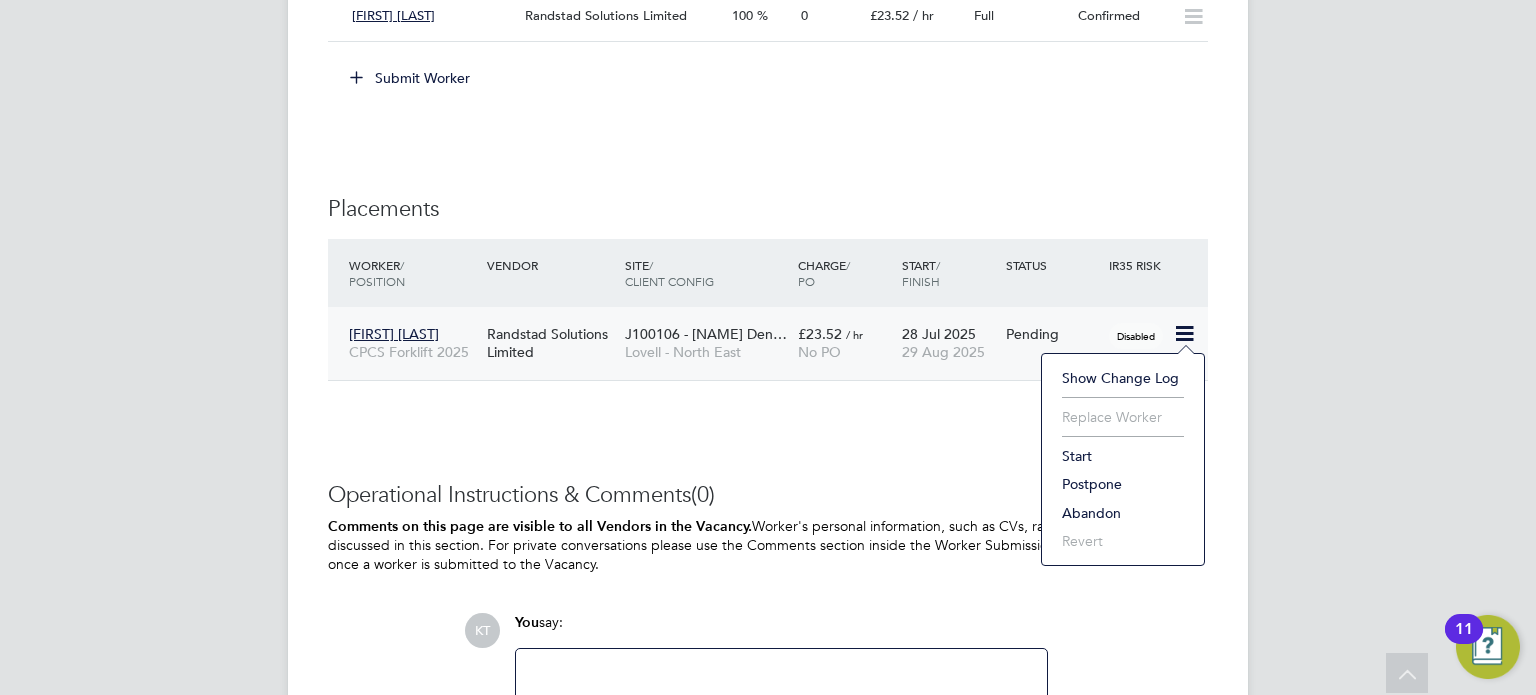 click on "Start" 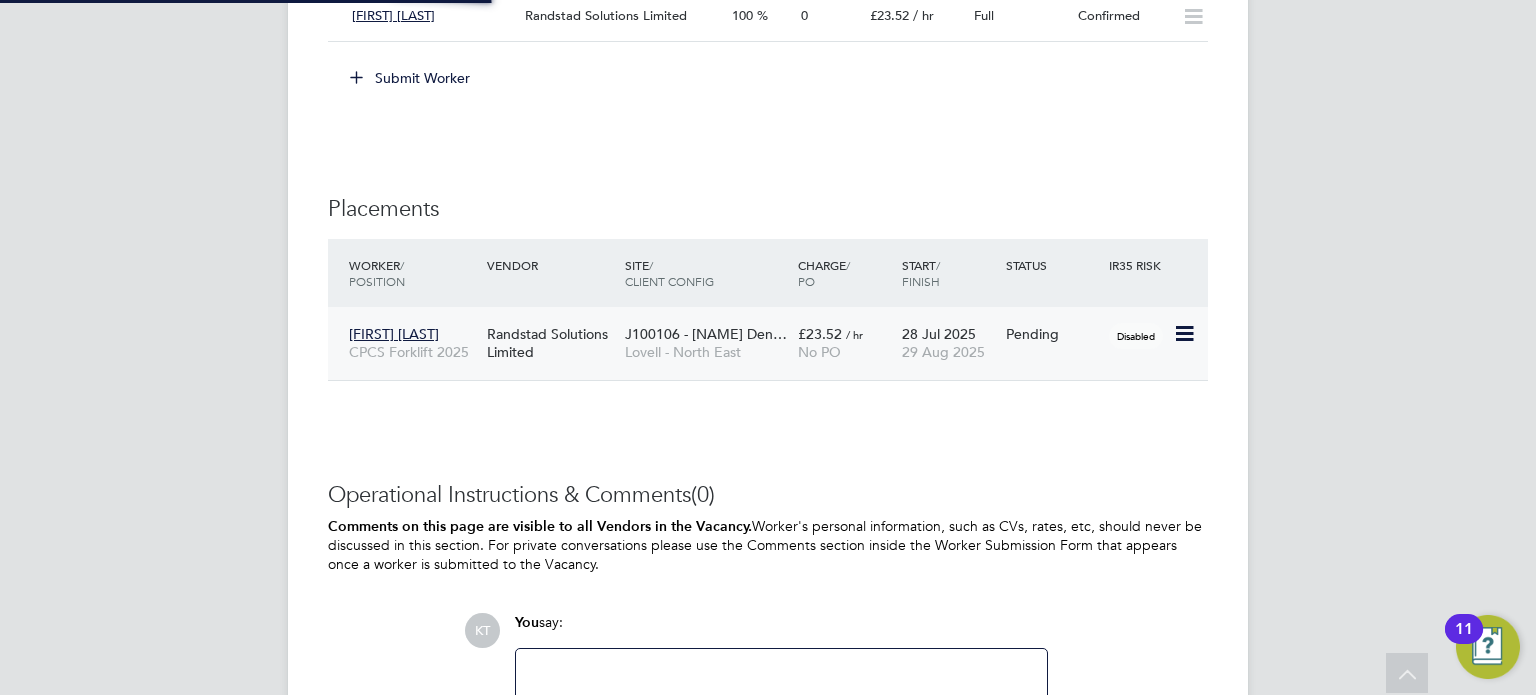 type on "[FIRST] [LAST]" 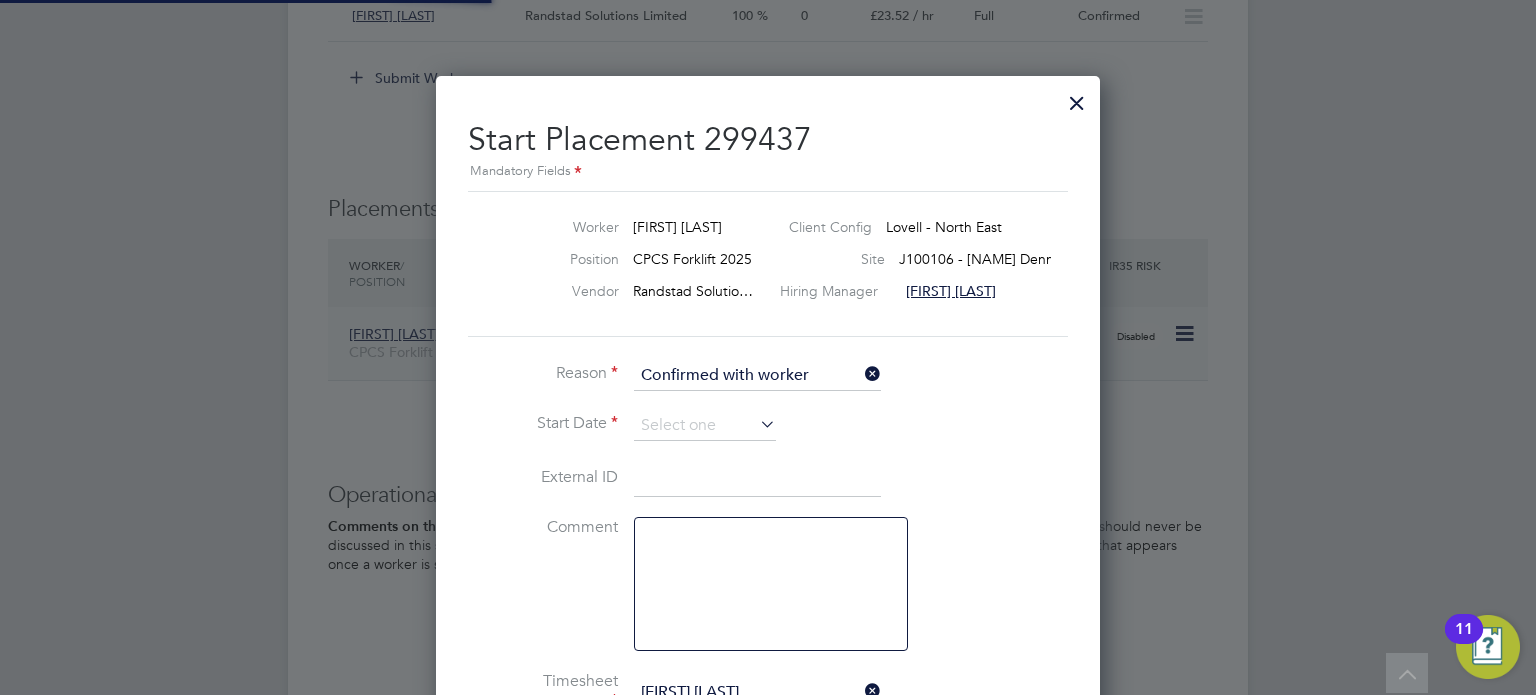 scroll, scrollTop: 11, scrollLeft: 9, axis: both 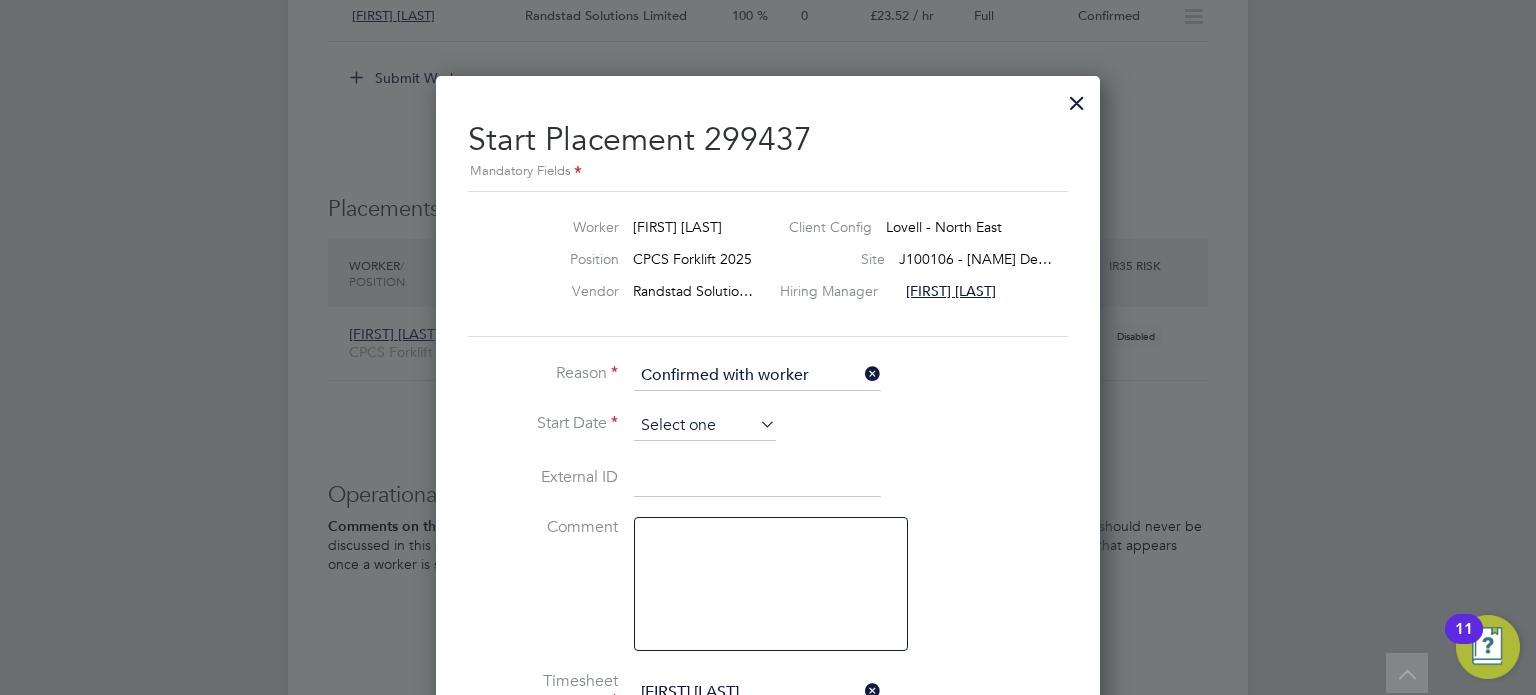 click 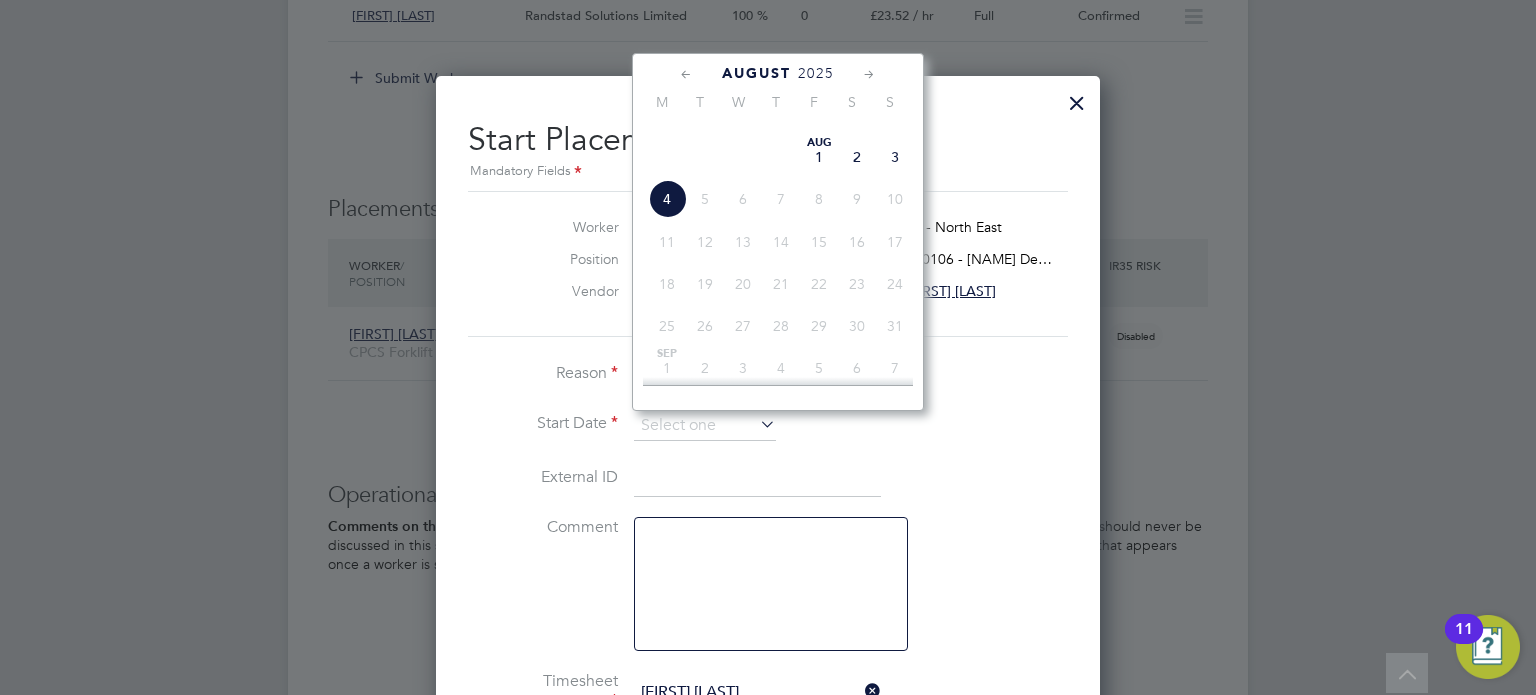 click on "28" 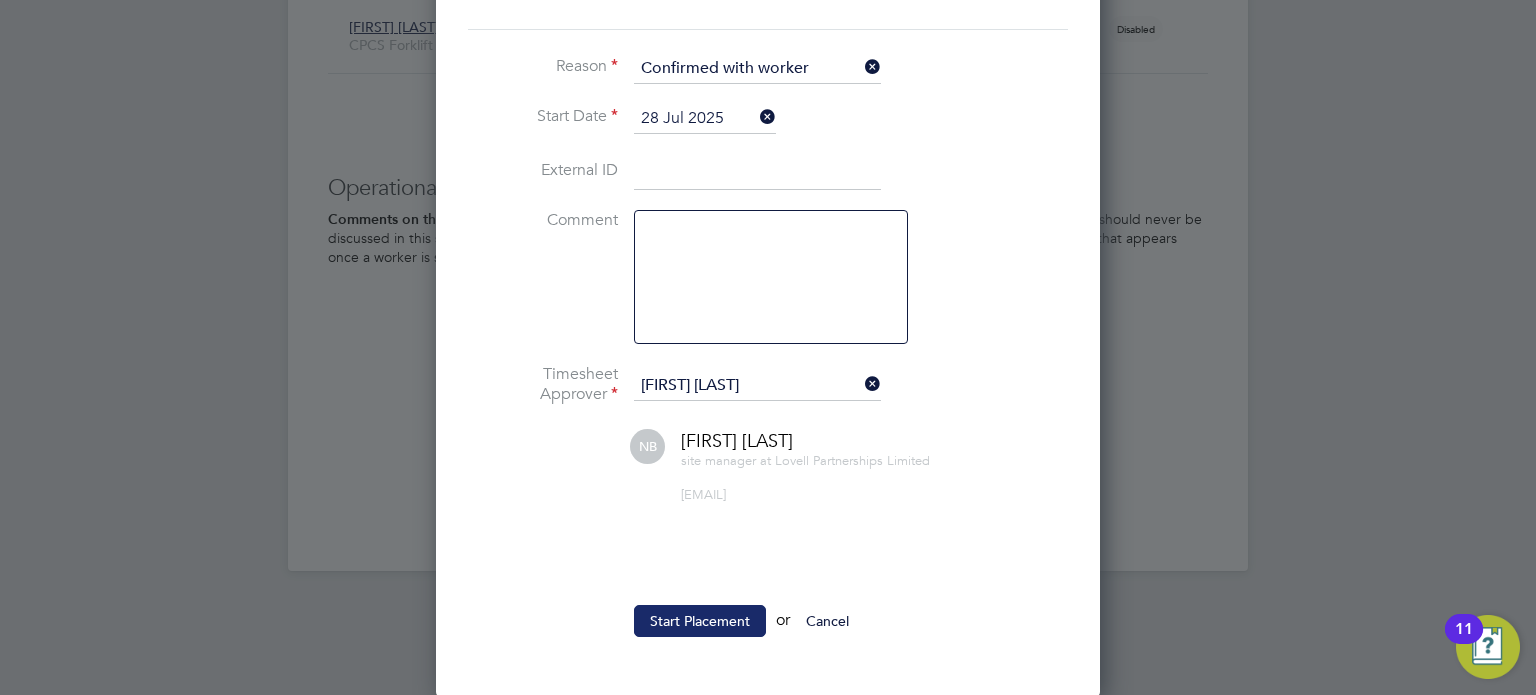 click on "Start Placement" 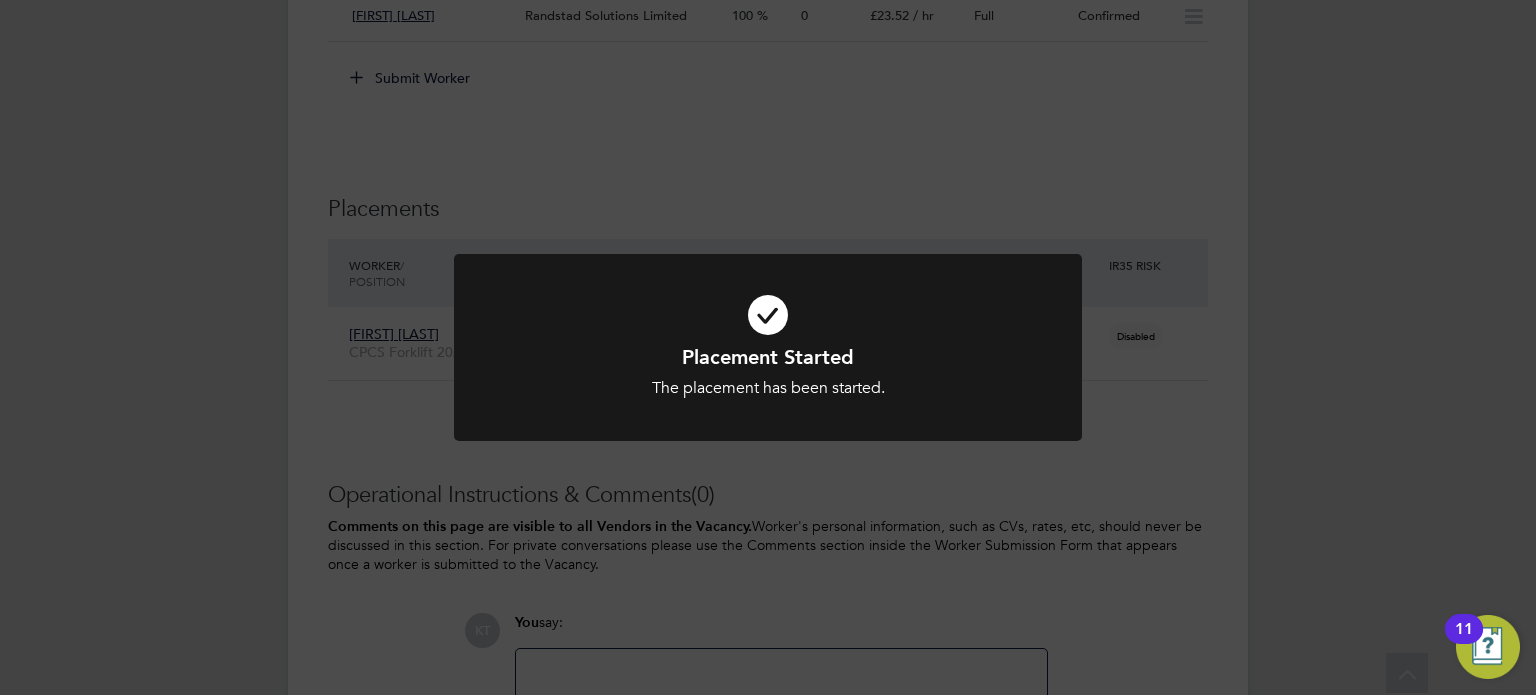 click on "Placement Started The placement has been started. Cancel Okay" 